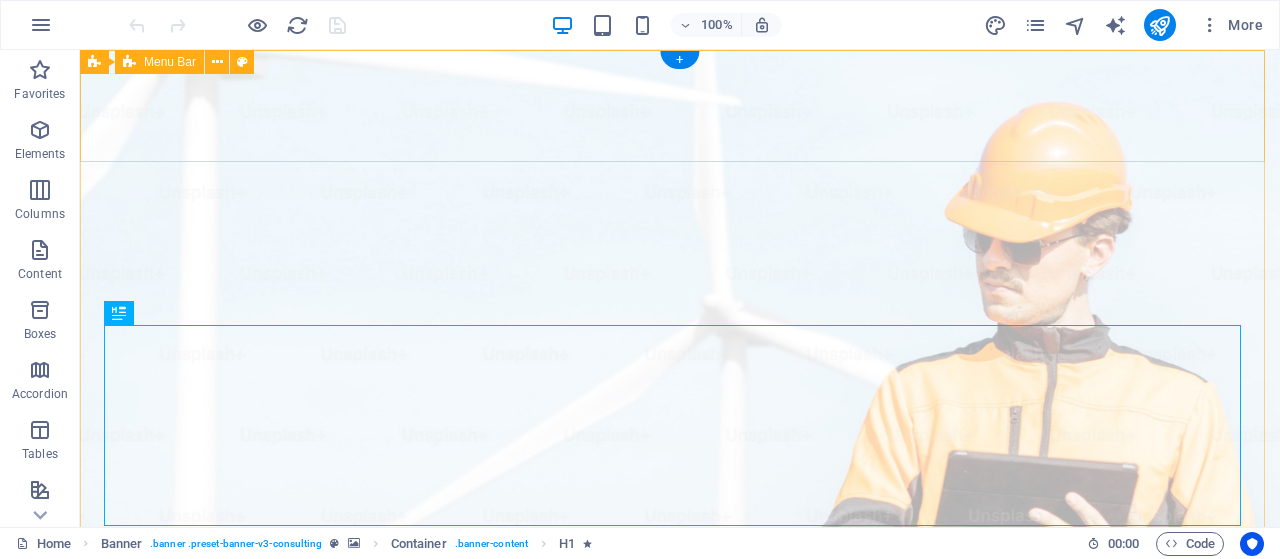 scroll, scrollTop: 0, scrollLeft: 0, axis: both 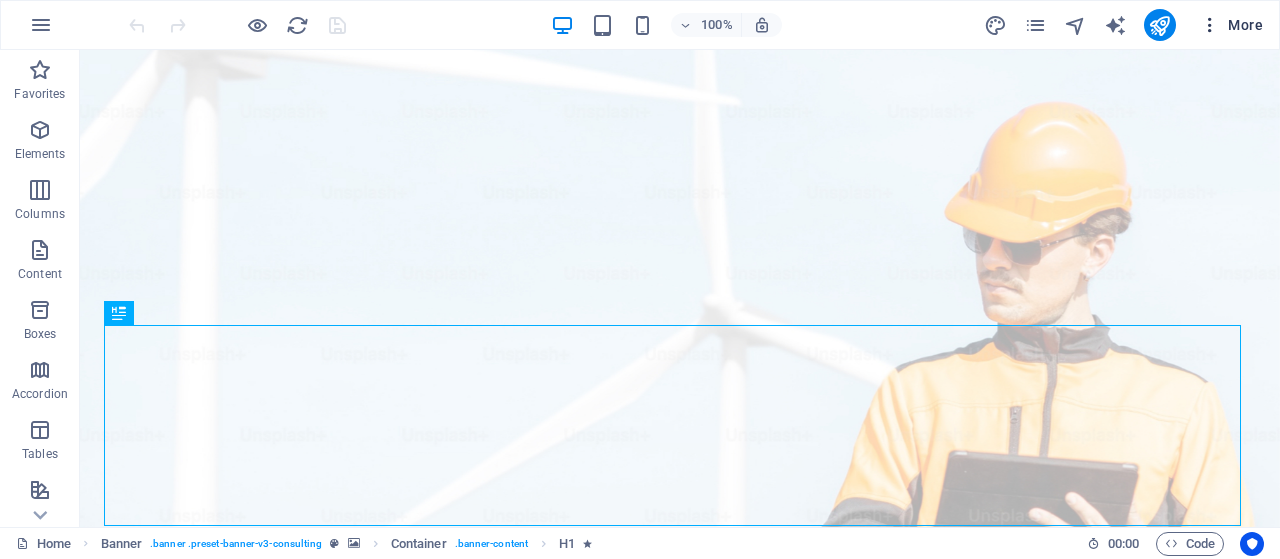 click on "More" at bounding box center [1231, 25] 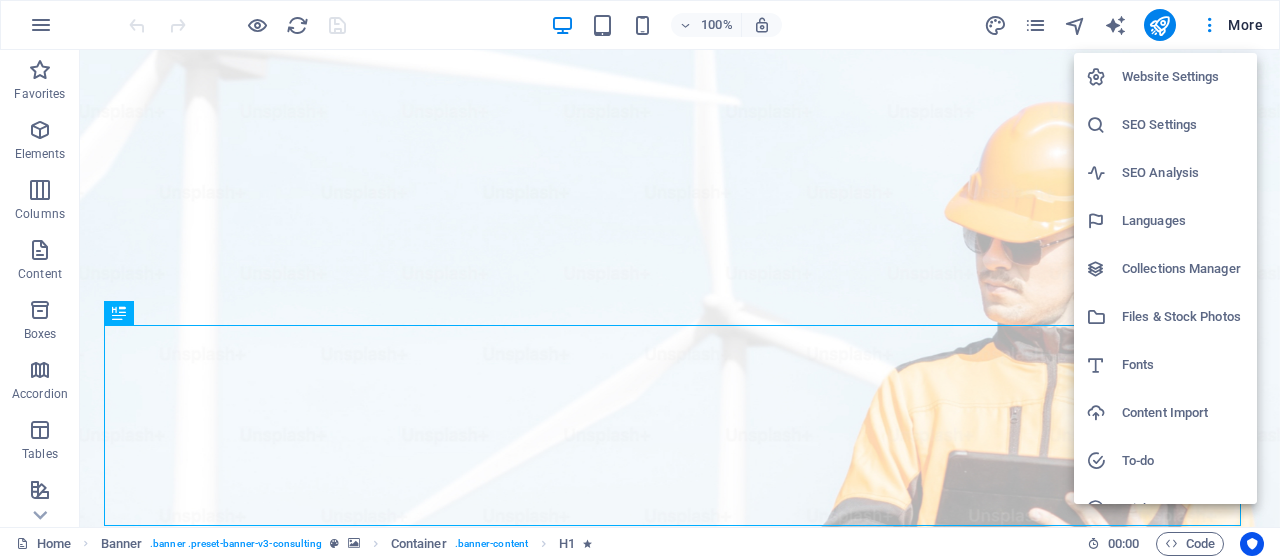 click on "Website Settings" at bounding box center (1183, 77) 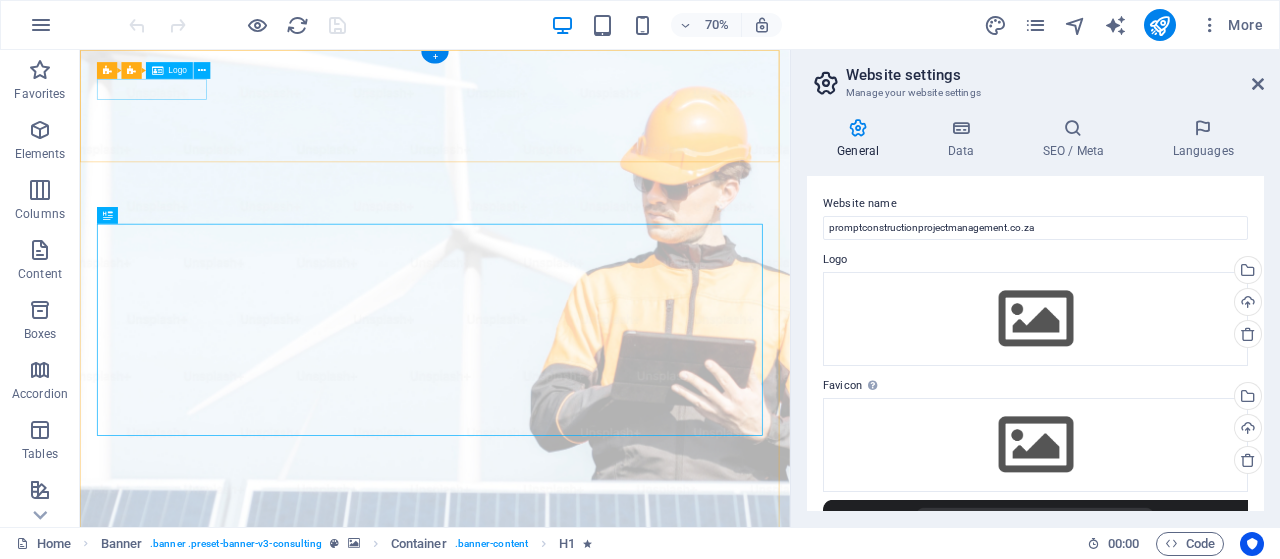 click at bounding box center (587, 997) 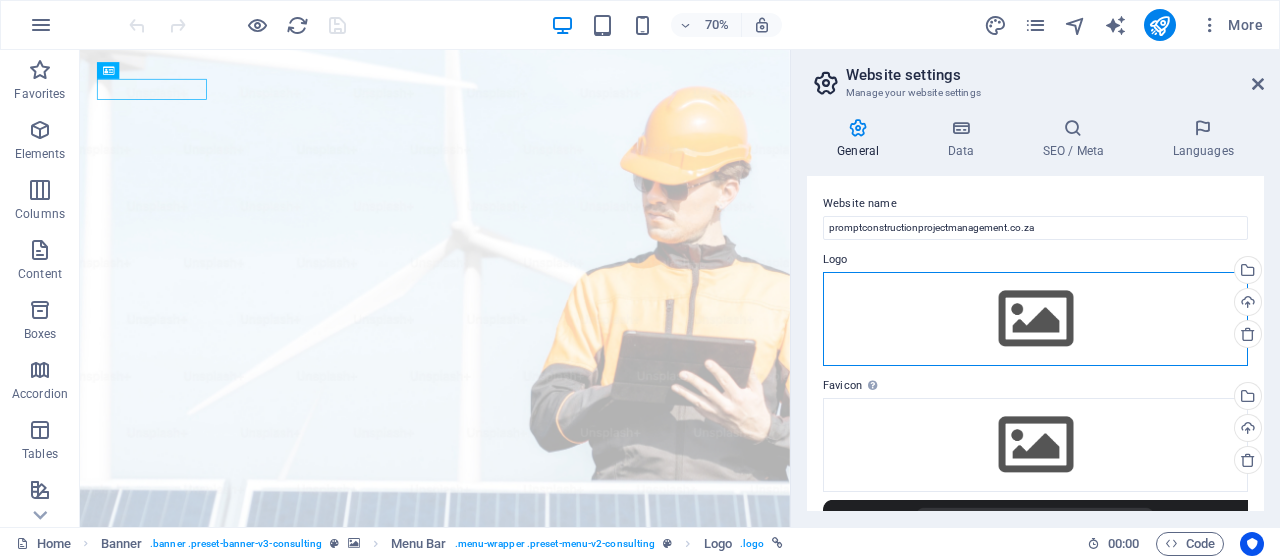click on "Drag files here, click to choose files or select files from Files or our free stock photos & videos" at bounding box center [1035, 319] 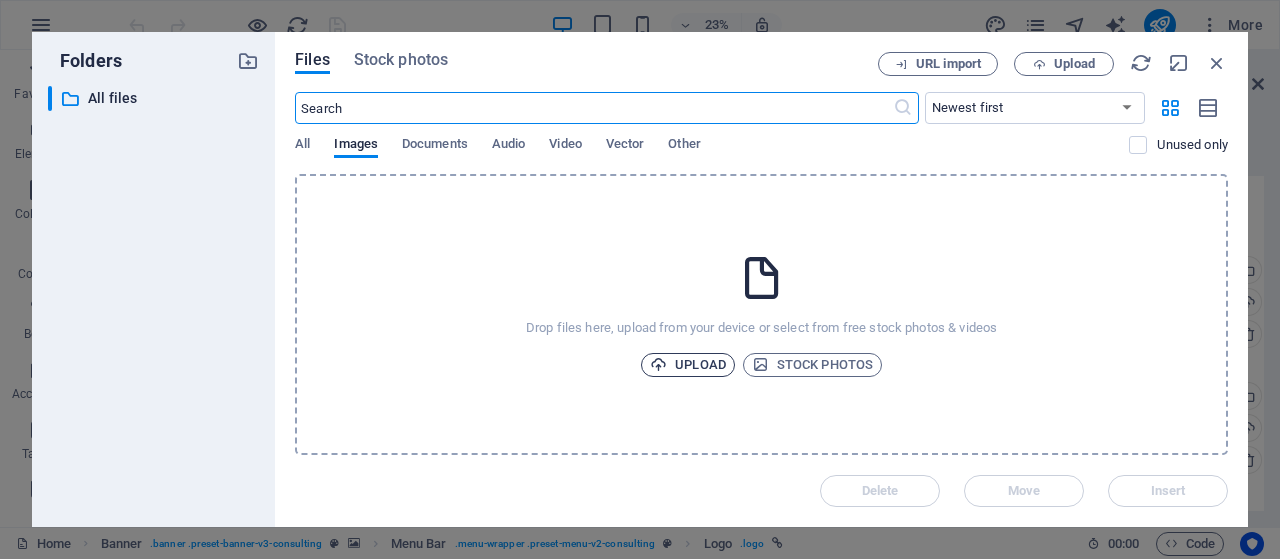 click on "Upload" at bounding box center [688, 365] 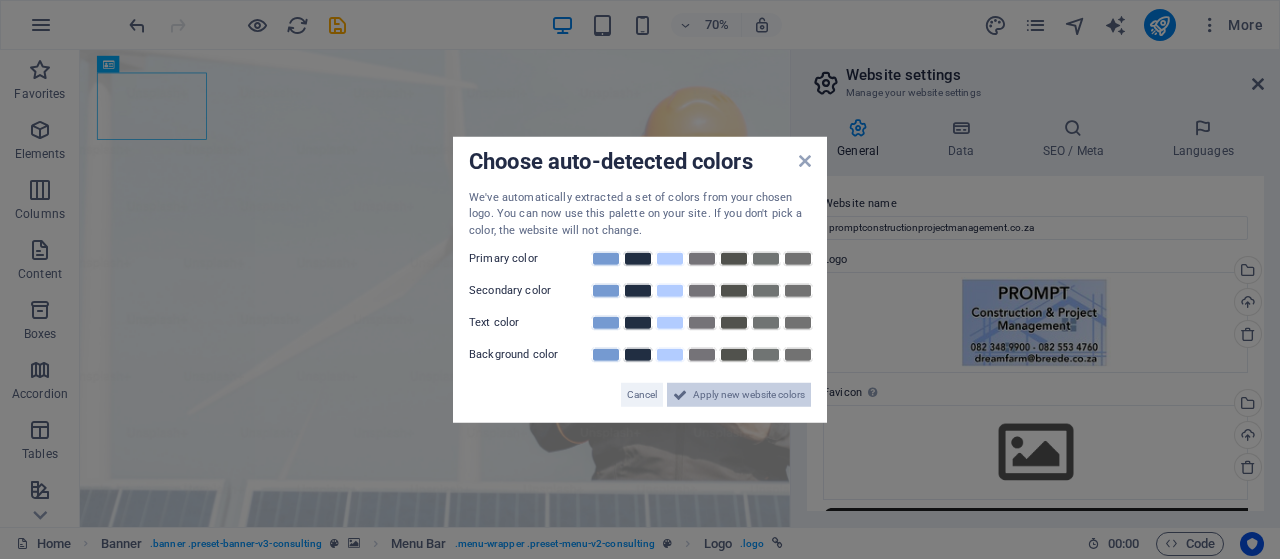 click on "Apply new website colors" at bounding box center [749, 395] 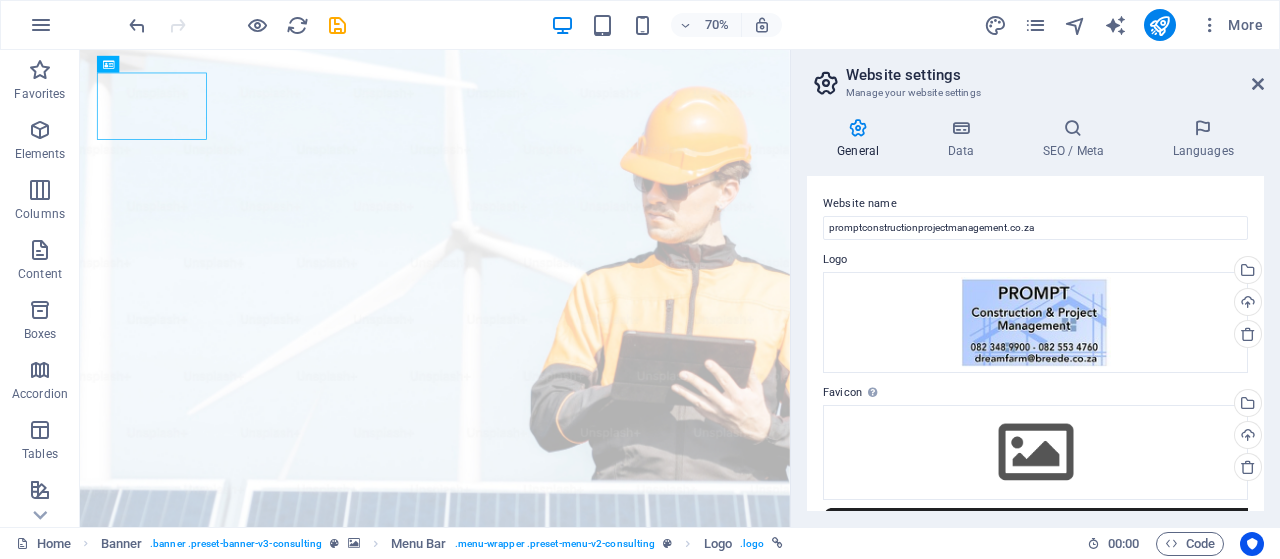 drag, startPoint x: 1257, startPoint y: 289, endPoint x: 1262, endPoint y: 331, distance: 42.296574 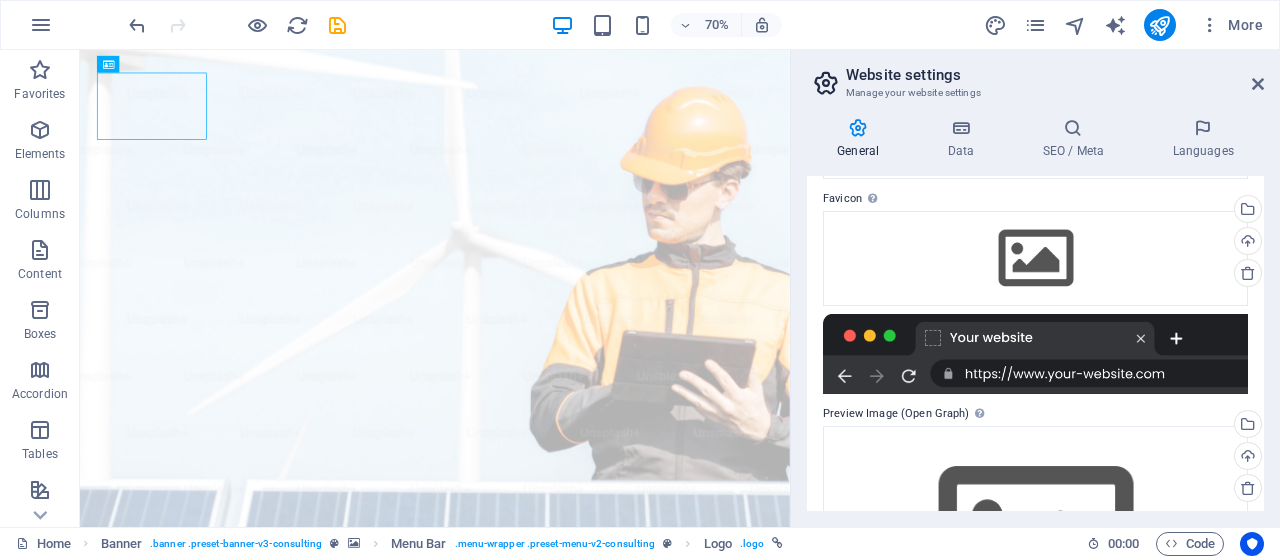 scroll, scrollTop: 0, scrollLeft: 0, axis: both 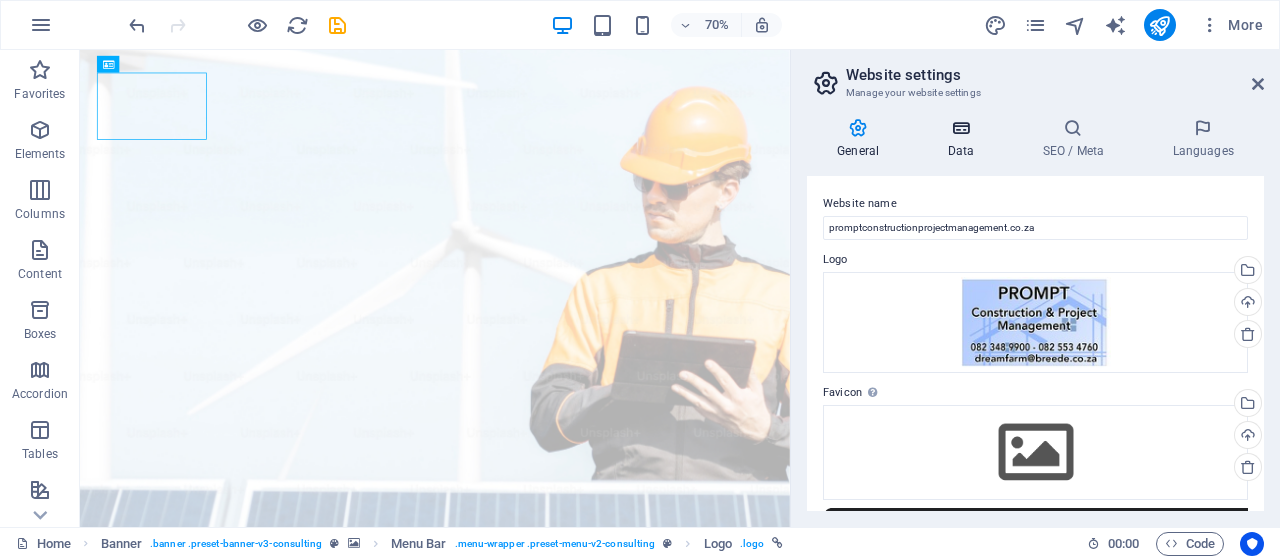 click on "Data" at bounding box center (964, 139) 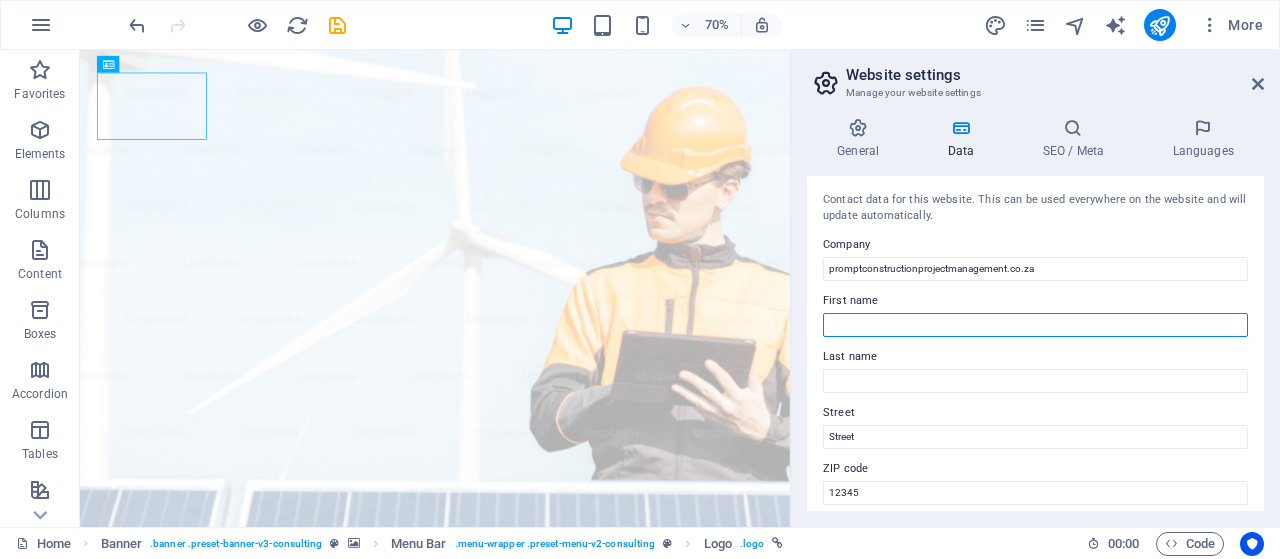 click on "First name" at bounding box center (1035, 325) 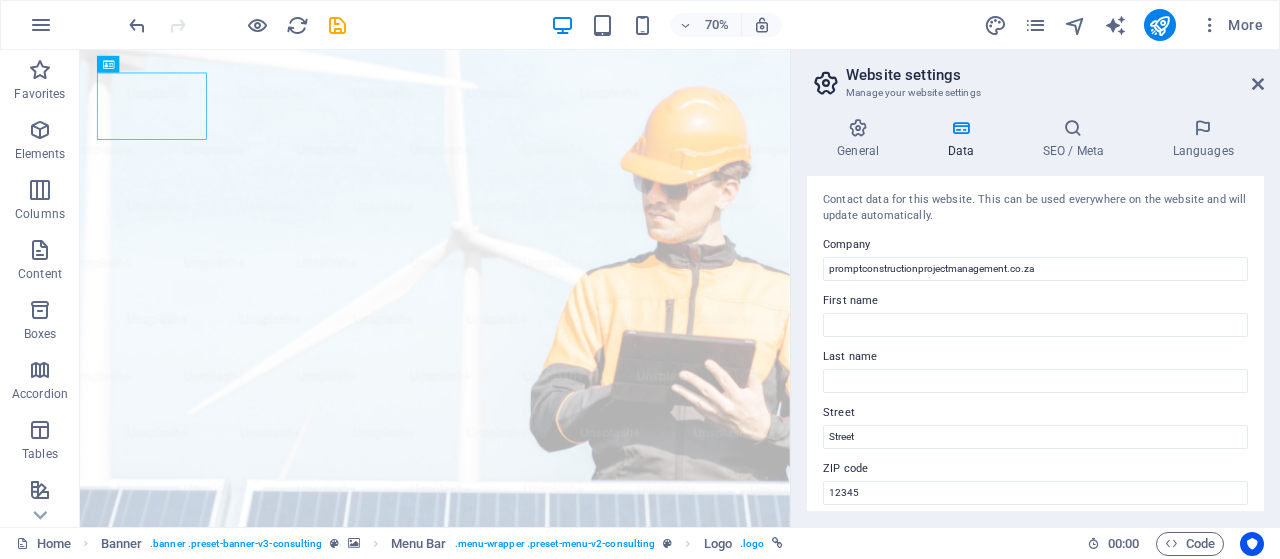 drag, startPoint x: 1259, startPoint y: 258, endPoint x: 1260, endPoint y: 277, distance: 19.026299 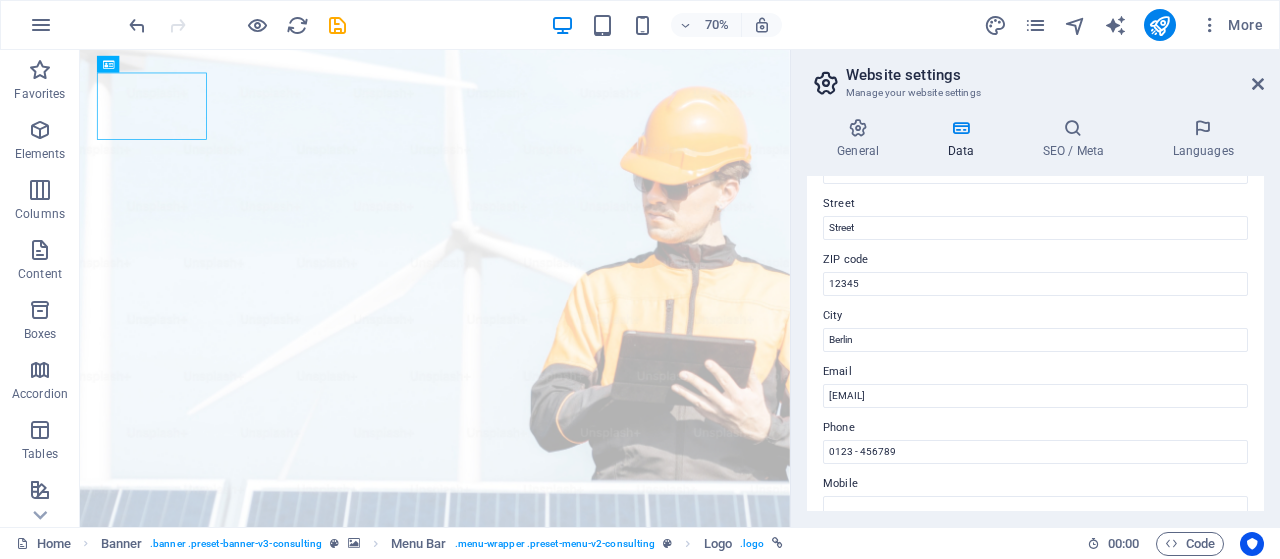 scroll, scrollTop: 242, scrollLeft: 0, axis: vertical 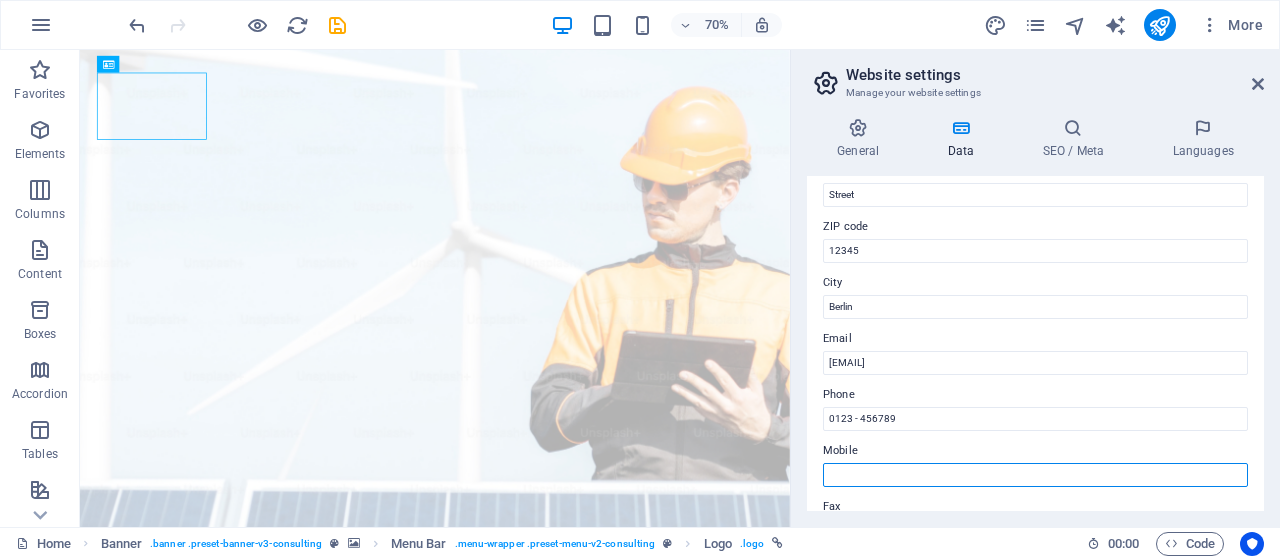 click on "Mobile" at bounding box center [1035, 475] 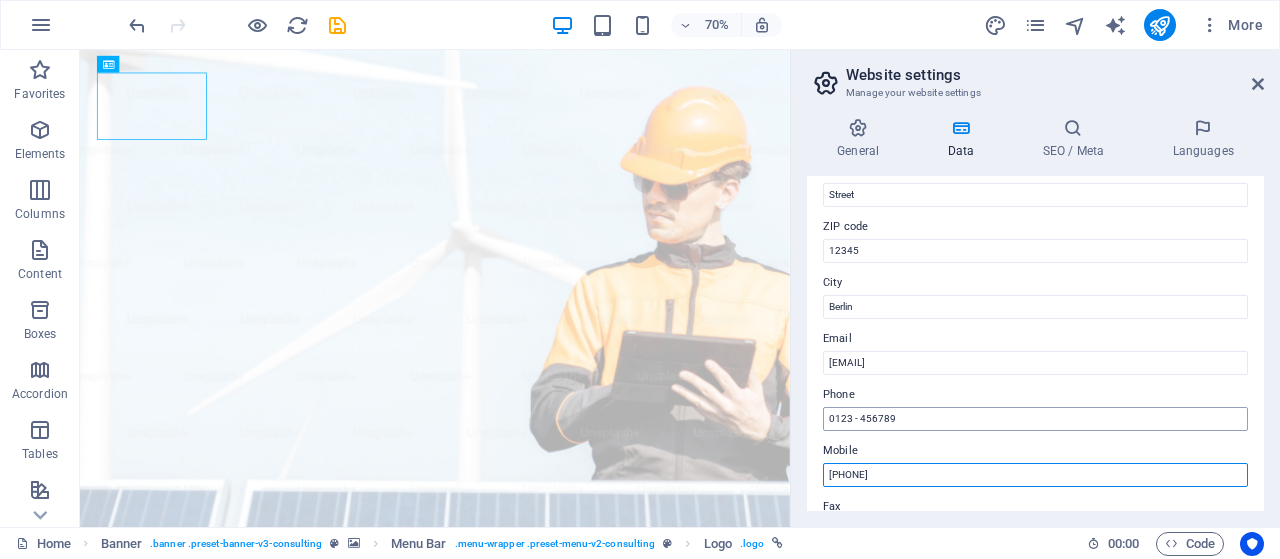 type on "[PHONE]" 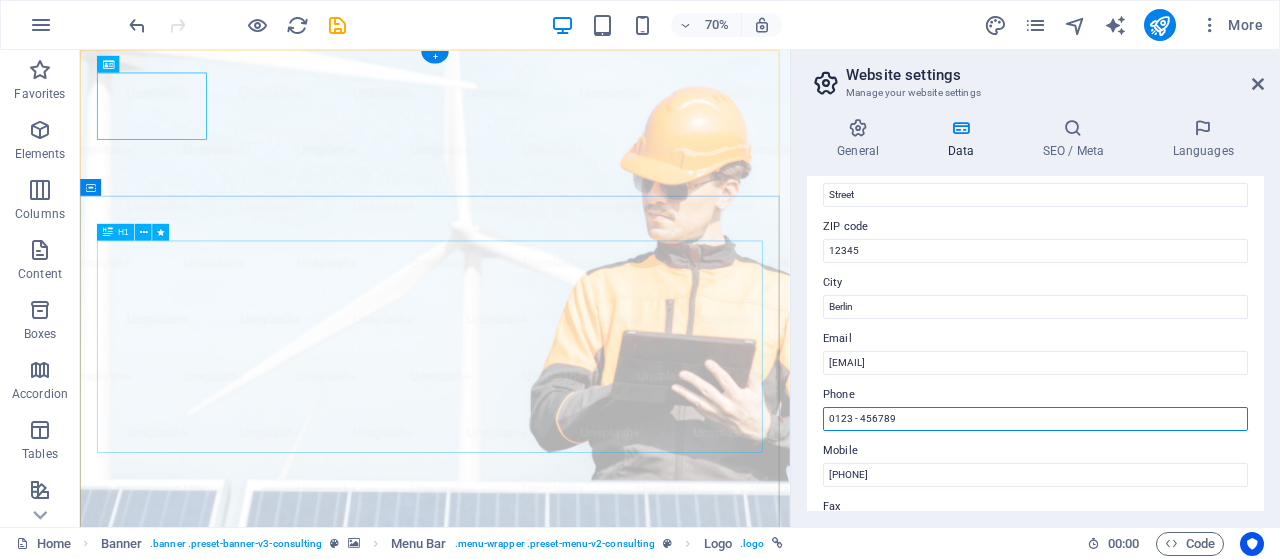 drag, startPoint x: 994, startPoint y: 461, endPoint x: 981, endPoint y: 604, distance: 143.58969 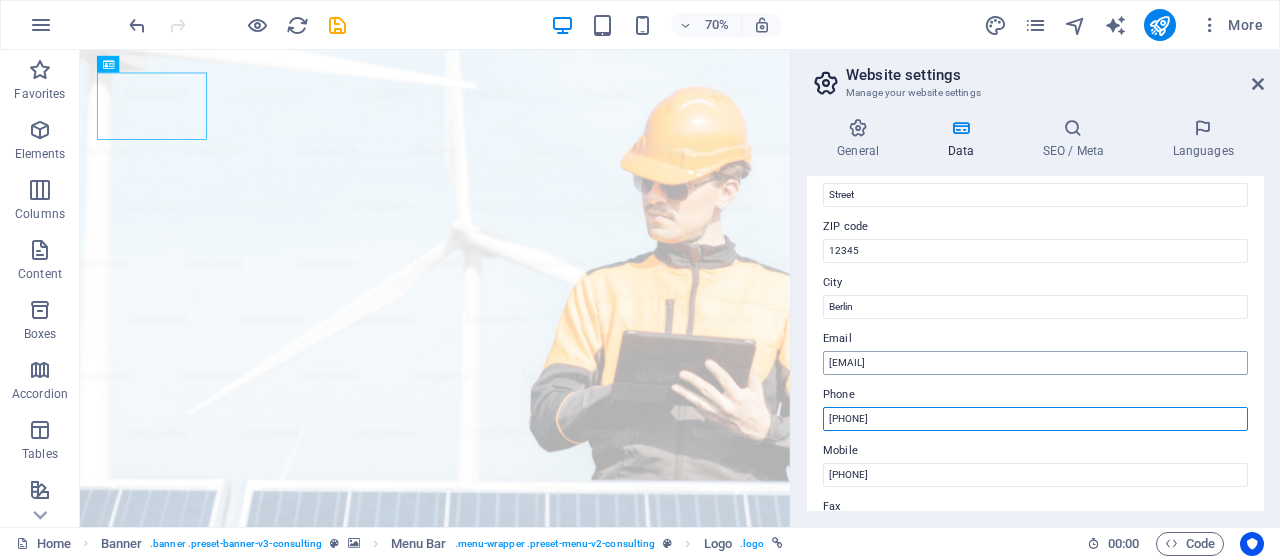 type on "[PHONE]" 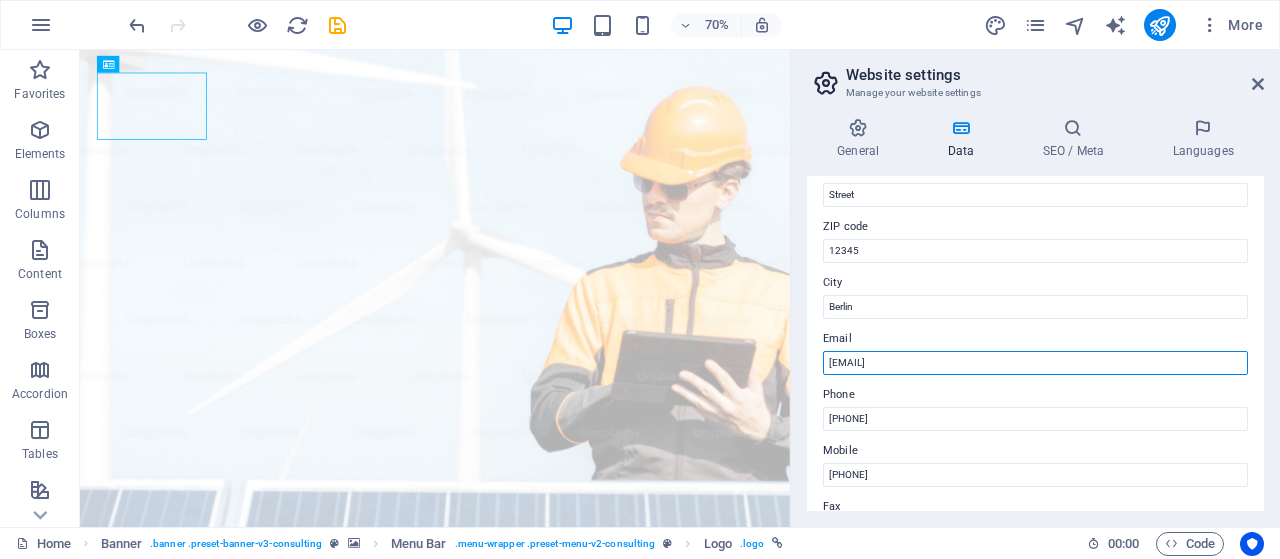 drag, startPoint x: 1142, startPoint y: 412, endPoint x: 818, endPoint y: 535, distance: 346.56168 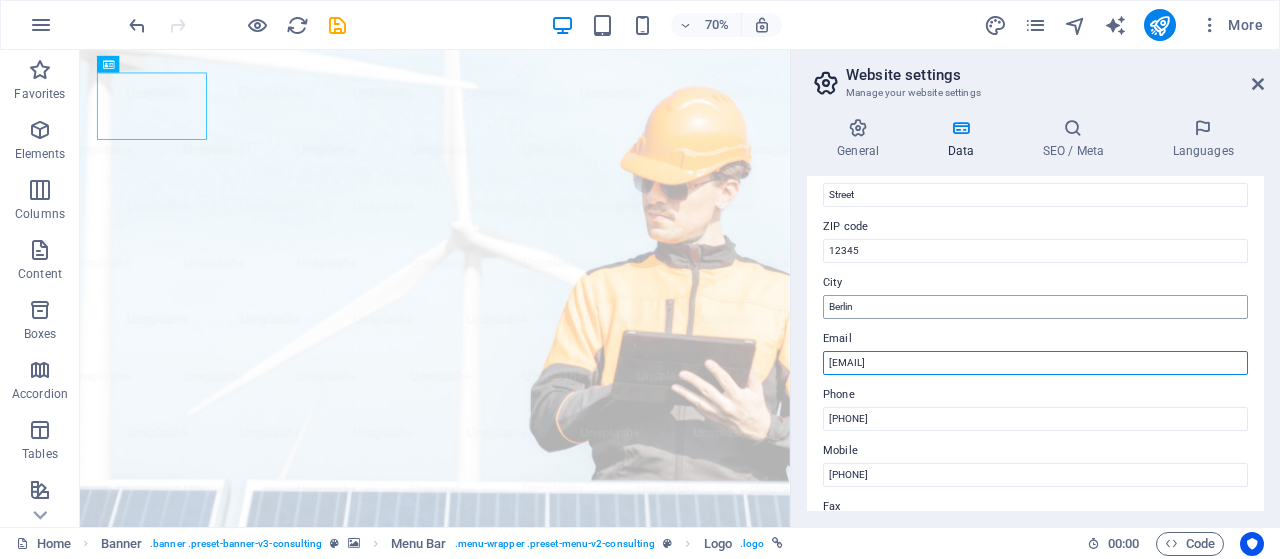 type on "[EMAIL]" 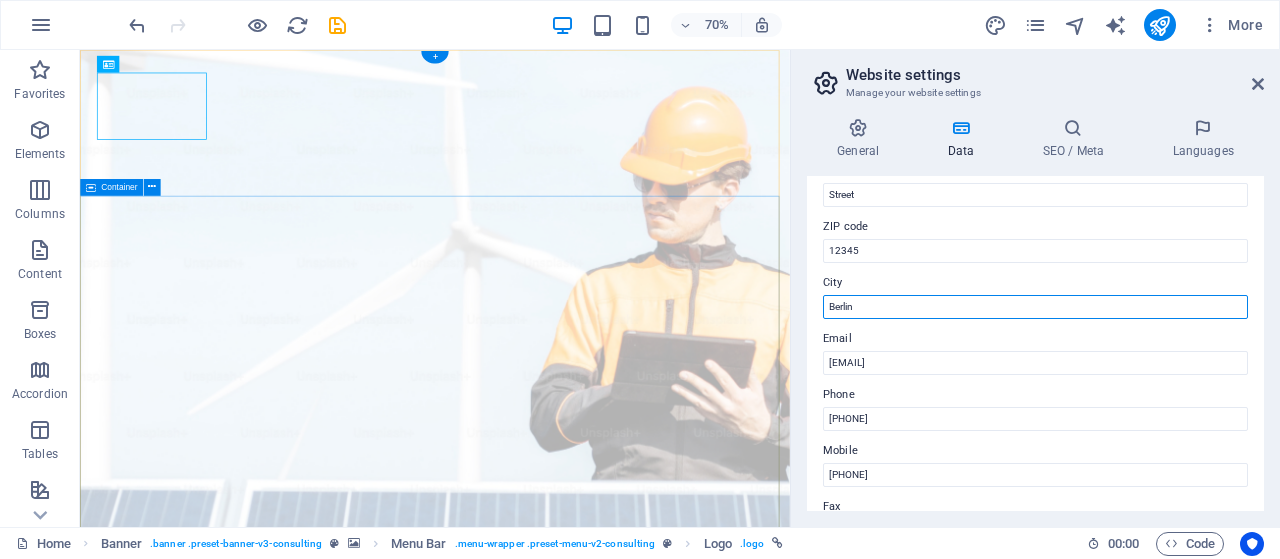 drag, startPoint x: 948, startPoint y: 349, endPoint x: 1076, endPoint y: 404, distance: 139.3162 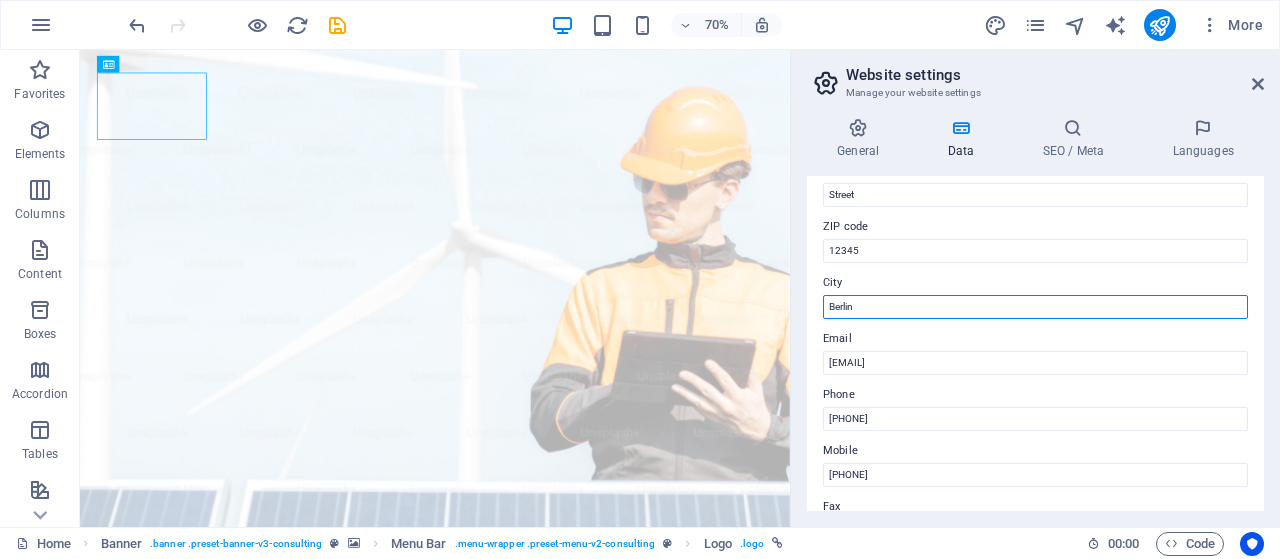 drag, startPoint x: 869, startPoint y: 306, endPoint x: 824, endPoint y: 300, distance: 45.39824 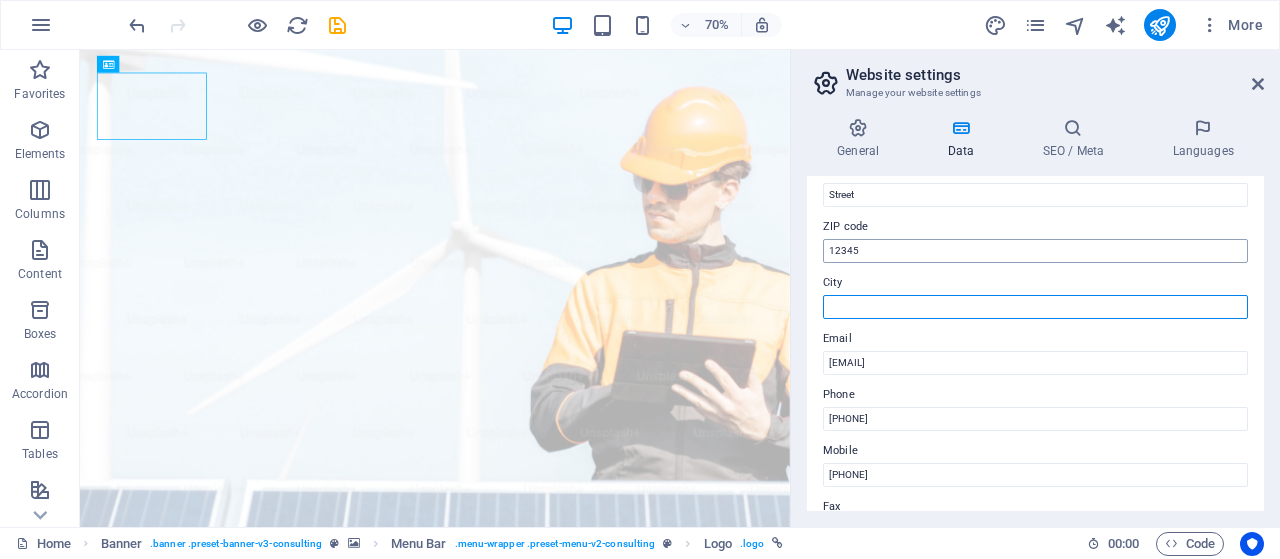 type 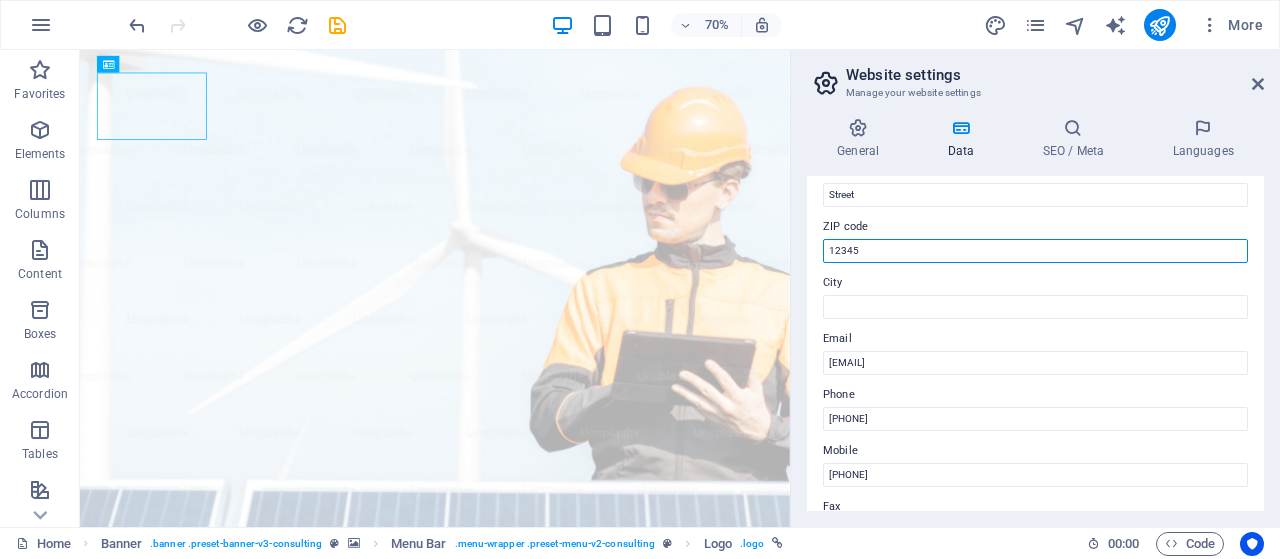 drag, startPoint x: 862, startPoint y: 253, endPoint x: 793, endPoint y: 251, distance: 69.02898 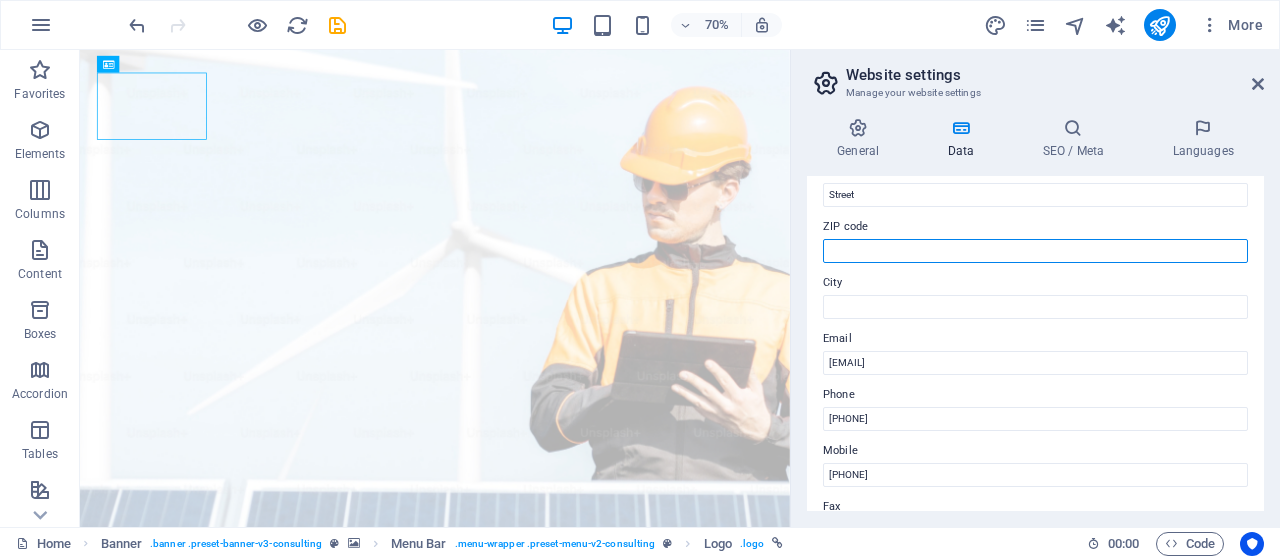 type 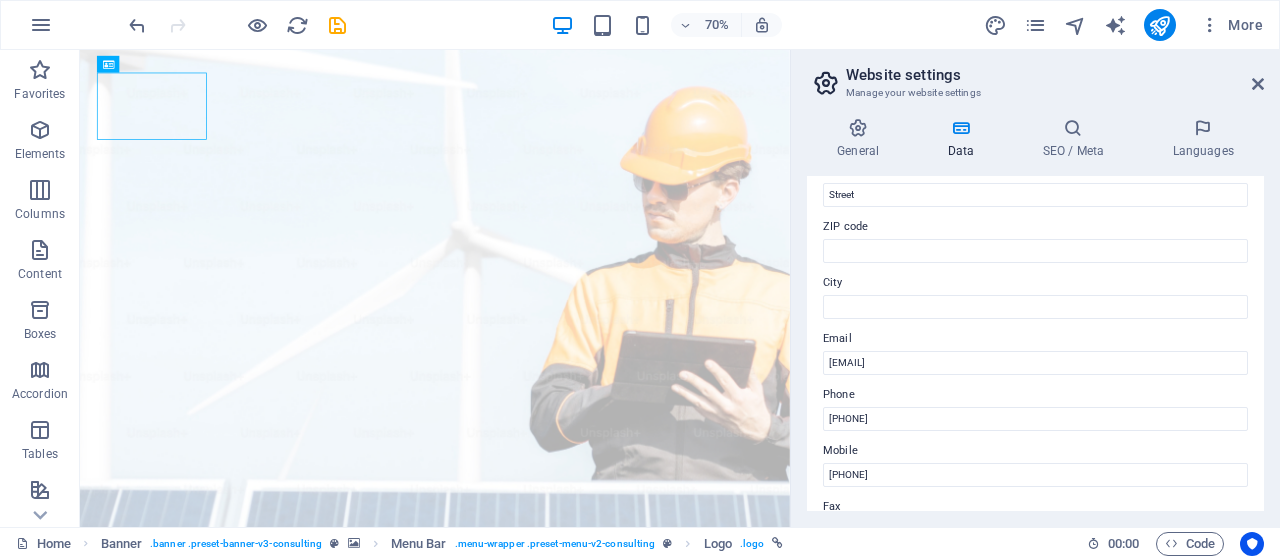 click on "Contact data for this website. This can be used everywhere on the website and will update automatically. Company promptconstructionprojectmanagement.co.za First name Last name Street Street ZIP code City Email [EMAIL] Phone [PHONE] Mobile [PHONE] Fax Custom field 1 Custom field 2 Custom field 3 Custom field 4 Custom field 5 Custom field 6" at bounding box center (1035, 343) 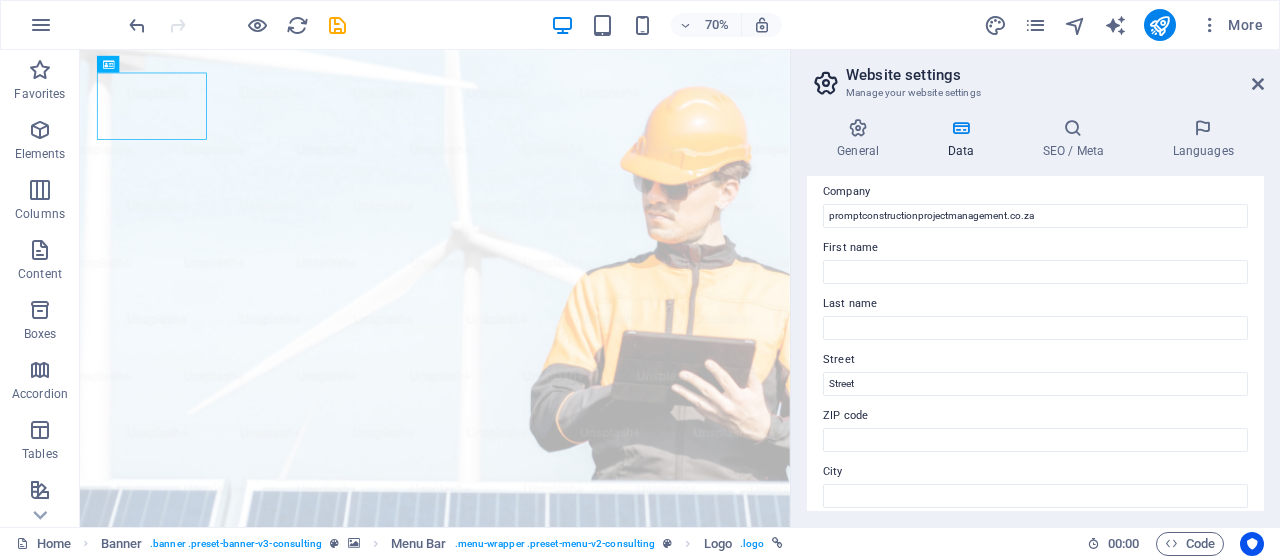 scroll, scrollTop: 0, scrollLeft: 0, axis: both 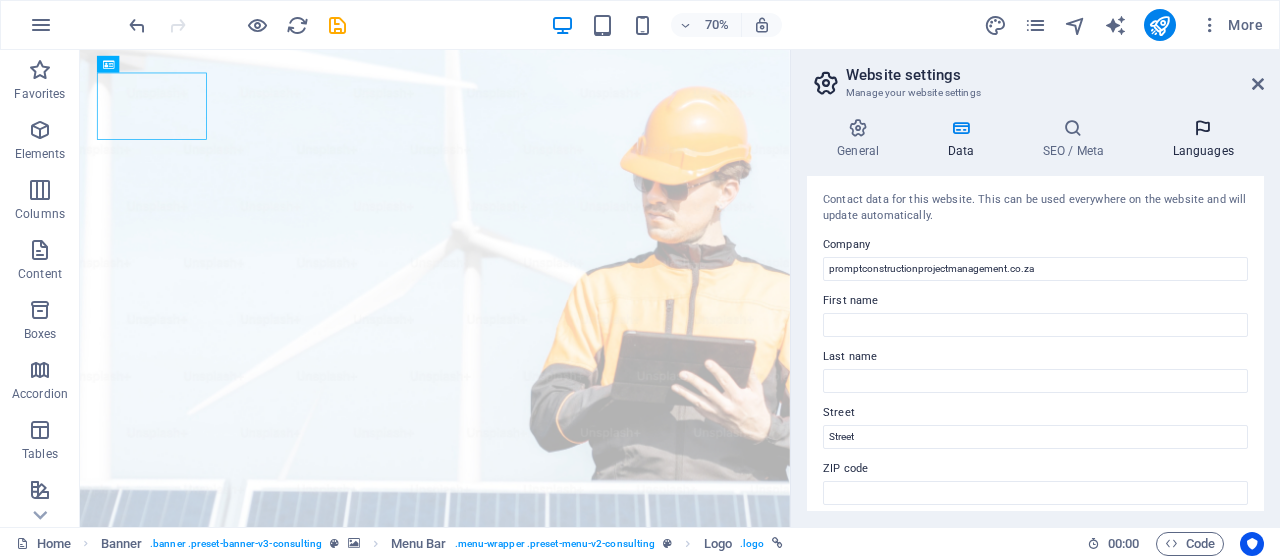 click on "Languages" at bounding box center (1203, 139) 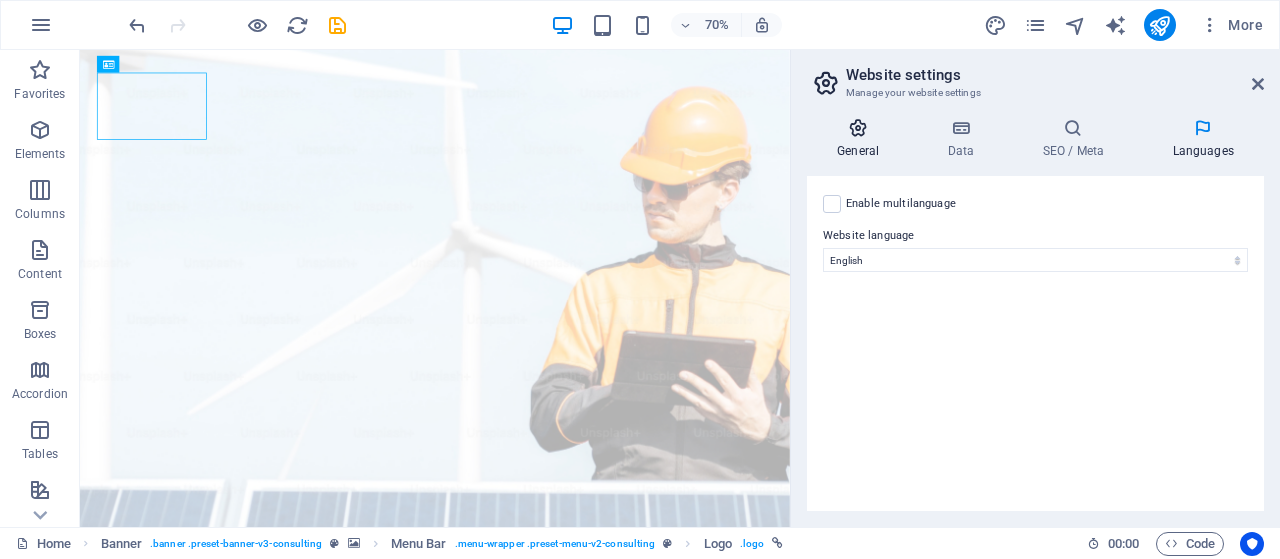 click at bounding box center (858, 128) 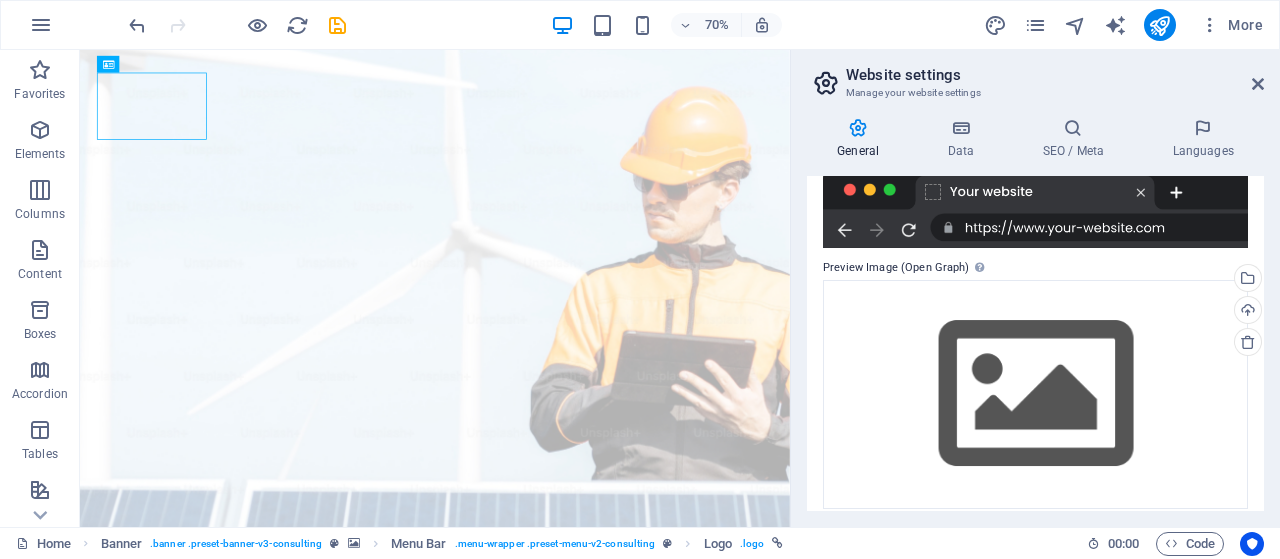 scroll, scrollTop: 340, scrollLeft: 0, axis: vertical 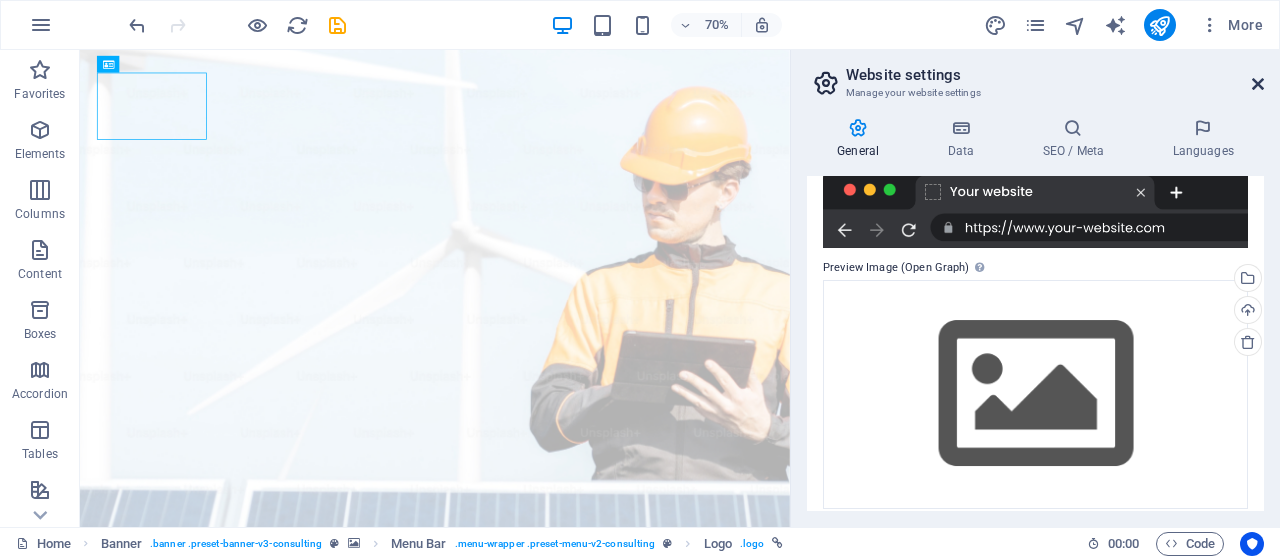 click at bounding box center (1258, 84) 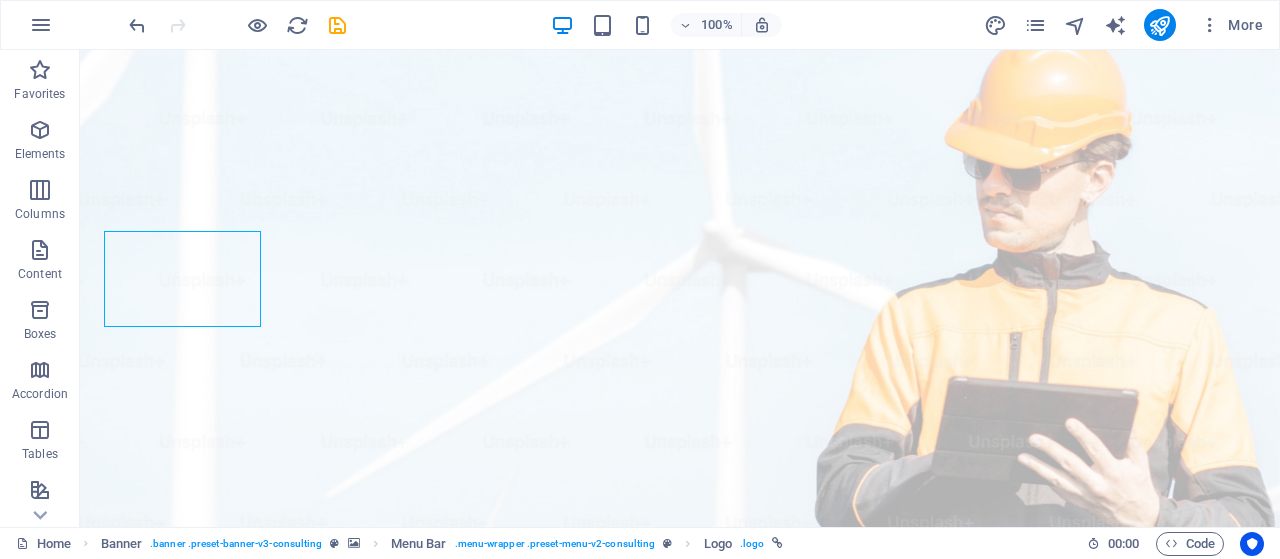 scroll, scrollTop: 0, scrollLeft: 0, axis: both 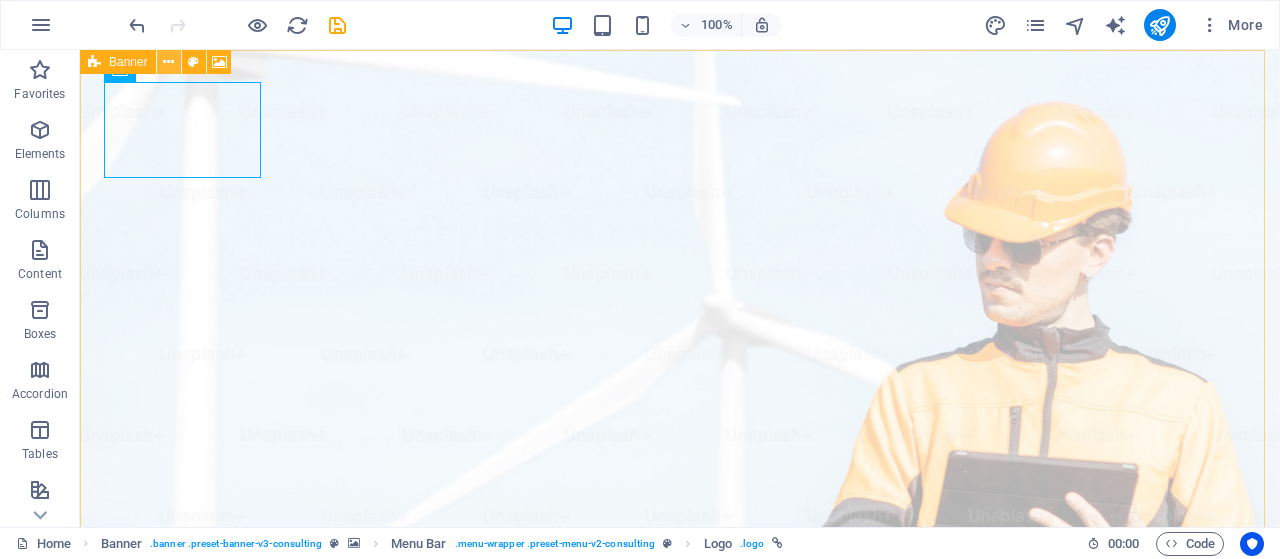 click at bounding box center (168, 62) 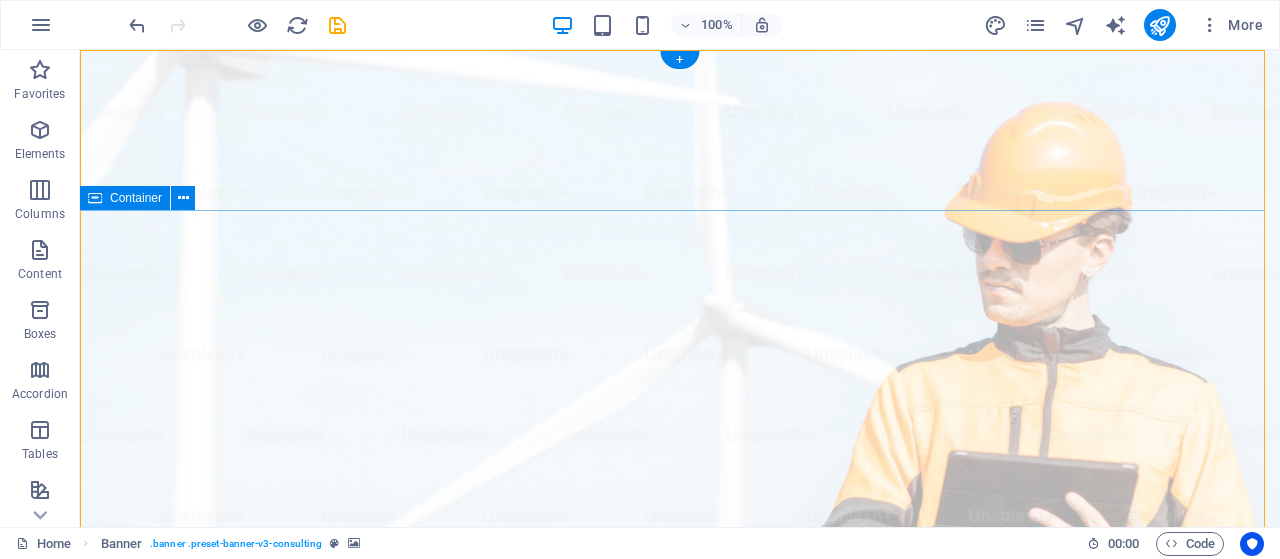 click on "Elevate Your Business With Sustainable Energy And Strategic Consulting Empowering businesses for a greener future and strategic growth Get Started" at bounding box center [680, 1437] 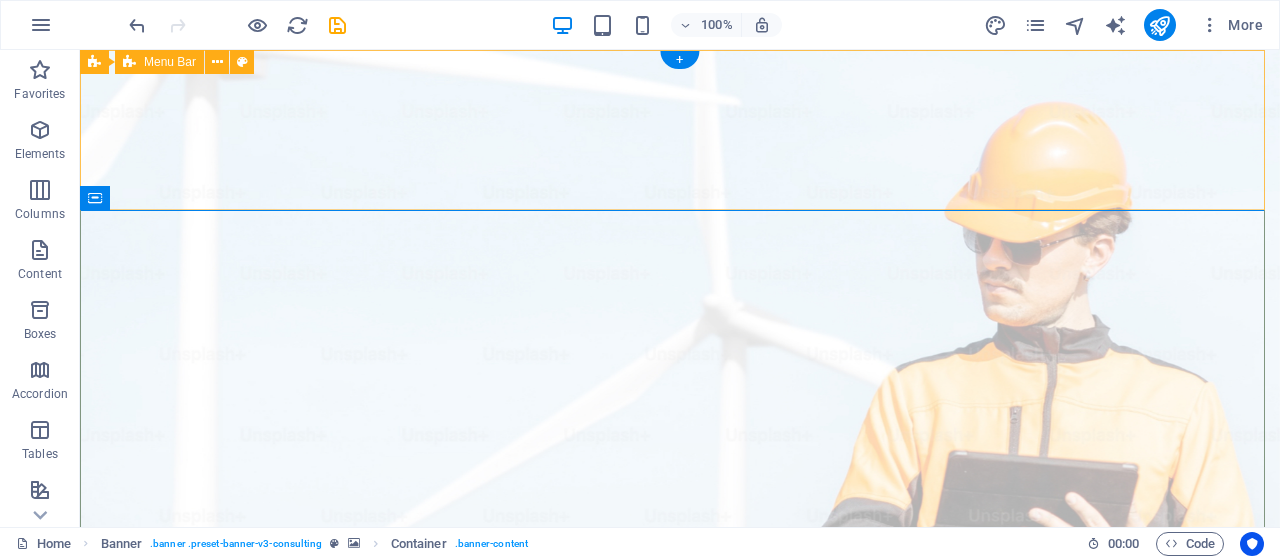 click on "Our Story Our Team Our Strengths Projects Contact Us Get Started" at bounding box center (680, 1078) 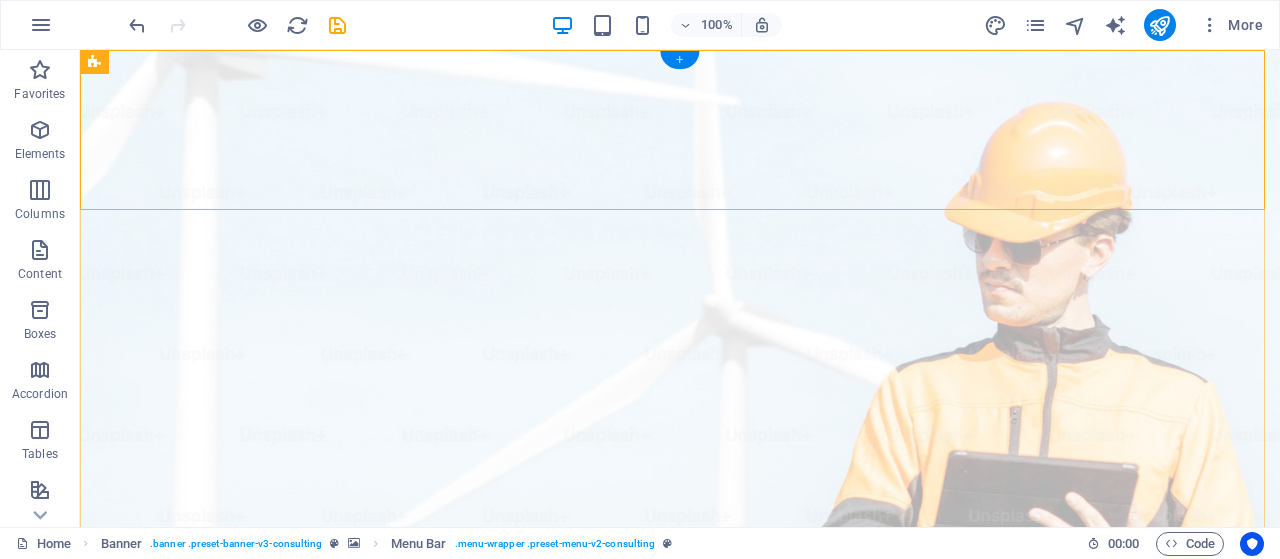 click on "+" at bounding box center [679, 60] 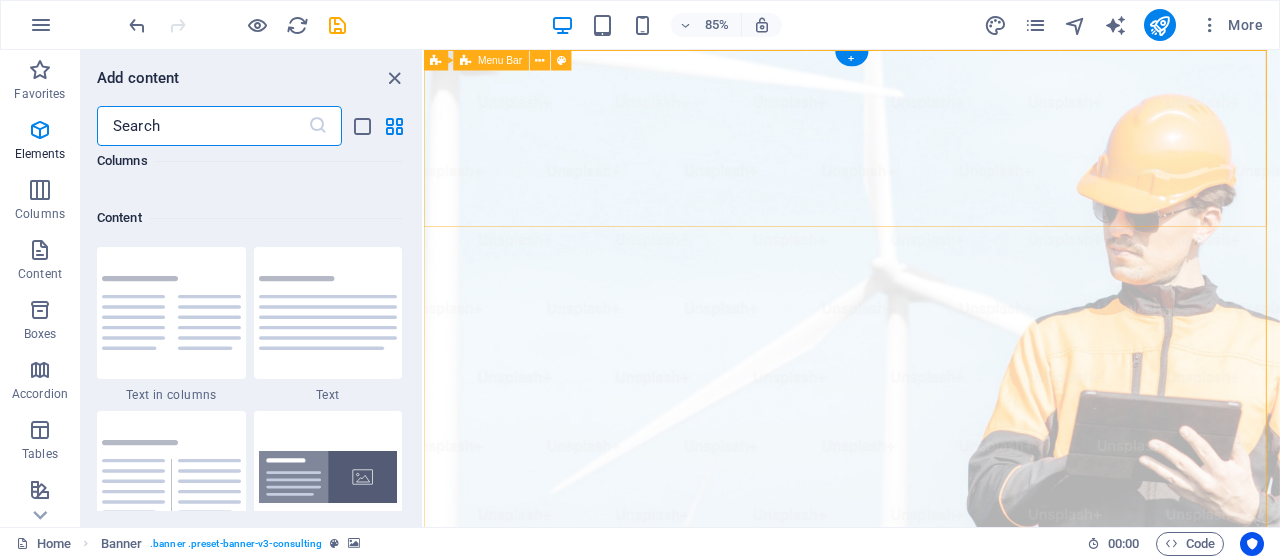 scroll, scrollTop: 3499, scrollLeft: 0, axis: vertical 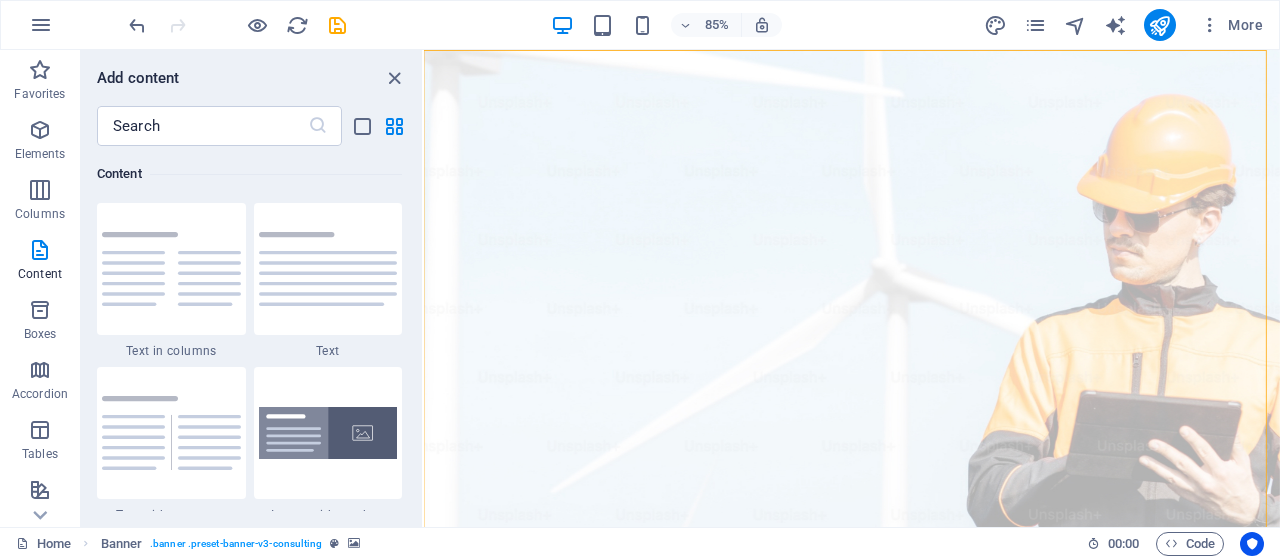 click on "Favorites 1 Star Headline 1 Star Container Elements 1 Star Headline 1 Star Text 1 Star Image 1 Star Container 1 Star Spacer 1 Star Separator 1 Star HTML 1 Star Icon 1 Star Button 1 Star Logo 1 Star SVG 1 Star Image slider 1 Star Slider 1 Star Gallery 1 Star Menu 1 Star Map 1 Star Facebook 1 Star Video 1 Star YouTube 1 Star Vimeo 1 Star Document 1 Star Audio 1 Star Iframe 1 Star Privacy 1 Star Languages Columns 1 Star Container 1 Star 2 columns 1 Star 3 columns 1 Star 4 columns 1 Star 5 columns 1 Star 6 columns 1 Star 40-60 1 Star 20-80 1 Star 80-20 1 Star 30-70 1 Star 70-30 1 Star Unequal Columns 1 Star 25-25-50 1 Star 25-50-25 1 Star 50-25-25 1 Star 20-60-20 1 Star 50-16-16-16 1 Star 16-16-16-50 1 Star Grid 2-1 1 Star Grid 1-2 1 Star Grid 3-1 1 Star Grid 1-3 1 Star Grid 4-1 1 Star Grid 1-4 1 Star Grid 1-2-1 1 Star Grid 1-1-2 1 Star Grid 2h-2v 1 Star Grid 2v-2h 1 Star Grid 2-1-2 1 Star Grid 3-4 Content 1 Star Text in columns 1 Star Text 1 Star Text with separator 1 Star Image with text box 1 Star 1 Star Boxes" at bounding box center [251, 328] 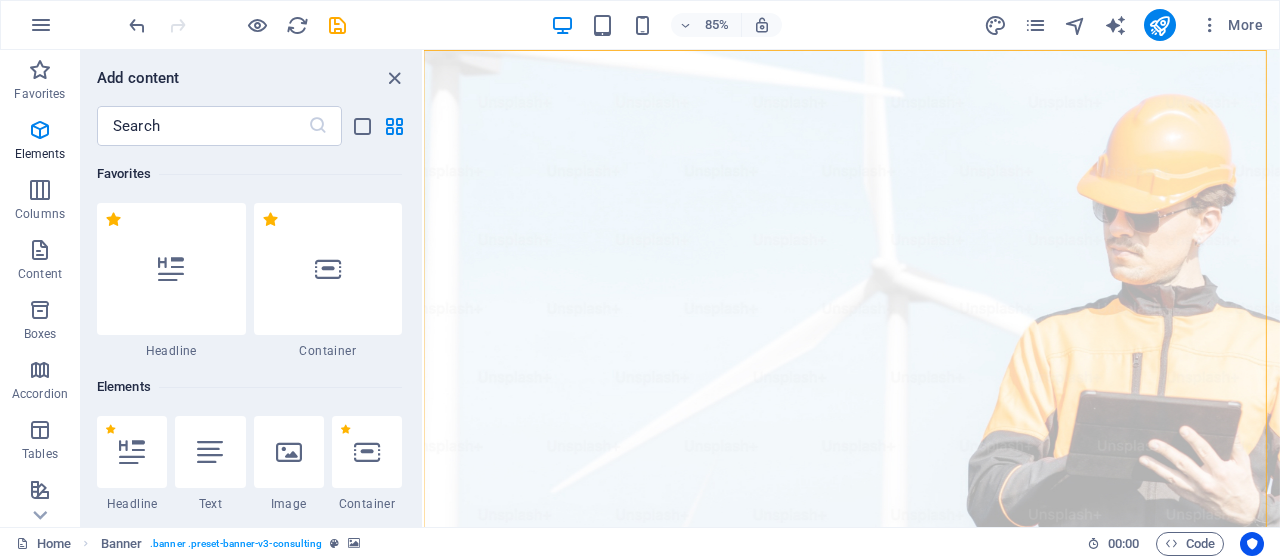 scroll, scrollTop: 364, scrollLeft: 0, axis: vertical 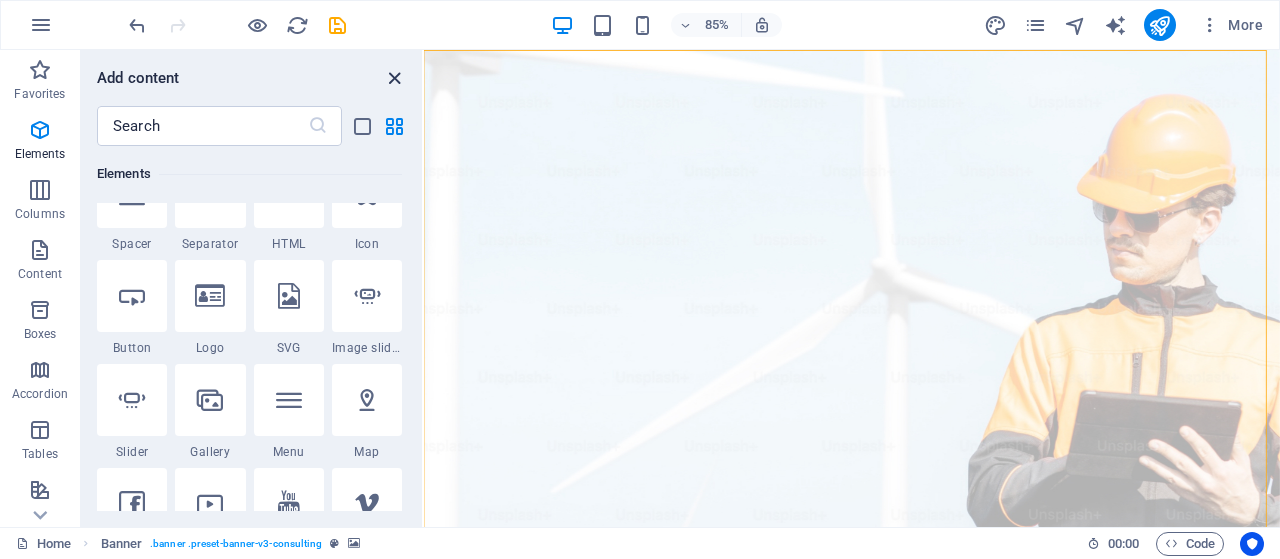 click at bounding box center [394, 78] 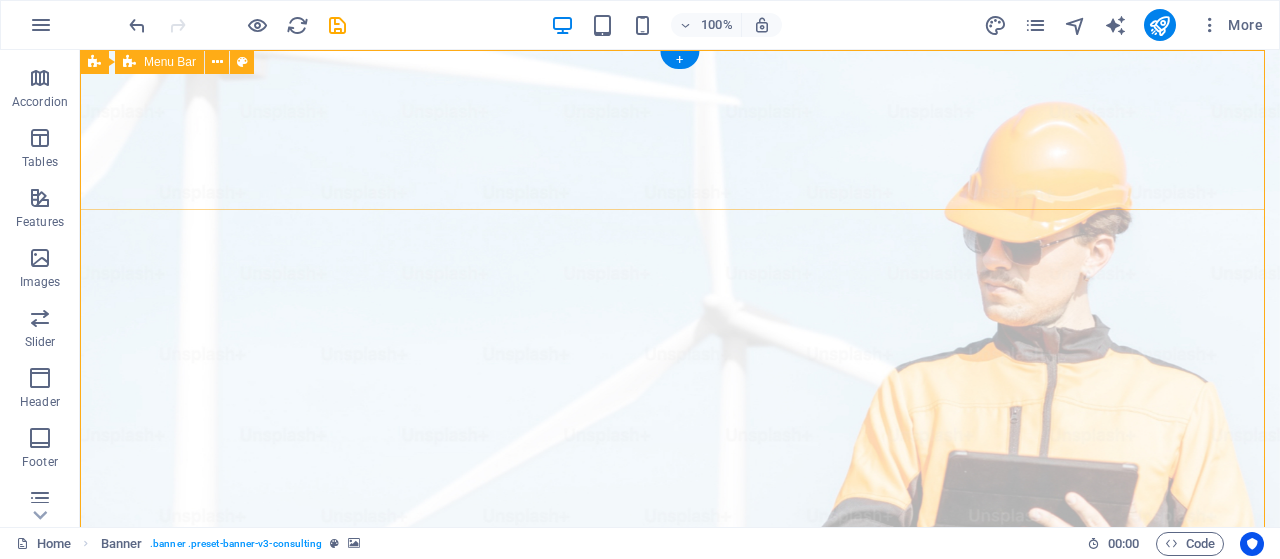 scroll, scrollTop: 302, scrollLeft: 0, axis: vertical 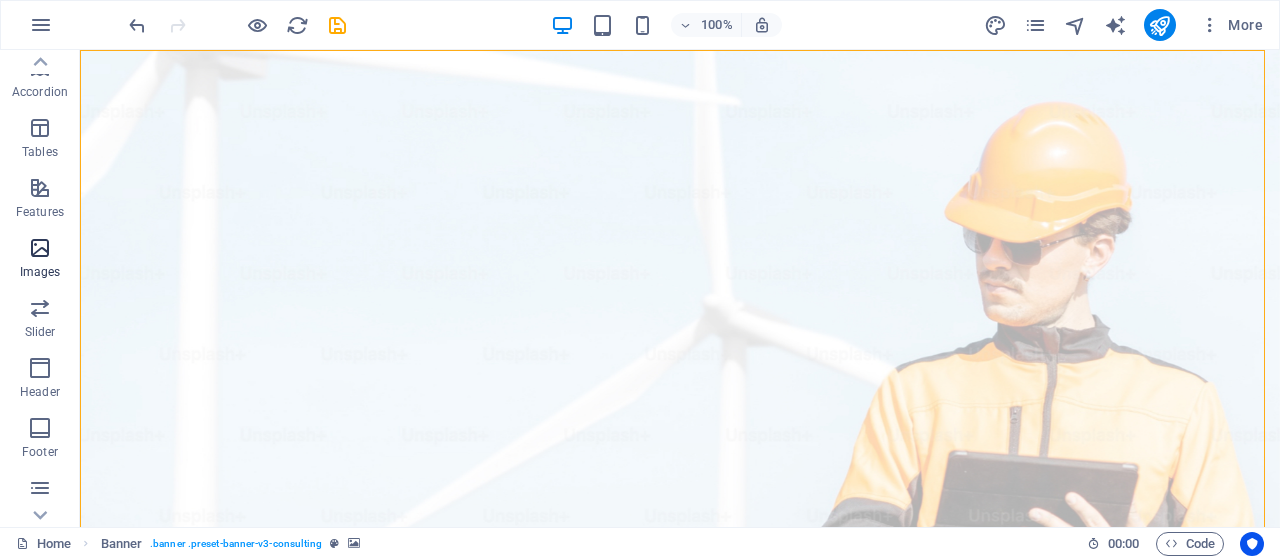 click at bounding box center (40, 248) 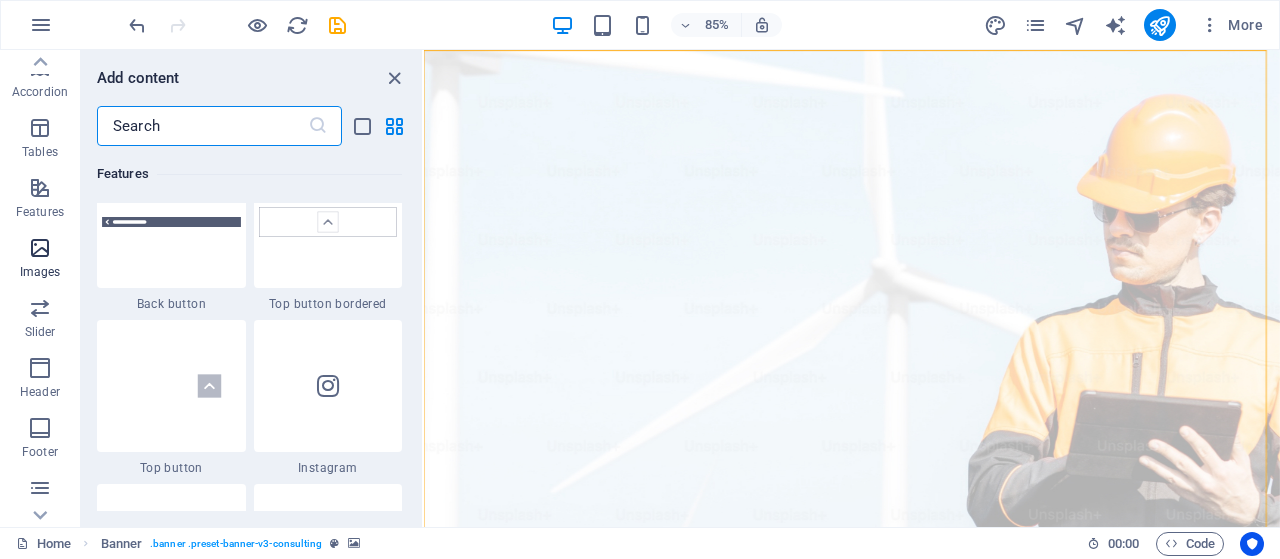 scroll, scrollTop: 10140, scrollLeft: 0, axis: vertical 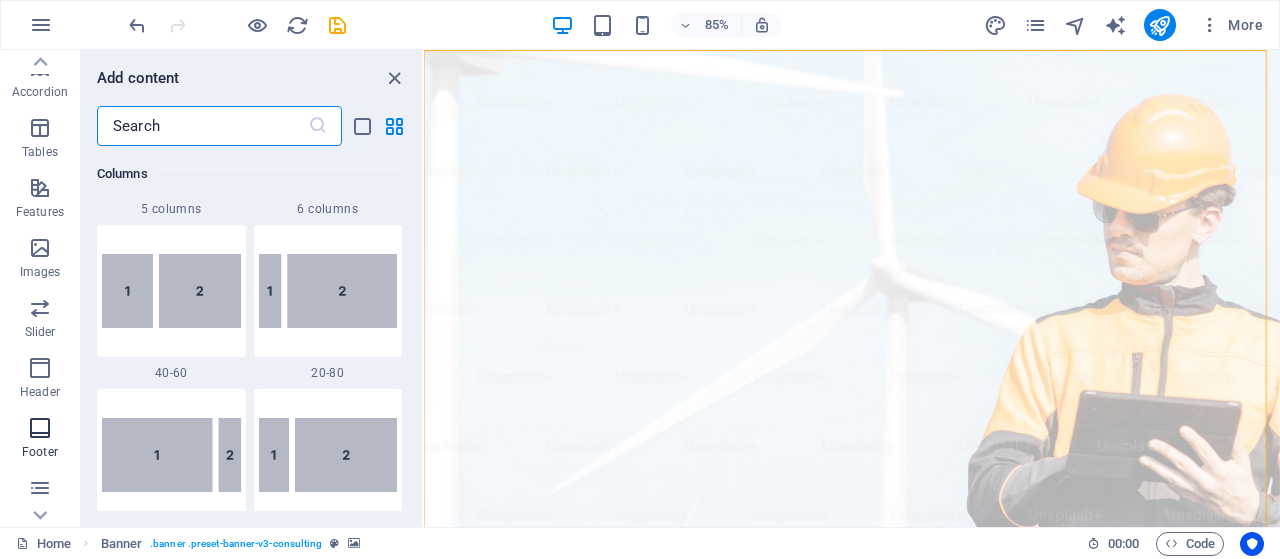 click at bounding box center [40, 428] 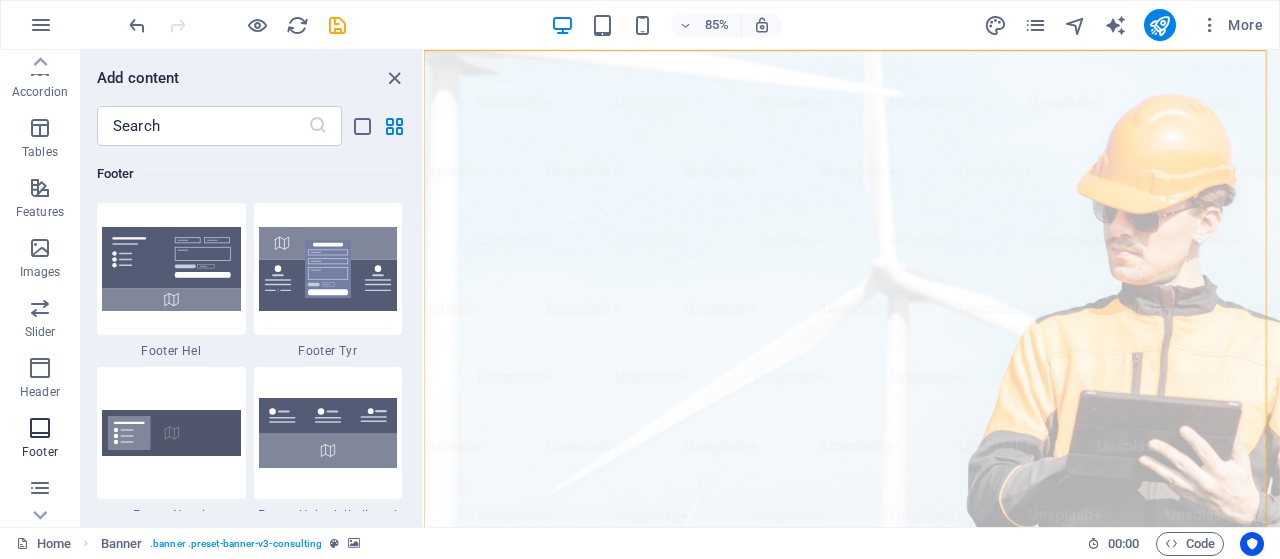 scroll, scrollTop: 13239, scrollLeft: 0, axis: vertical 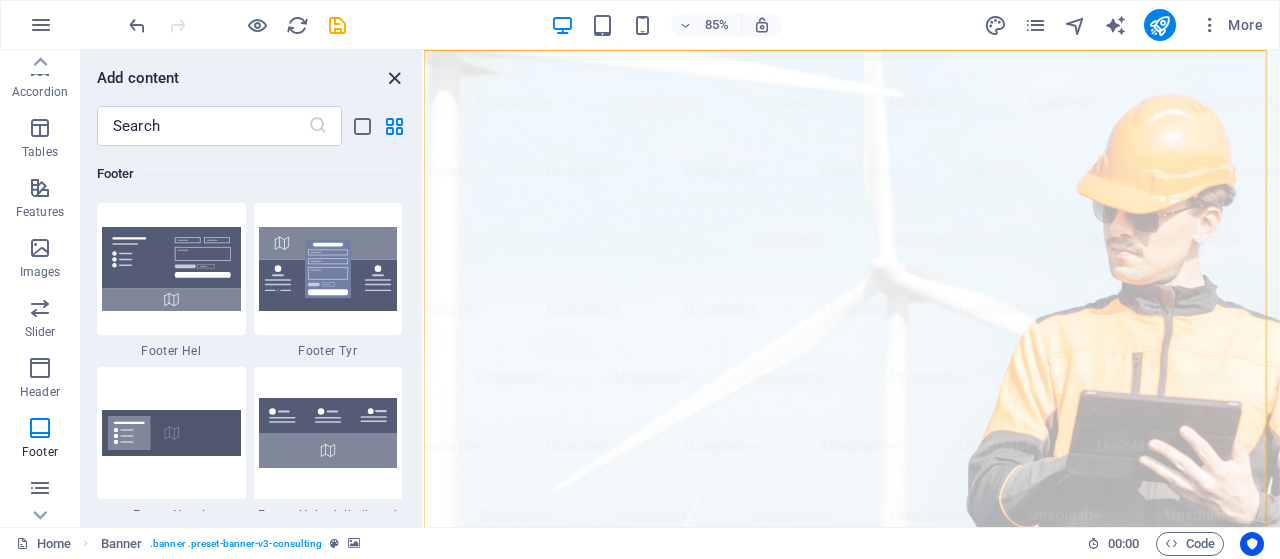 click at bounding box center (394, 78) 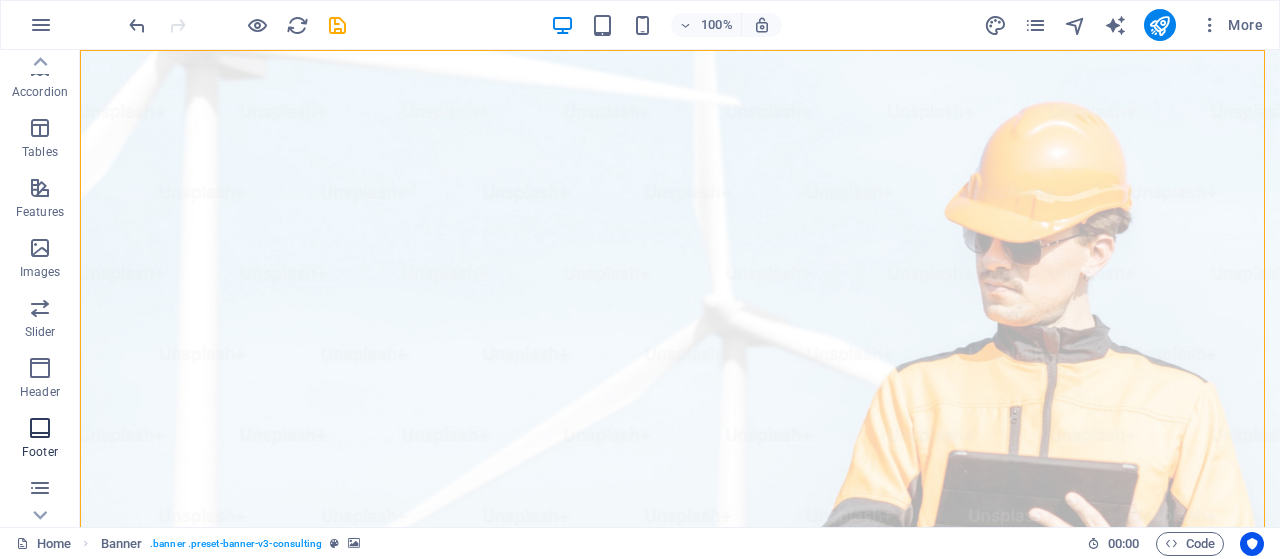 click on "Footer" at bounding box center (40, 452) 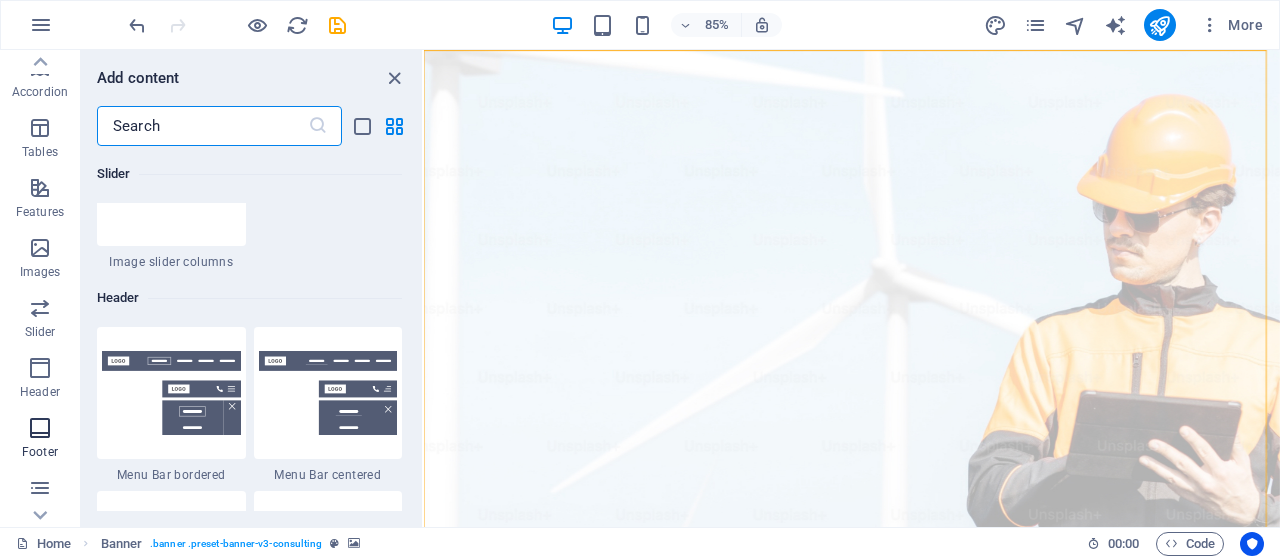 scroll, scrollTop: 13239, scrollLeft: 0, axis: vertical 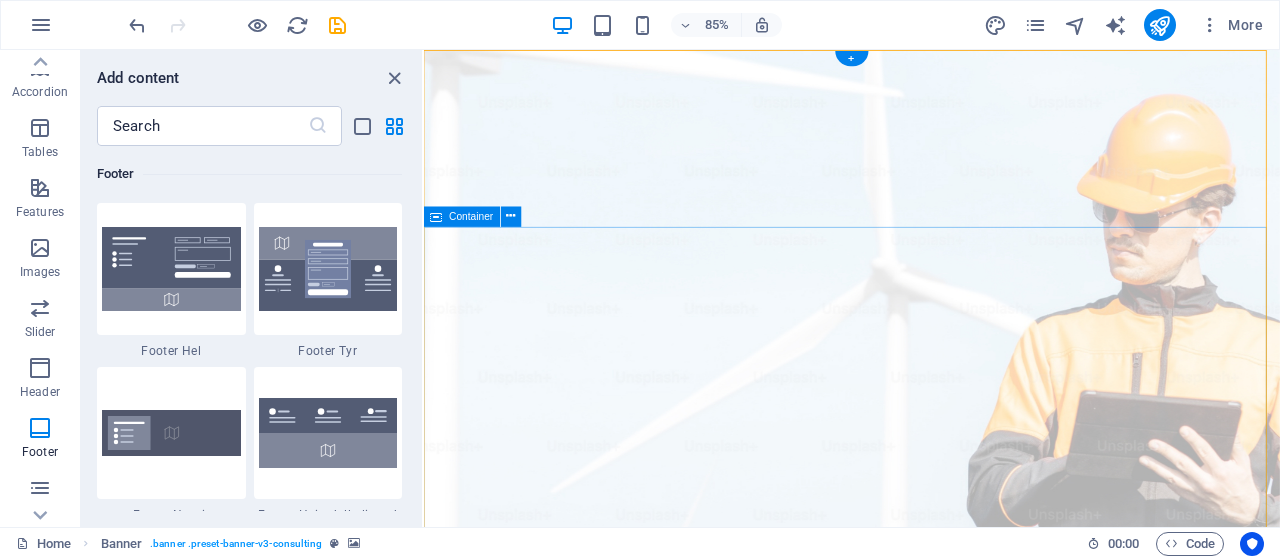 click on "Elevate Your Business With Sustainable Energy And Strategic Consulting Empowering businesses for a greener future and strategic growth Get Started" at bounding box center [927, 1488] 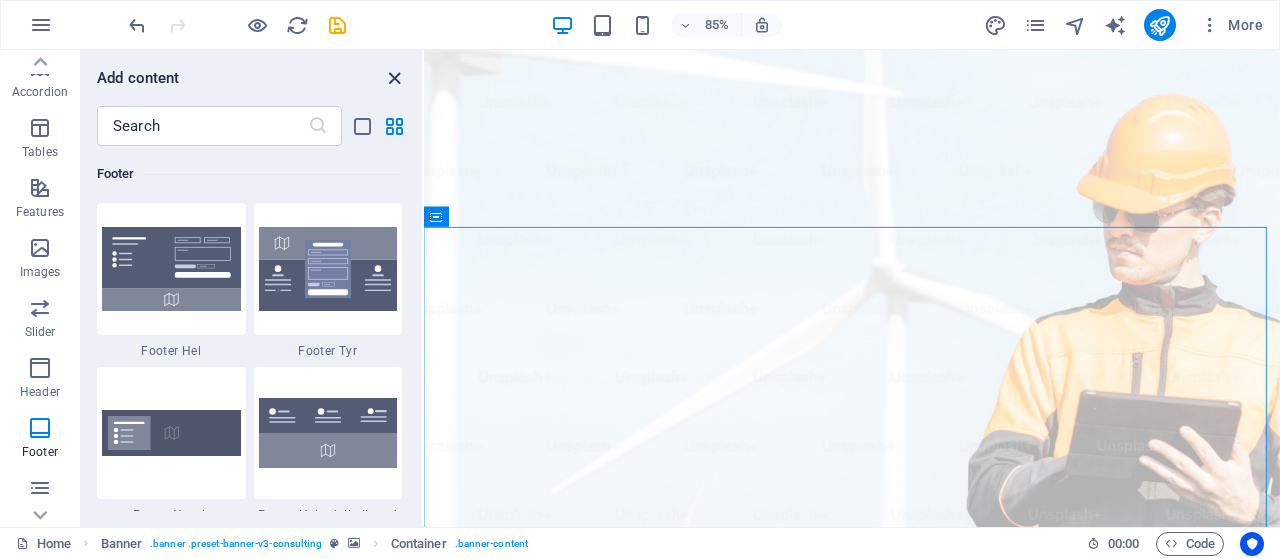 click at bounding box center [394, 78] 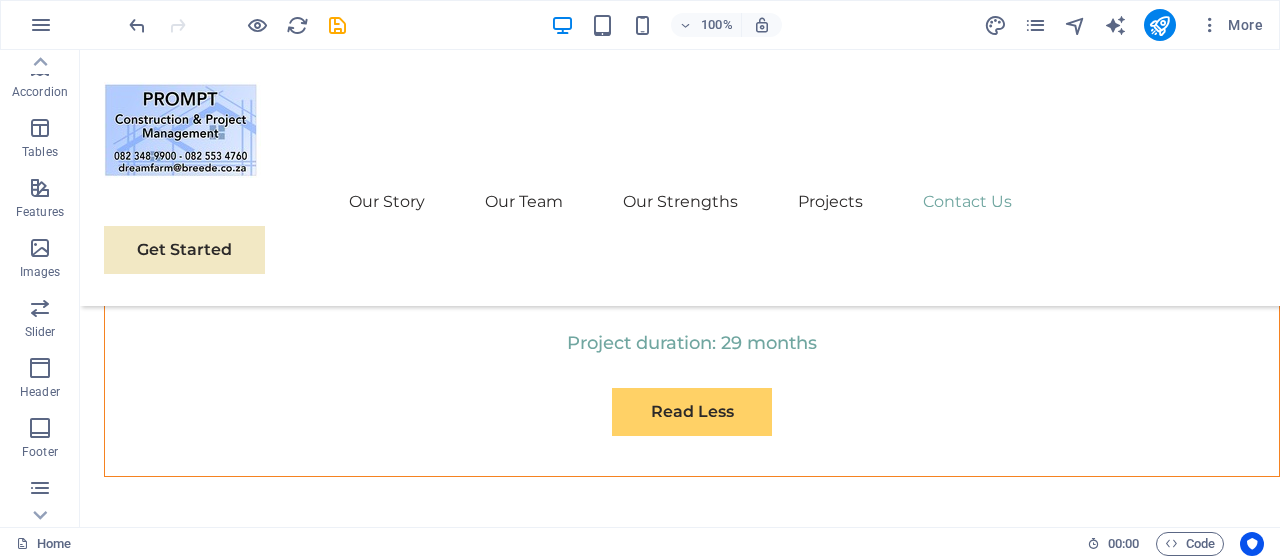 scroll, scrollTop: 11722, scrollLeft: 0, axis: vertical 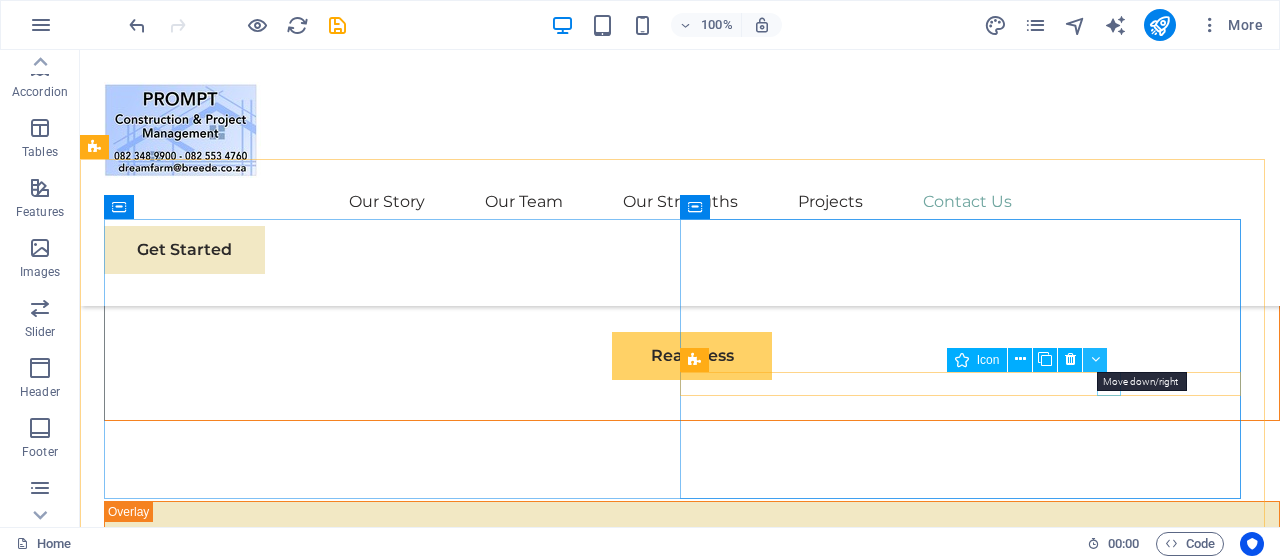 click at bounding box center (1095, 359) 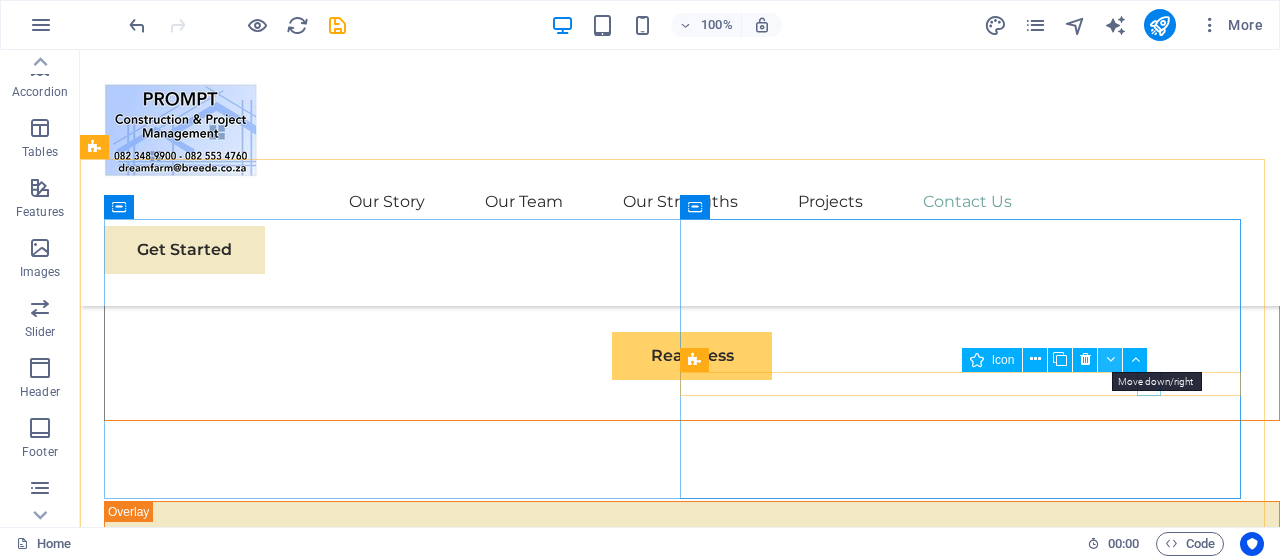 click at bounding box center [1110, 359] 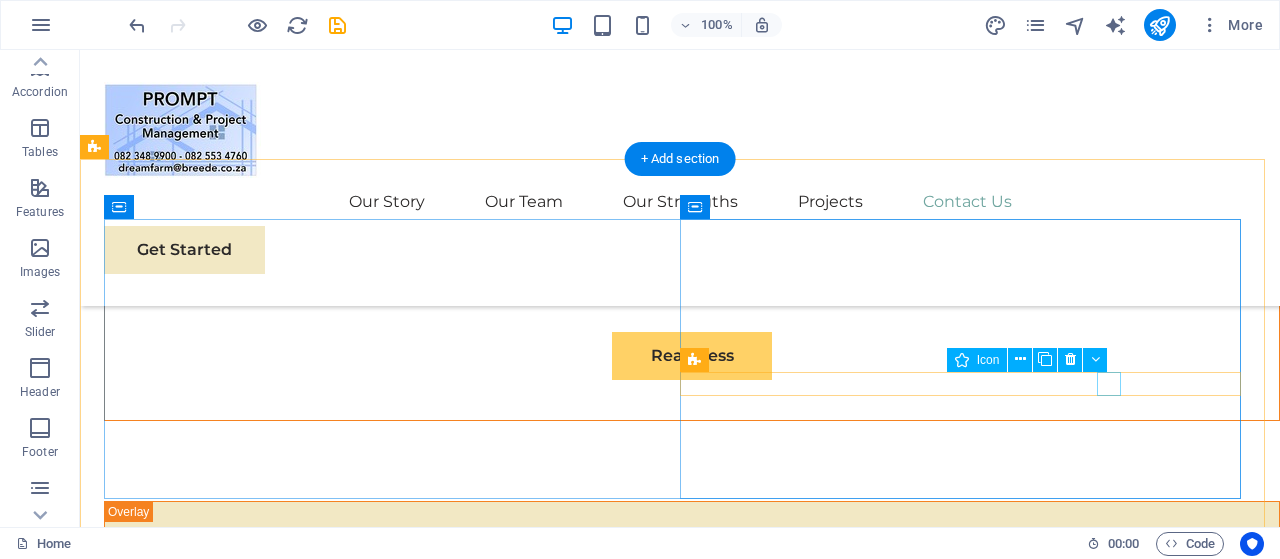 click at bounding box center (388, 6947) 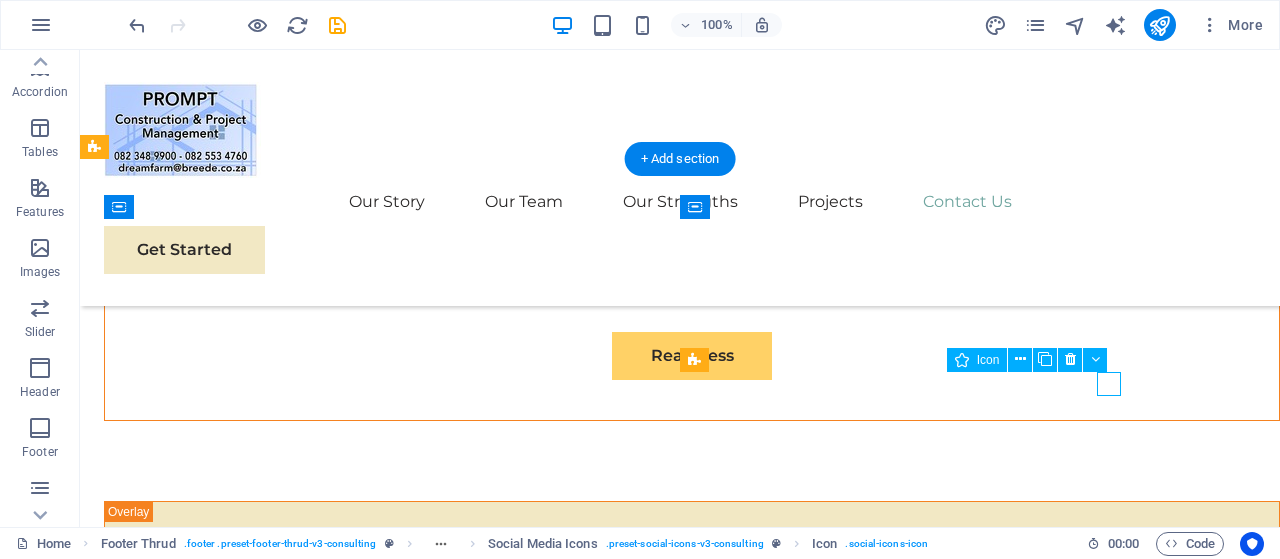 click at bounding box center [388, 6947] 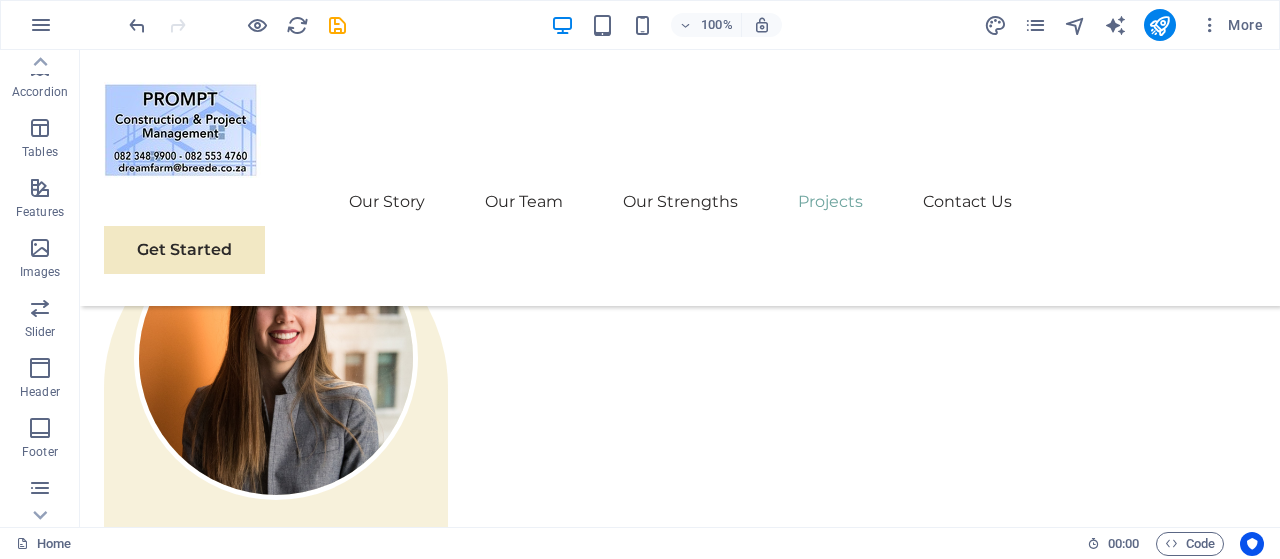 scroll, scrollTop: 3616, scrollLeft: 0, axis: vertical 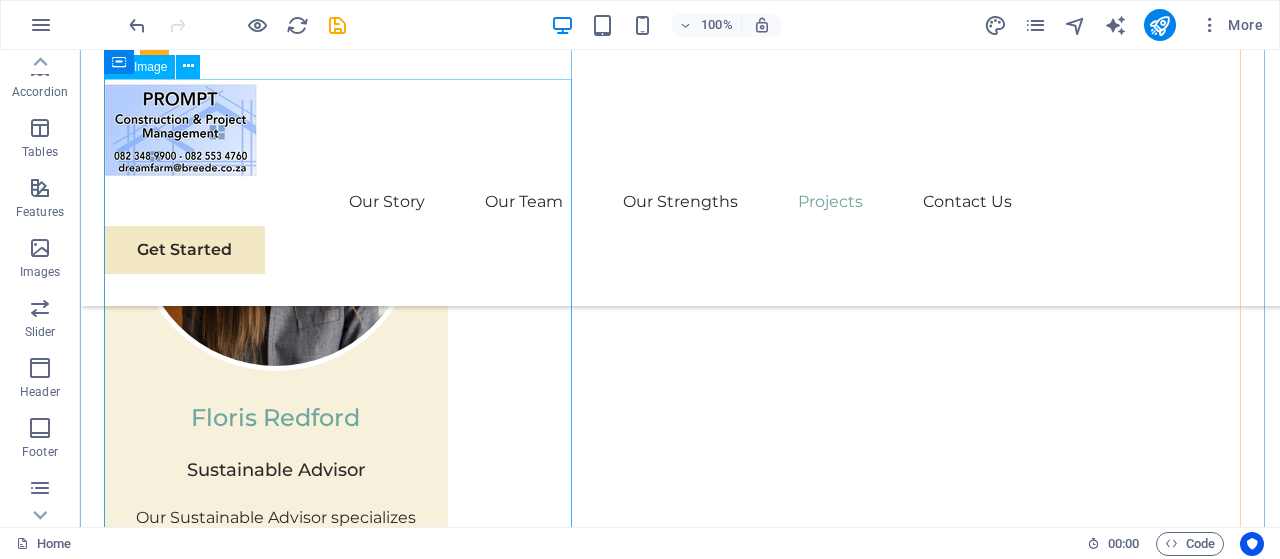 click at bounding box center (342, 3712) 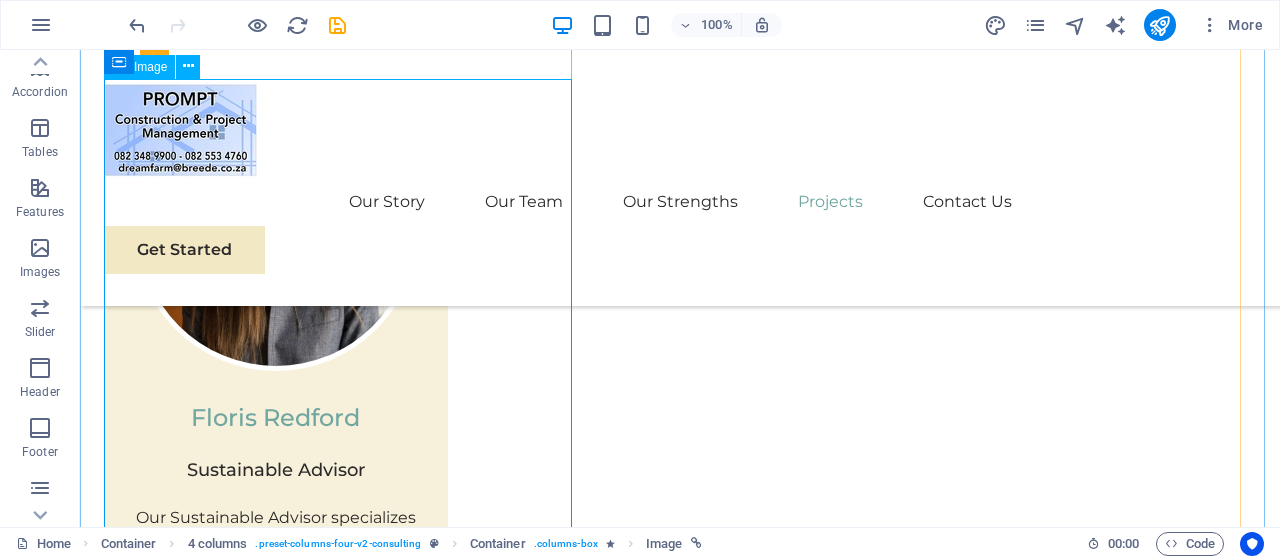 click at bounding box center (342, 3712) 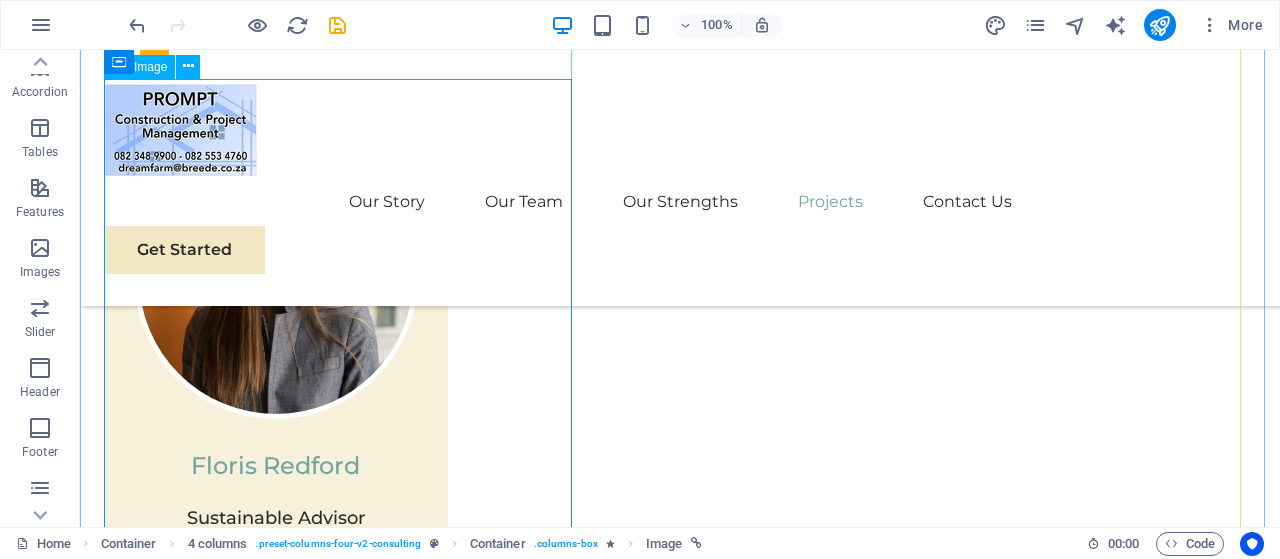 select on "%" 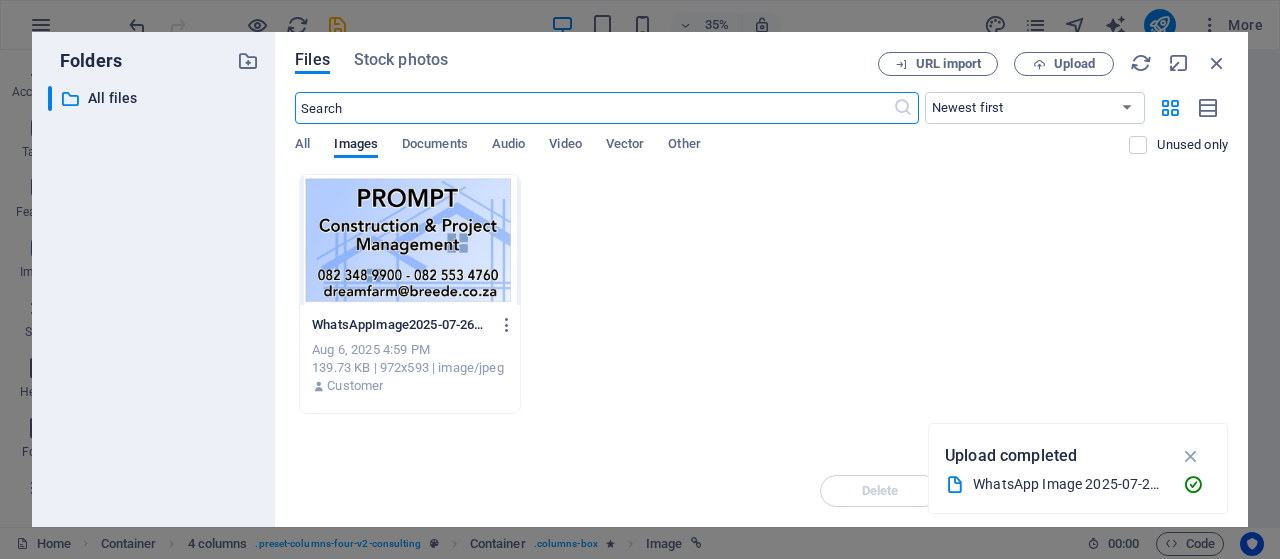 scroll, scrollTop: 3524, scrollLeft: 0, axis: vertical 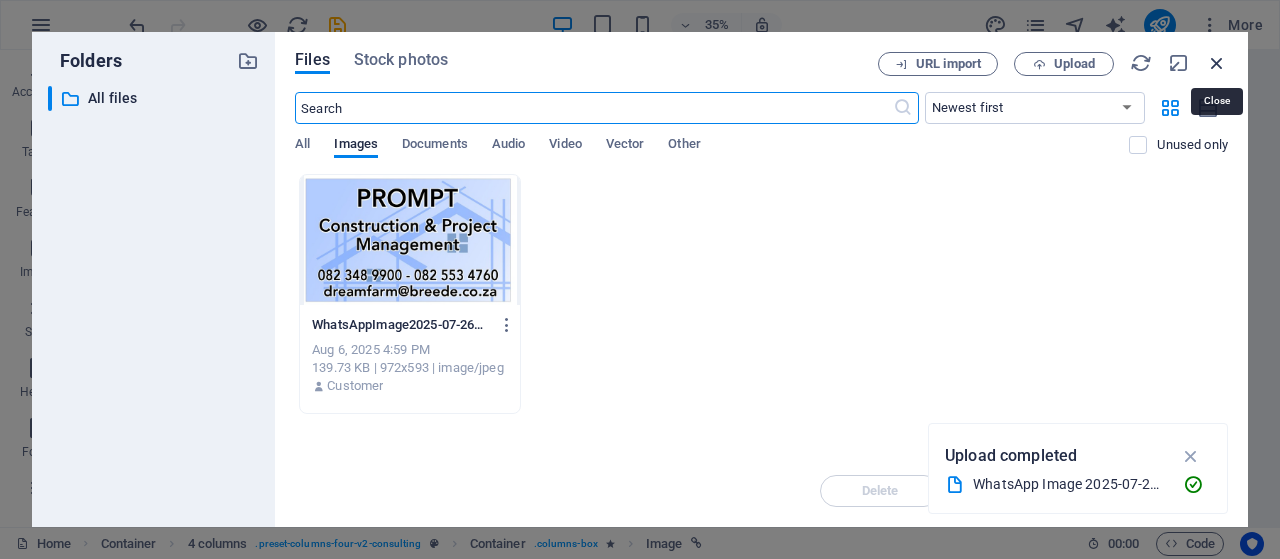 click at bounding box center [1217, 63] 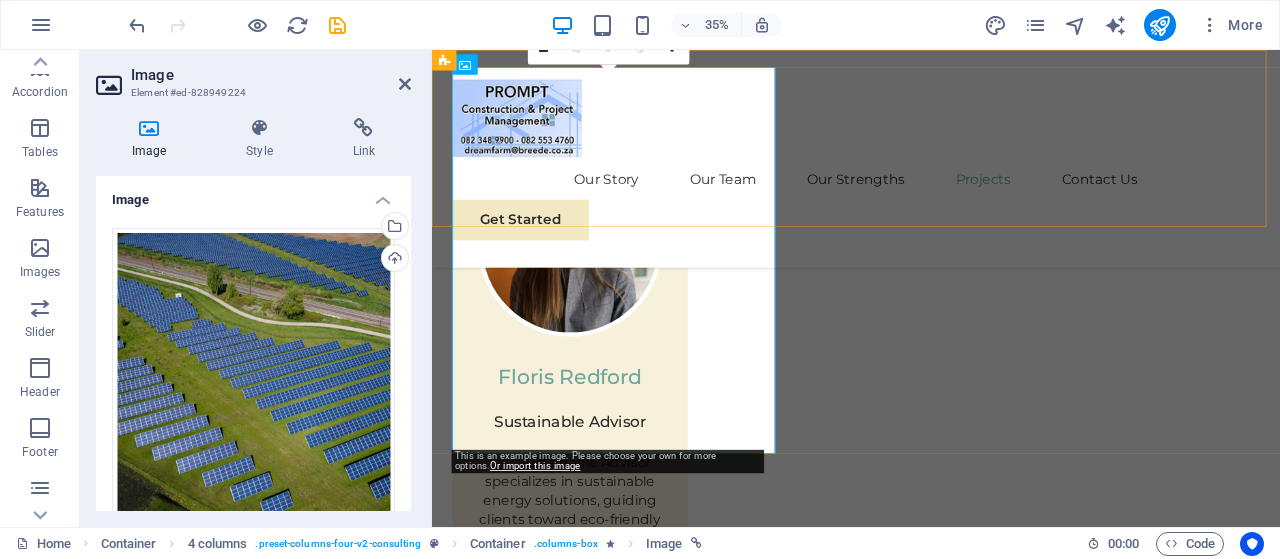 scroll, scrollTop: 3533, scrollLeft: 0, axis: vertical 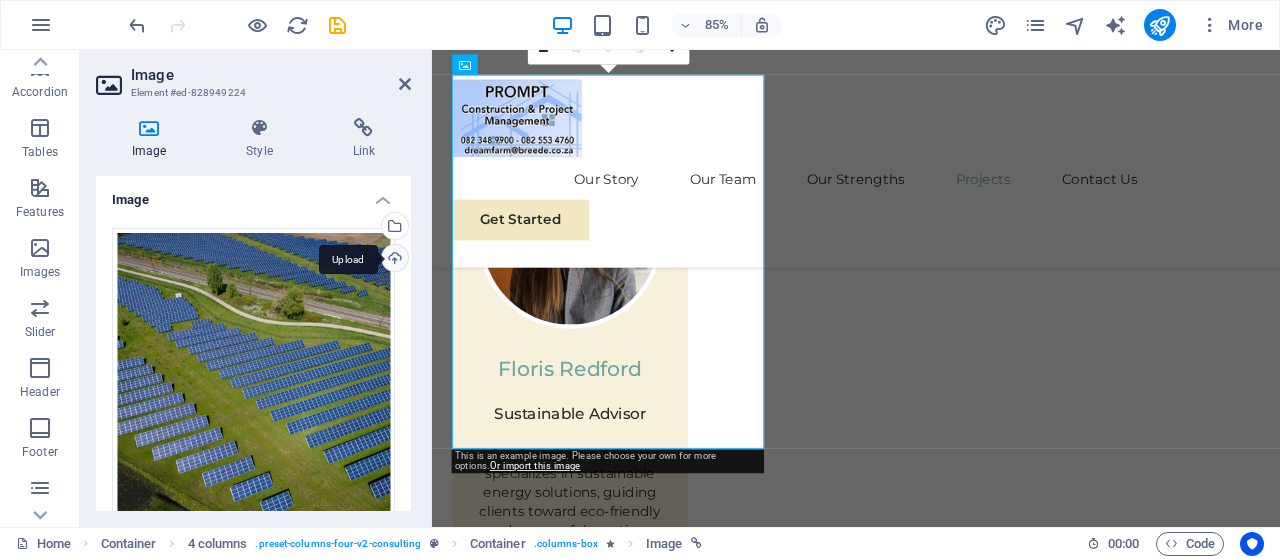 click on "Upload" at bounding box center [393, 260] 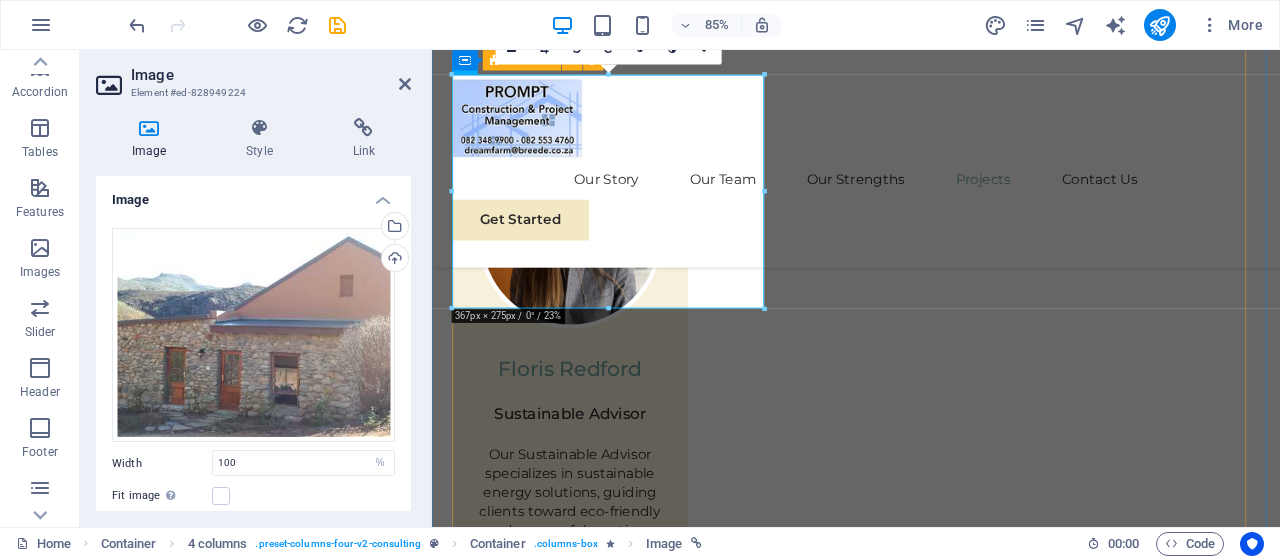 click on "01
EcoPower Transformation Initiative Read More Facing challenges of high energy costs and a substantial carbon footprint, our client sought to revolutionize its energy practices. Working hand-in-hand with Eco-Con's expert team, we implemented renewable energy solutions, incorporating solar and wind power into their operations. This resulted in a significant reduction in reliance on non-renewable sources, translating to both environmental benefits and substantial cost savings. Discover how this initiative became a beacon of sustainable excellence and an inspiration for businesses worldwide. Project manager: Jeffrey McCollins Project duration: 27 months Read Less 02 Strategic Sustainability Roadmap Read More Project manager: Jennifer Collins Project duration: 24 months Read Less 03 Global Market Expansion Strategy Read More Project manager: Peter Hopkins Project duration: 12 months Read Less 04 Renewable Energy Optimization Read More Project manager: Max Johnson Project duration: 29 months Read Less" at bounding box center [931, 5682] 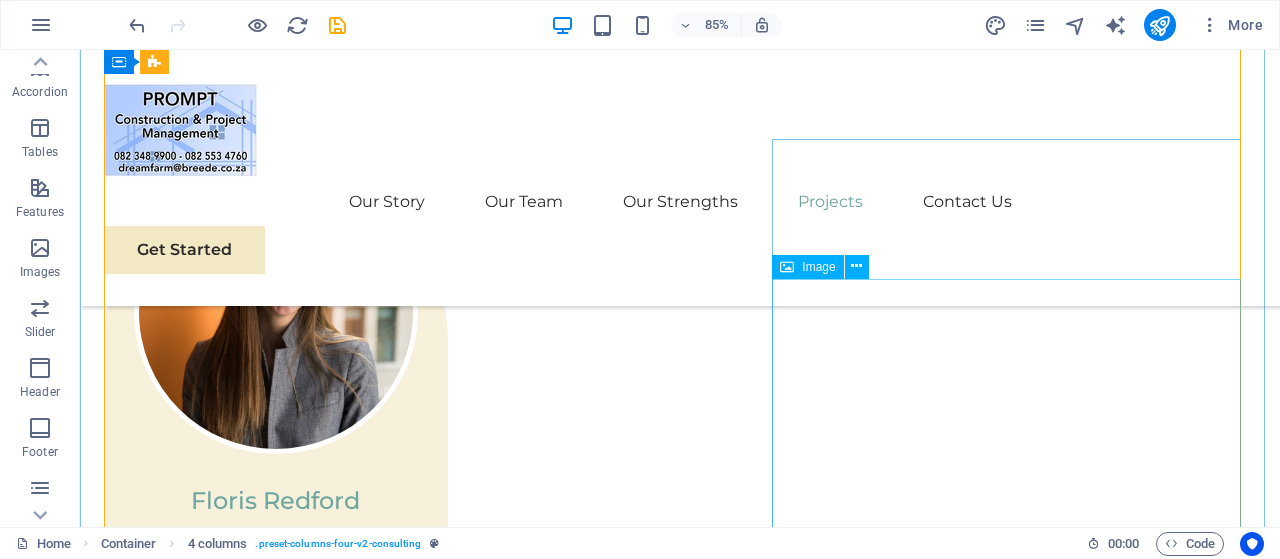 scroll, scrollTop: 3616, scrollLeft: 0, axis: vertical 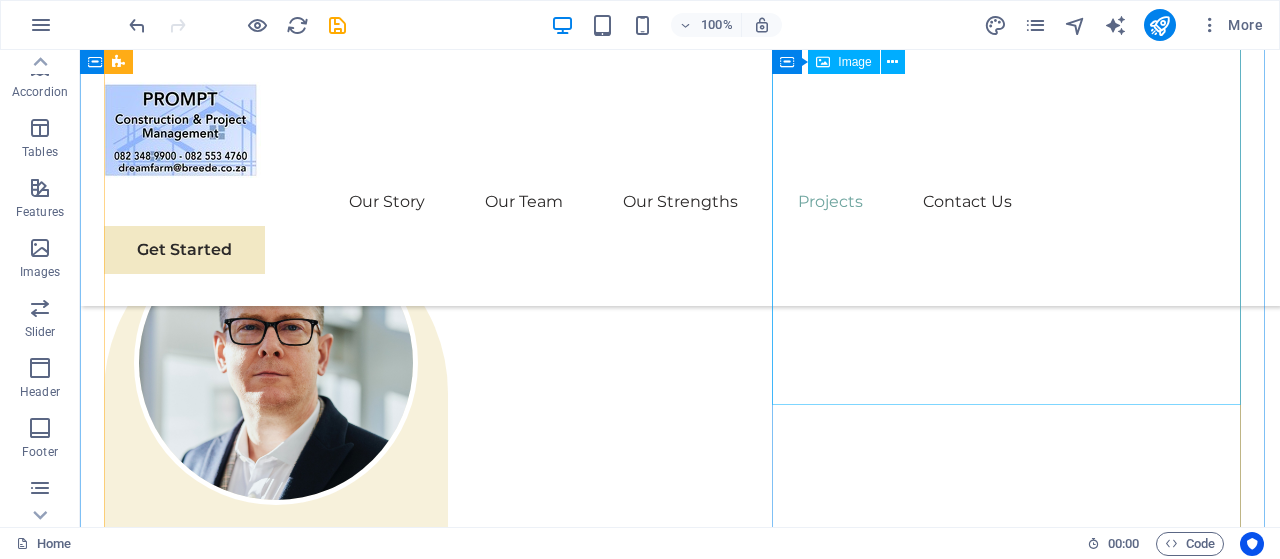 click at bounding box center (680, 4598) 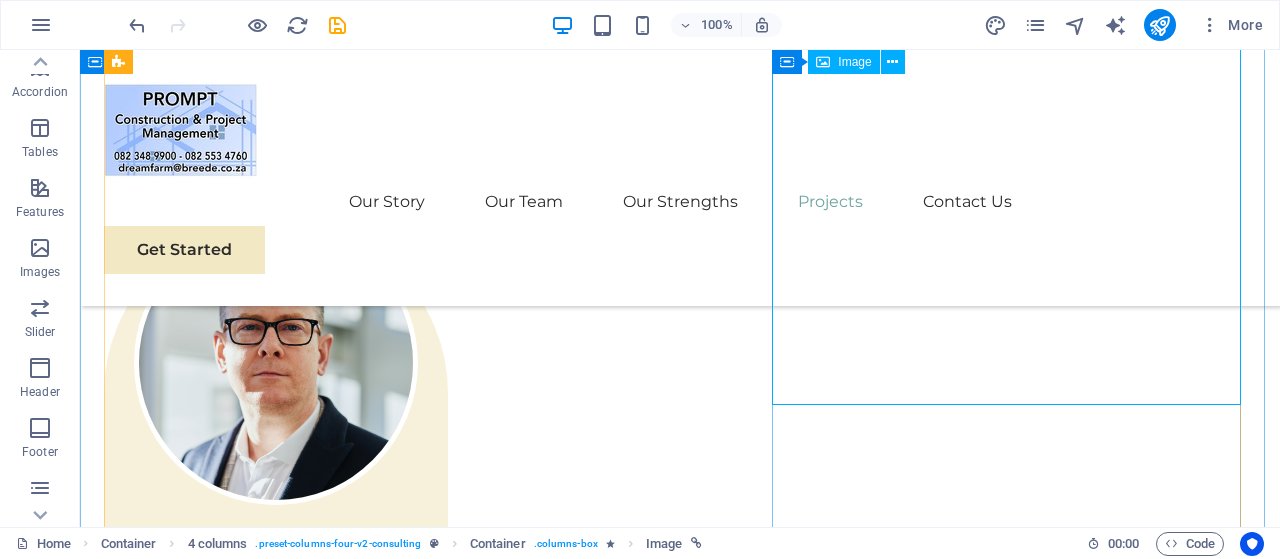 click on "Image" at bounding box center (854, 62) 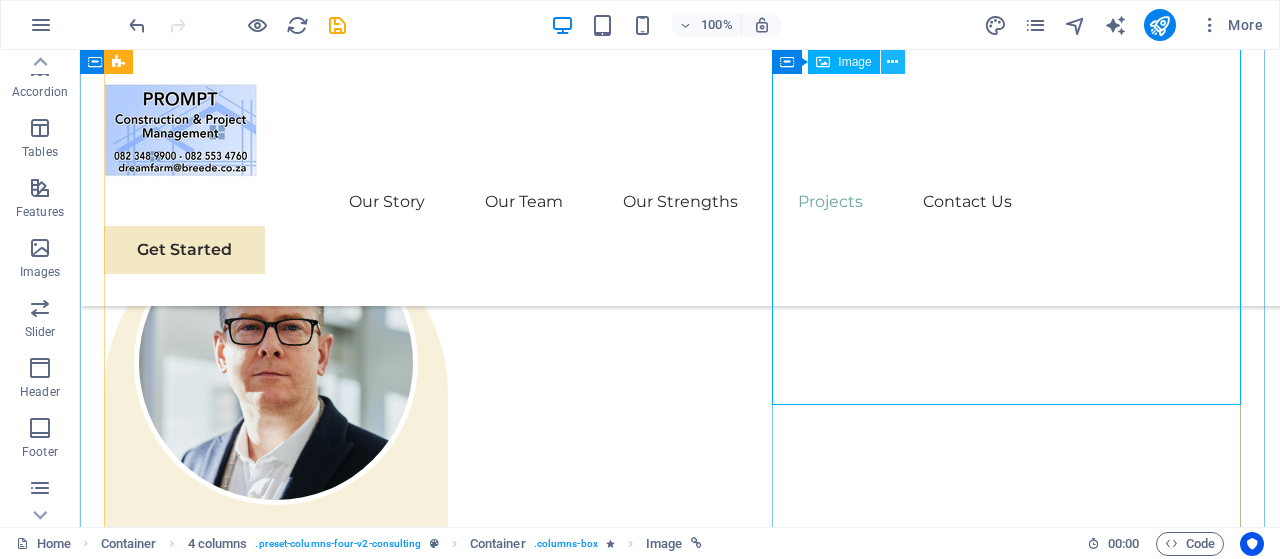 click at bounding box center [893, 62] 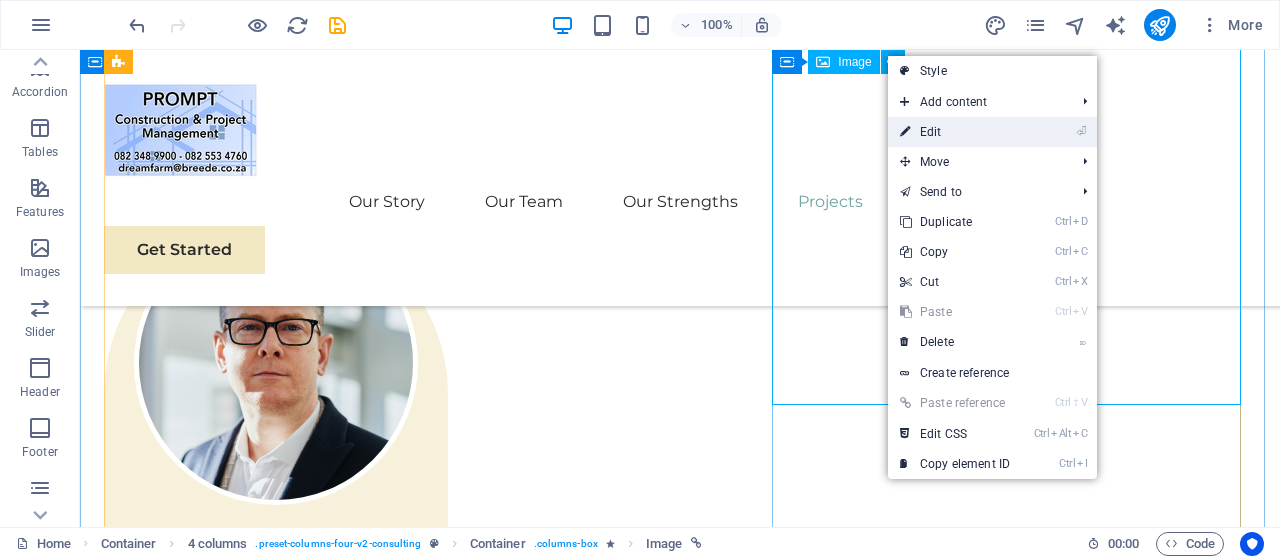 click on "⏎  Edit" at bounding box center [955, 132] 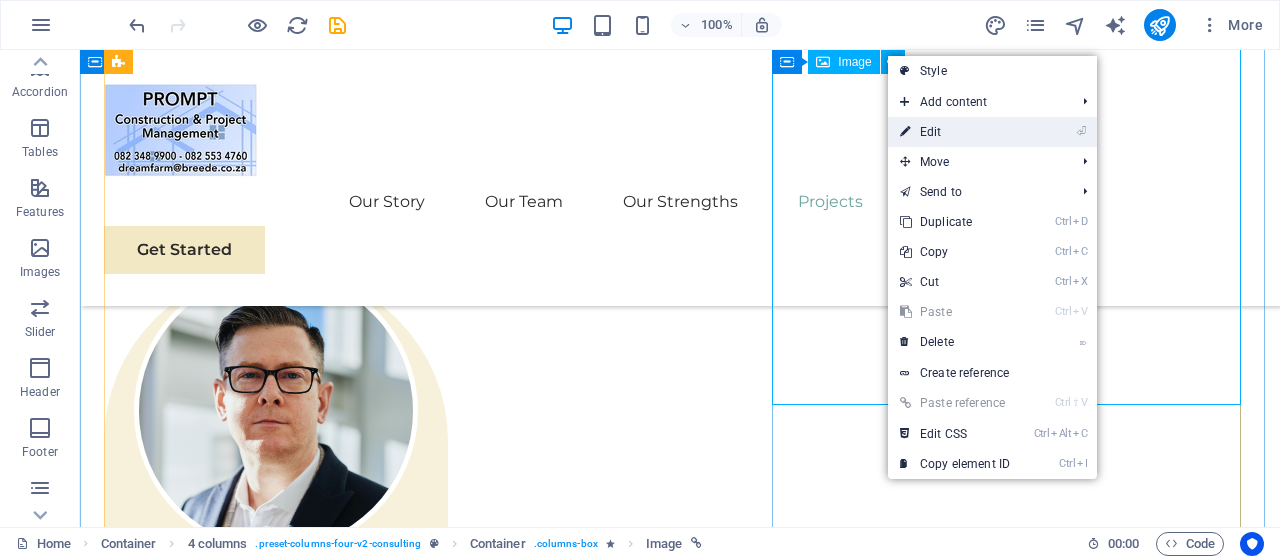select on "%" 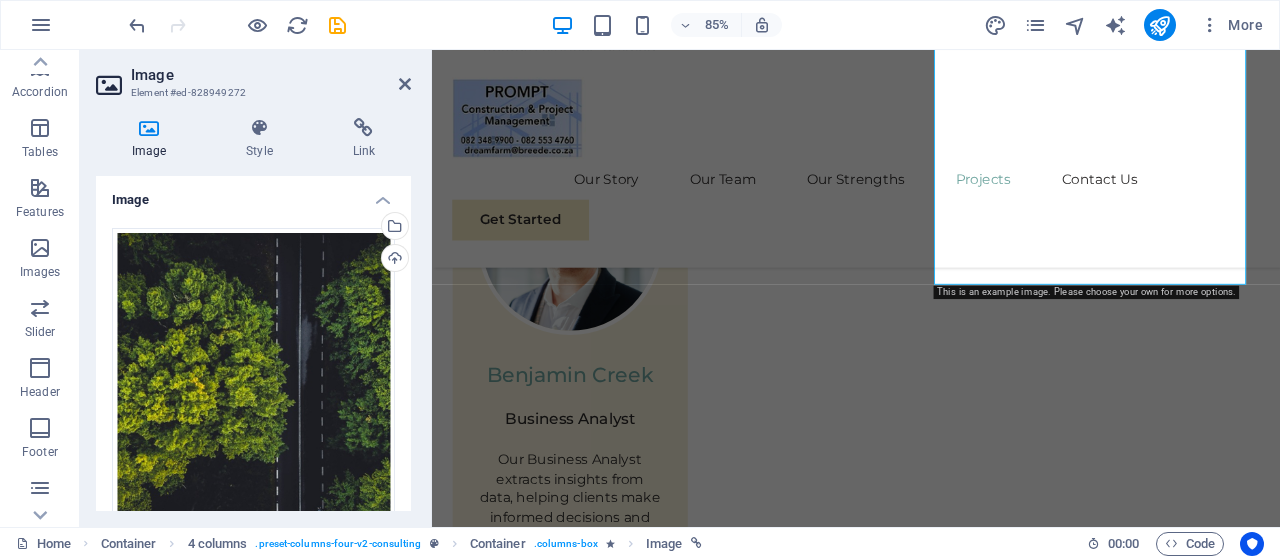 scroll, scrollTop: 3926, scrollLeft: 0, axis: vertical 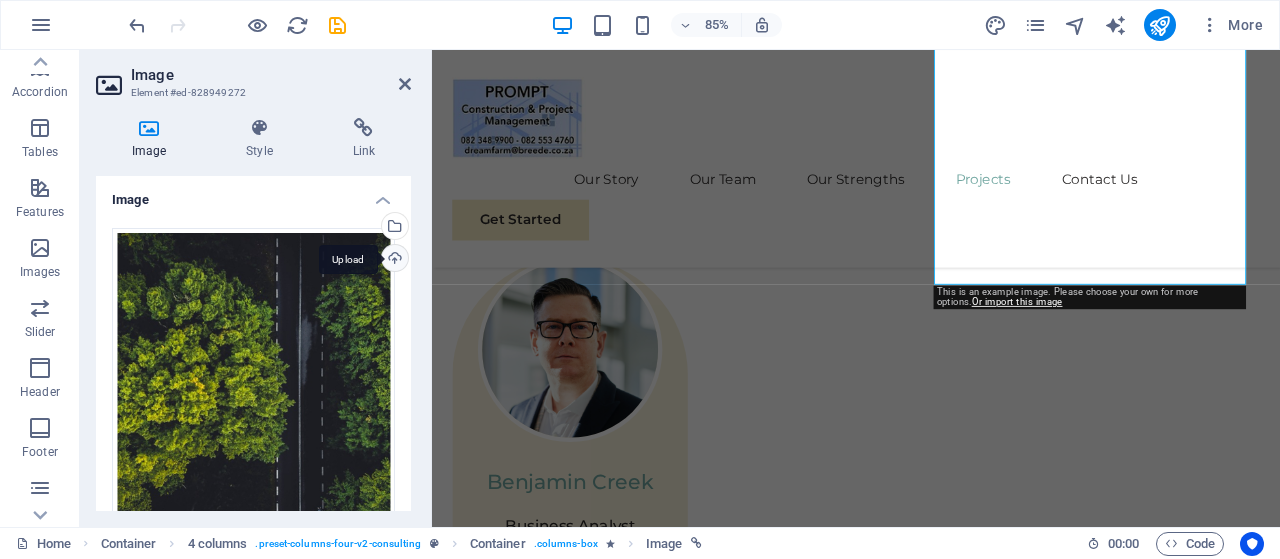 click on "Upload" at bounding box center [393, 260] 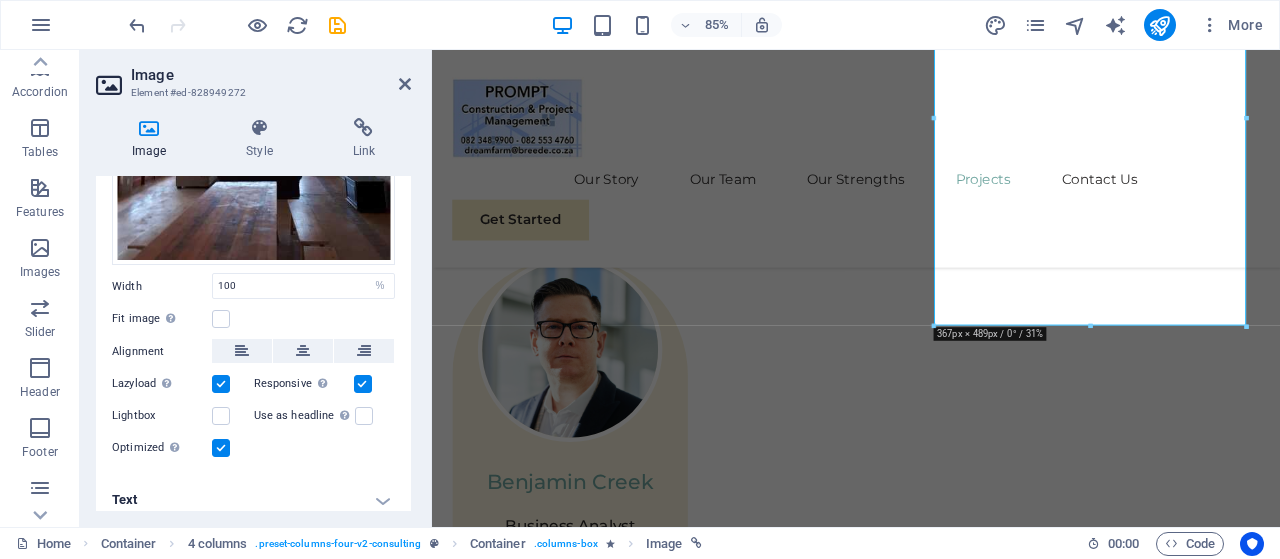 scroll, scrollTop: 343, scrollLeft: 0, axis: vertical 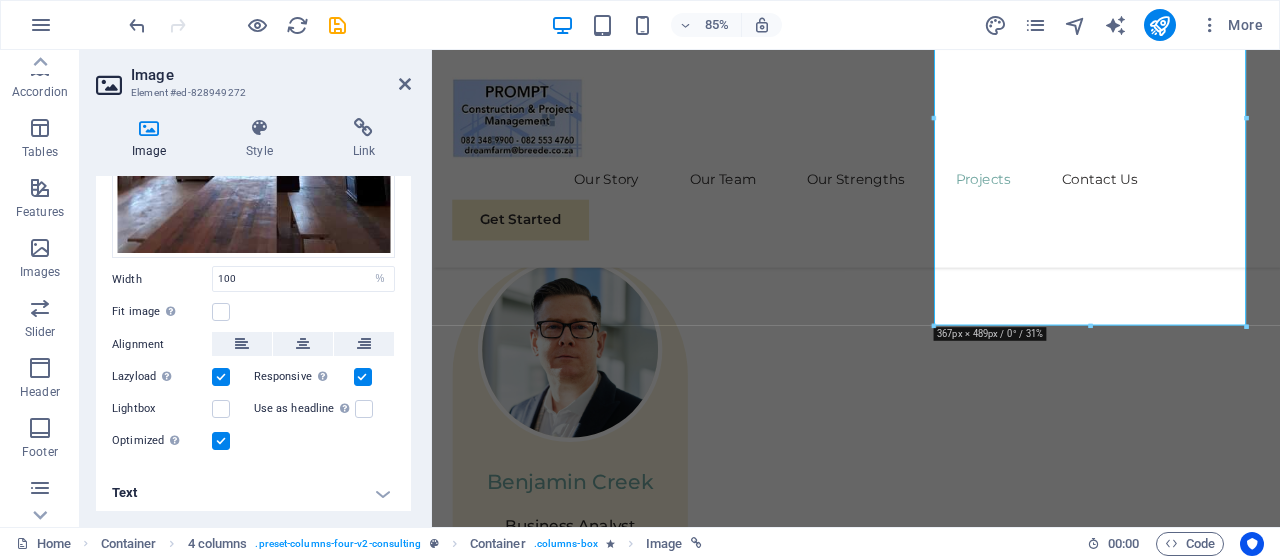 click on "Text" at bounding box center [253, 493] 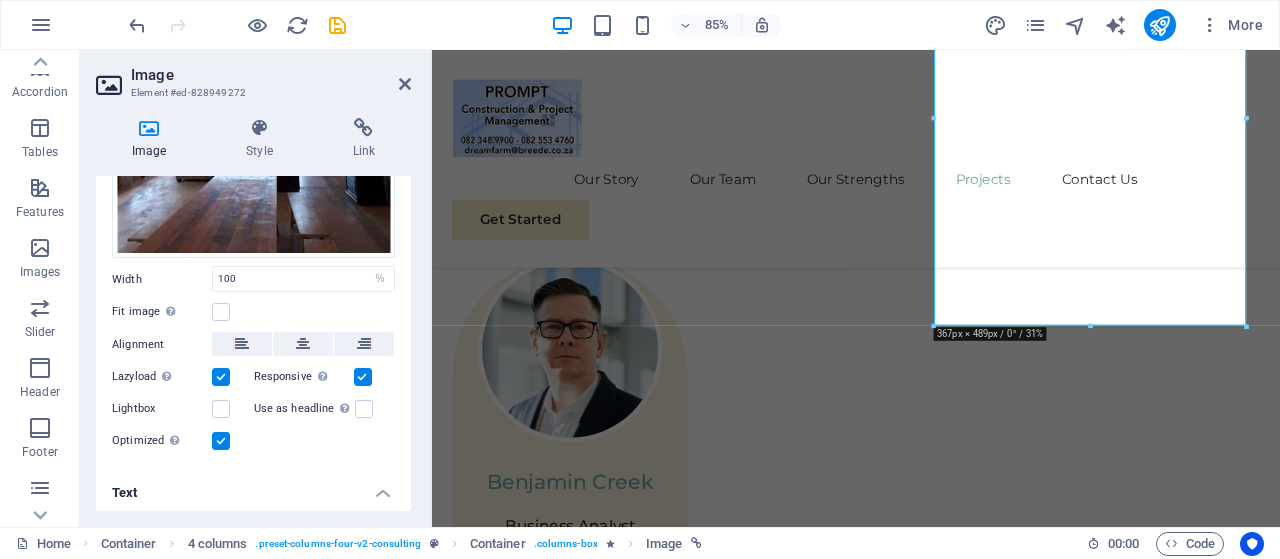 drag, startPoint x: 405, startPoint y: 421, endPoint x: 413, endPoint y: 452, distance: 32.01562 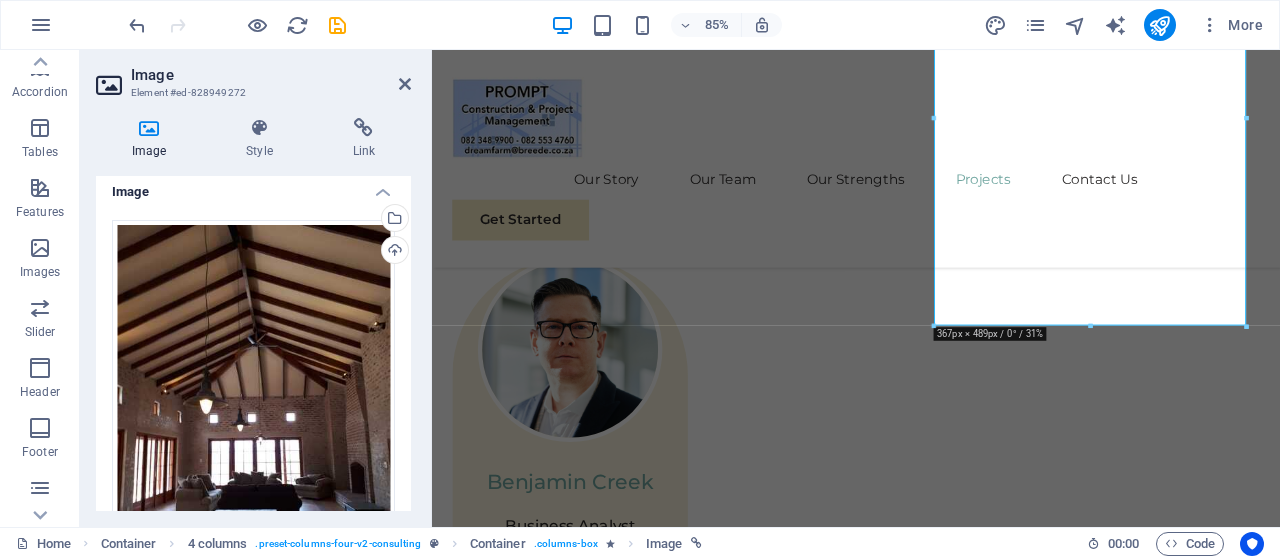 scroll, scrollTop: 0, scrollLeft: 0, axis: both 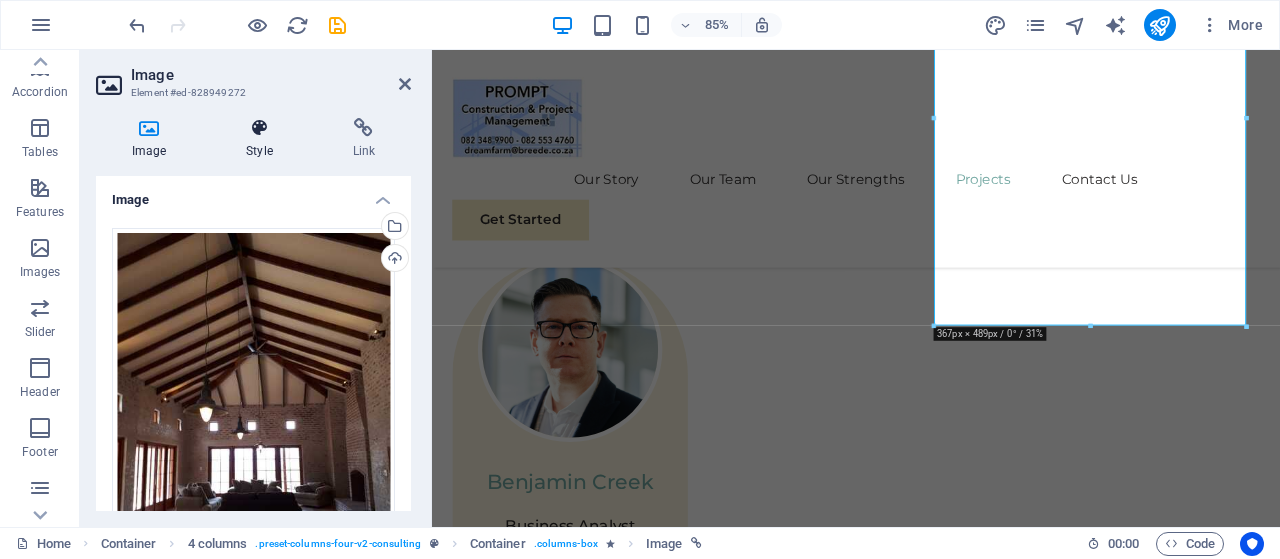 click on "Style" at bounding box center (263, 139) 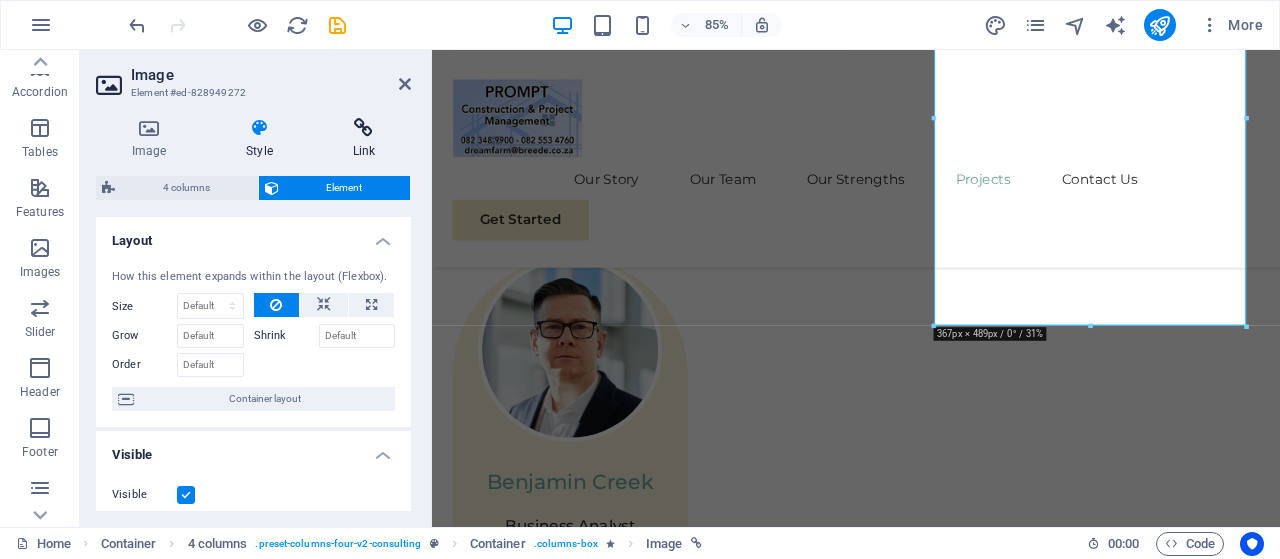 click at bounding box center (364, 128) 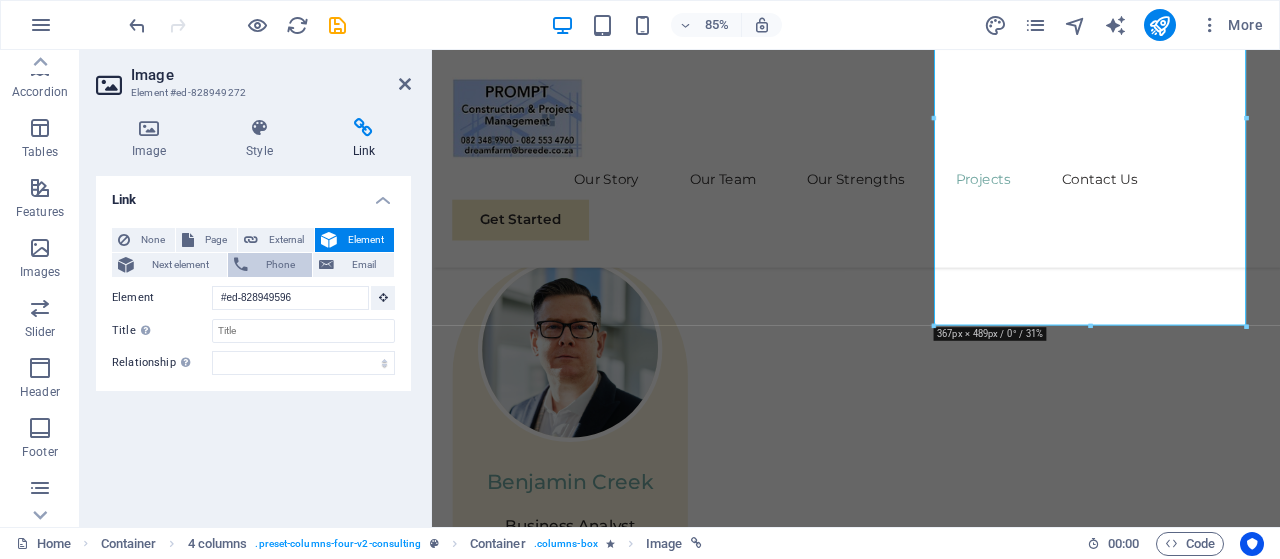 click on "Phone" at bounding box center [280, 265] 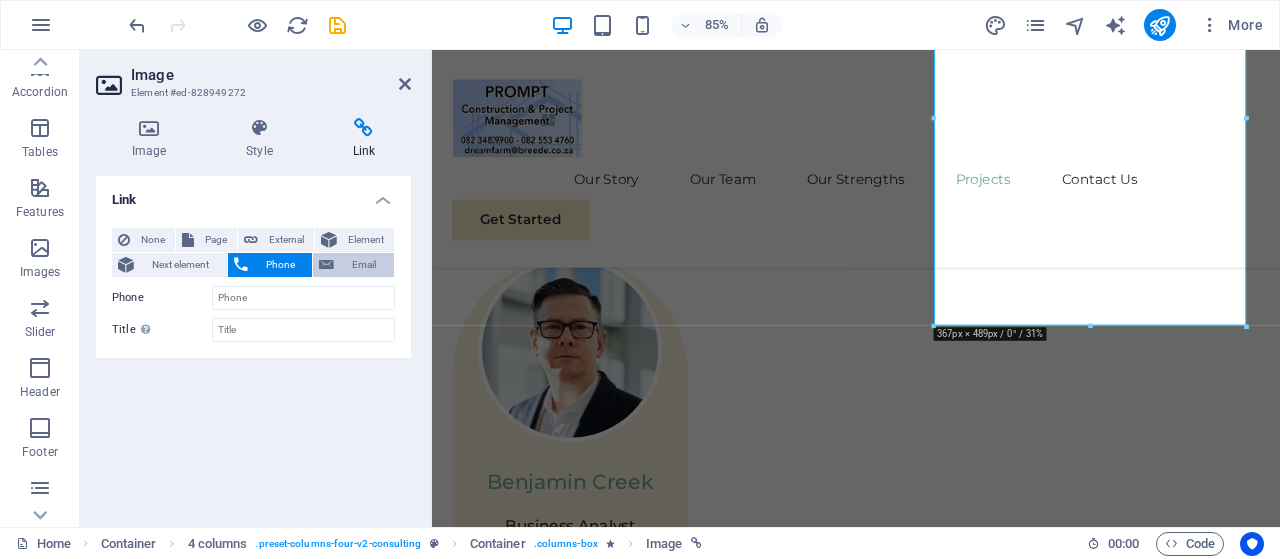 click at bounding box center (326, 265) 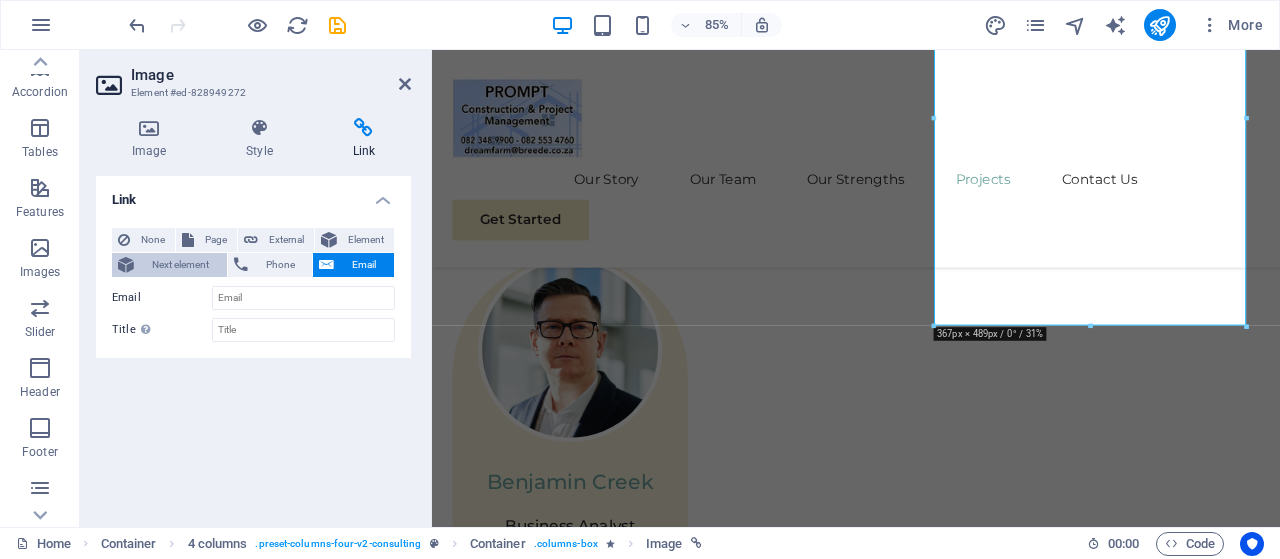 click on "Next element" at bounding box center (180, 265) 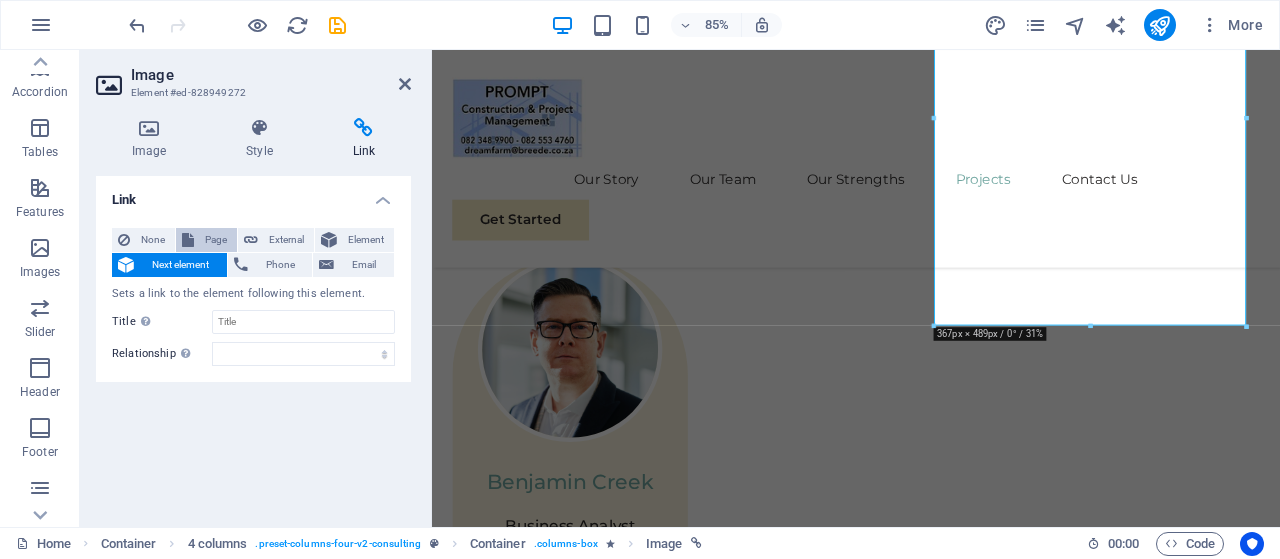 click at bounding box center [188, 240] 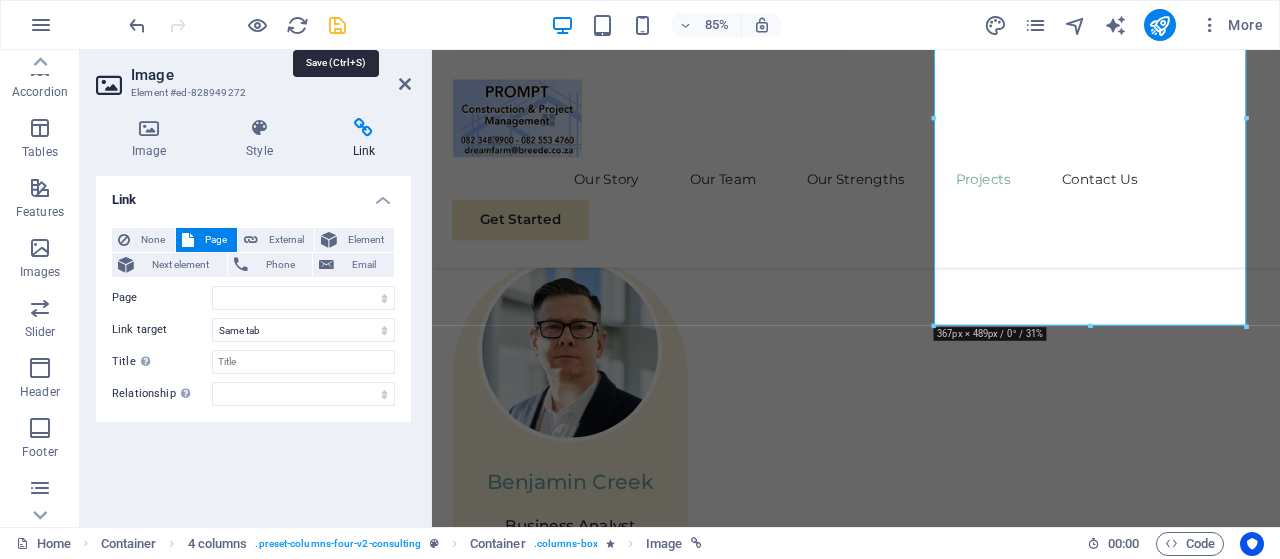 click at bounding box center (337, 25) 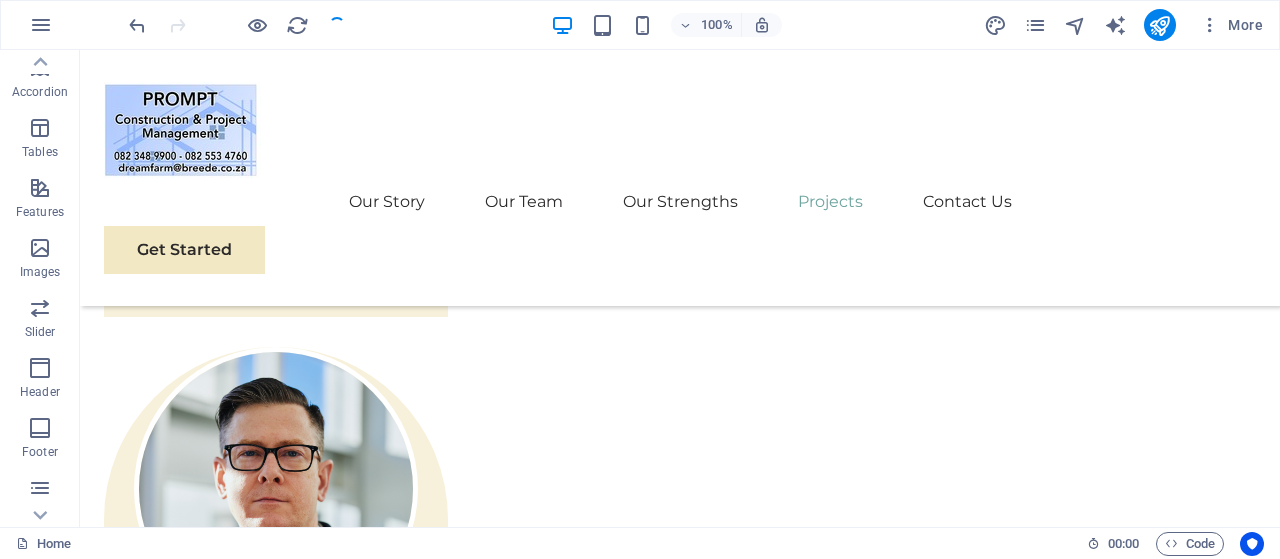 scroll, scrollTop: 4052, scrollLeft: 0, axis: vertical 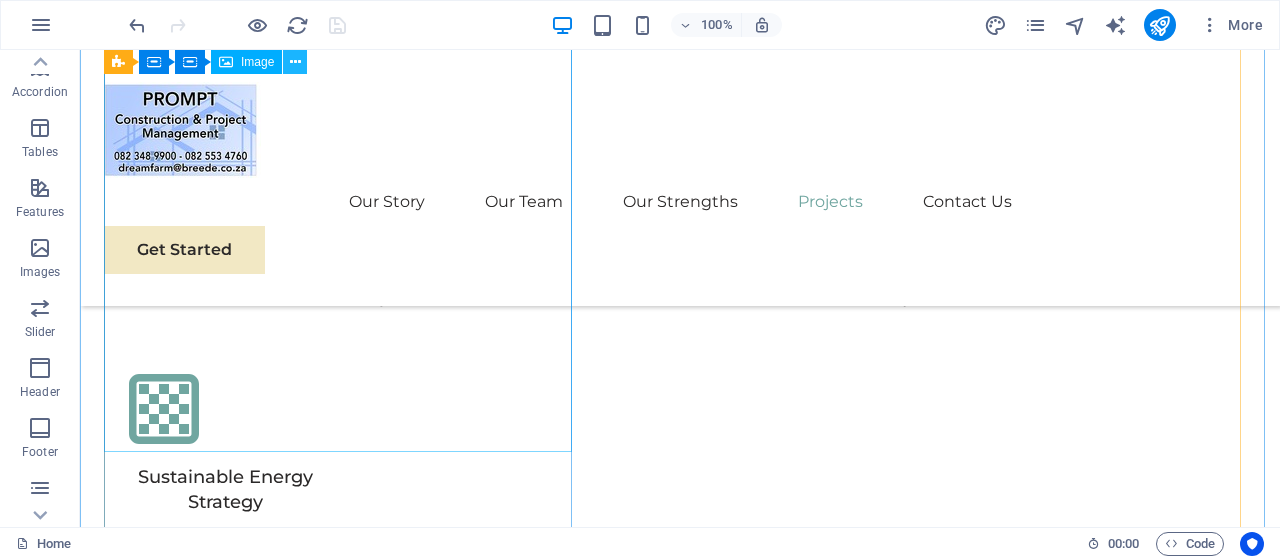 click at bounding box center [295, 62] 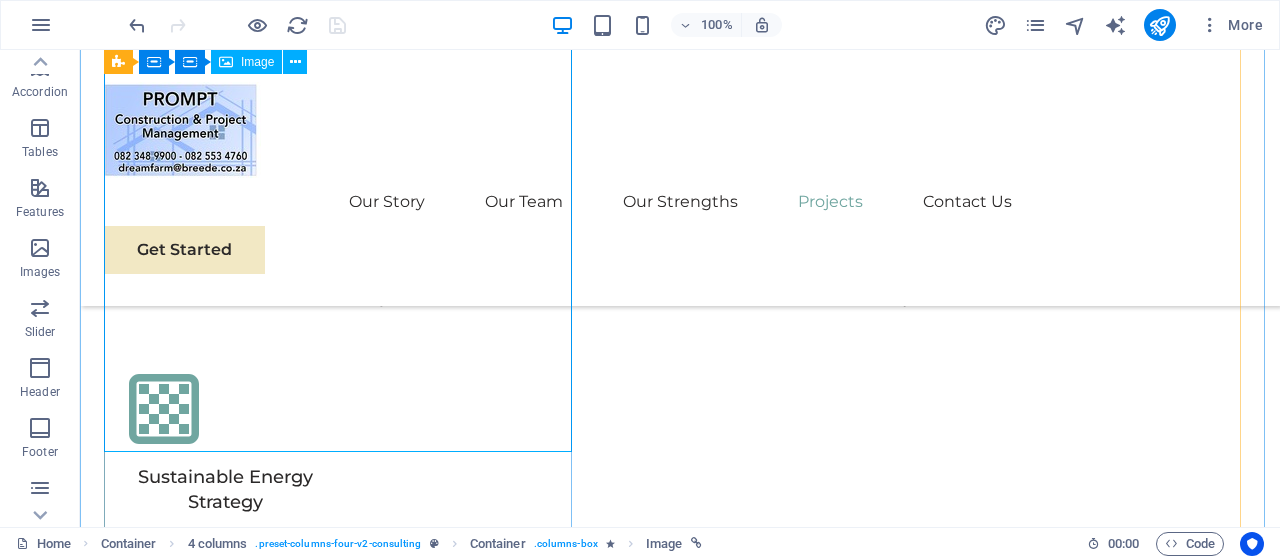 click on "Image" at bounding box center [257, 62] 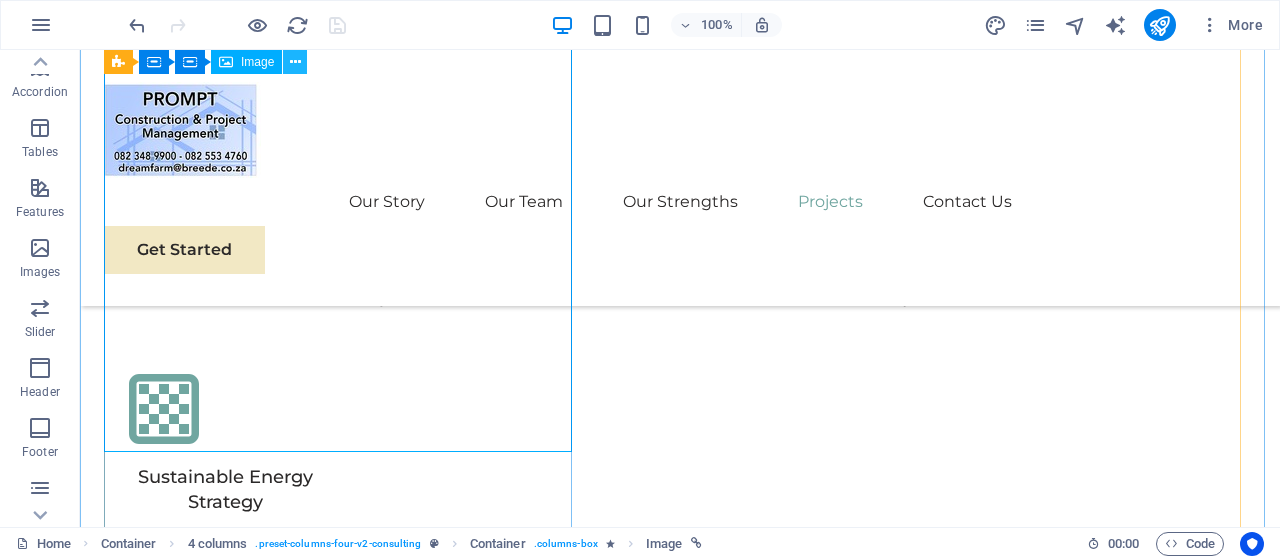 click at bounding box center [295, 62] 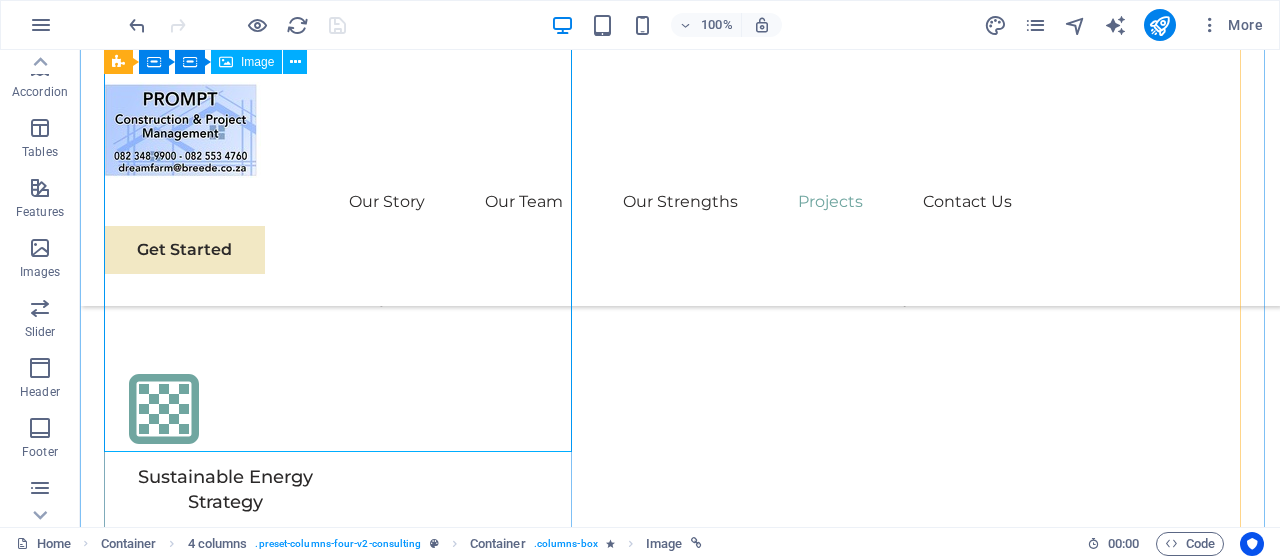 click at bounding box center [680, 4479] 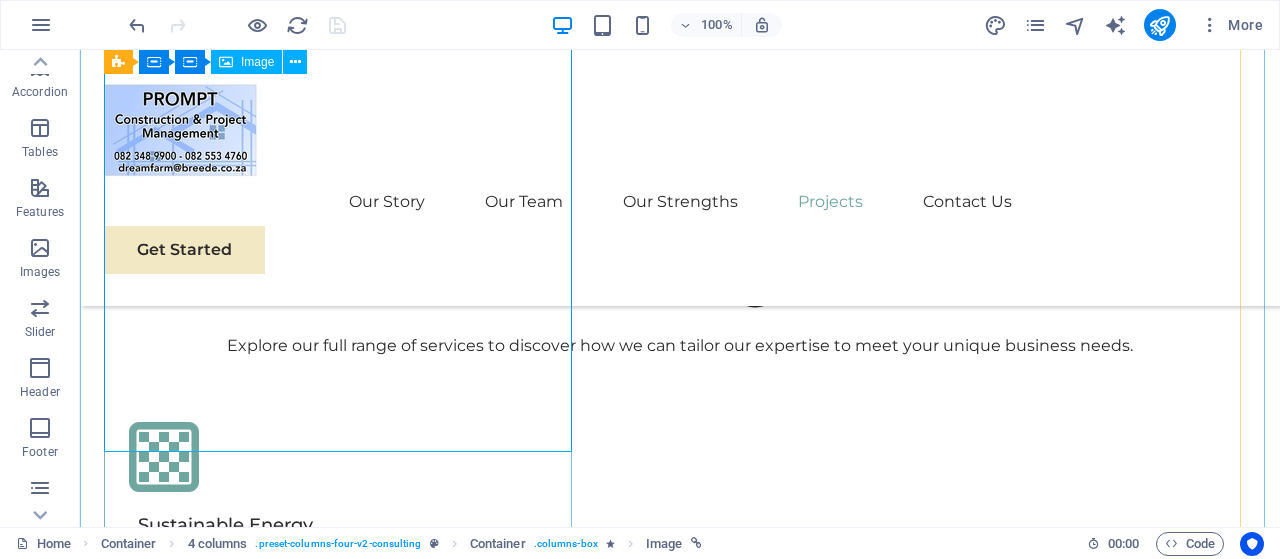 select on "%" 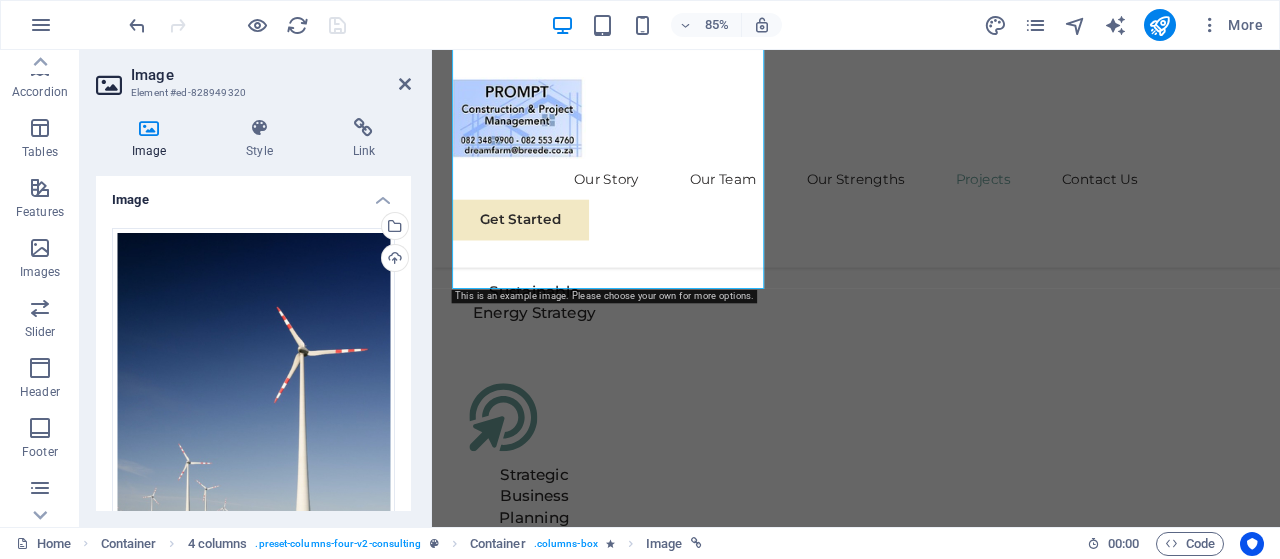 scroll, scrollTop: 5271, scrollLeft: 0, axis: vertical 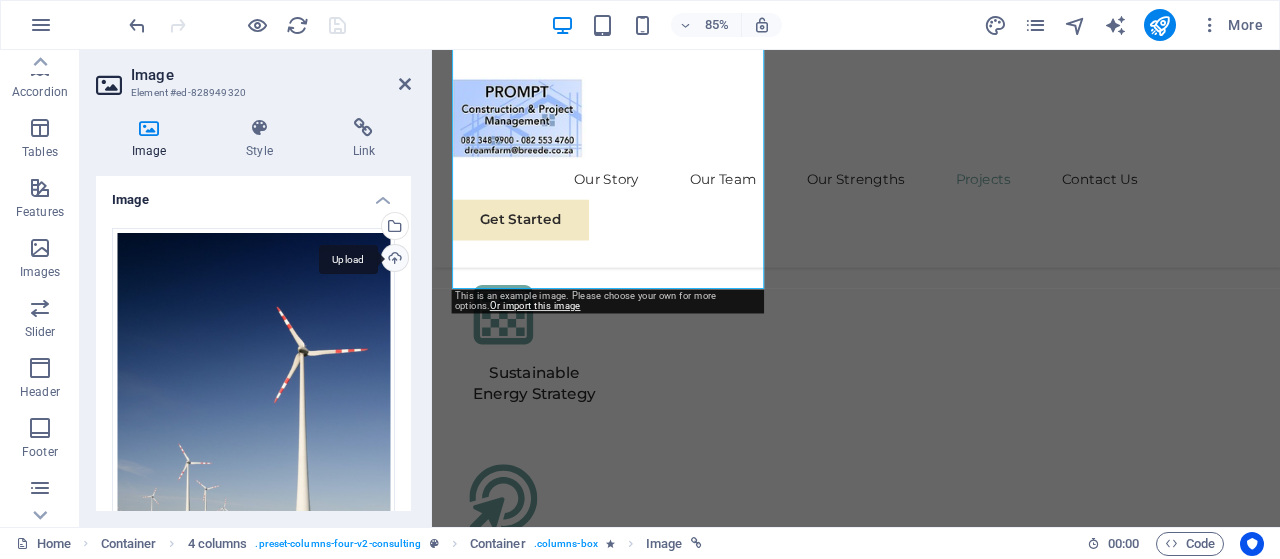 click on "Upload" at bounding box center [393, 260] 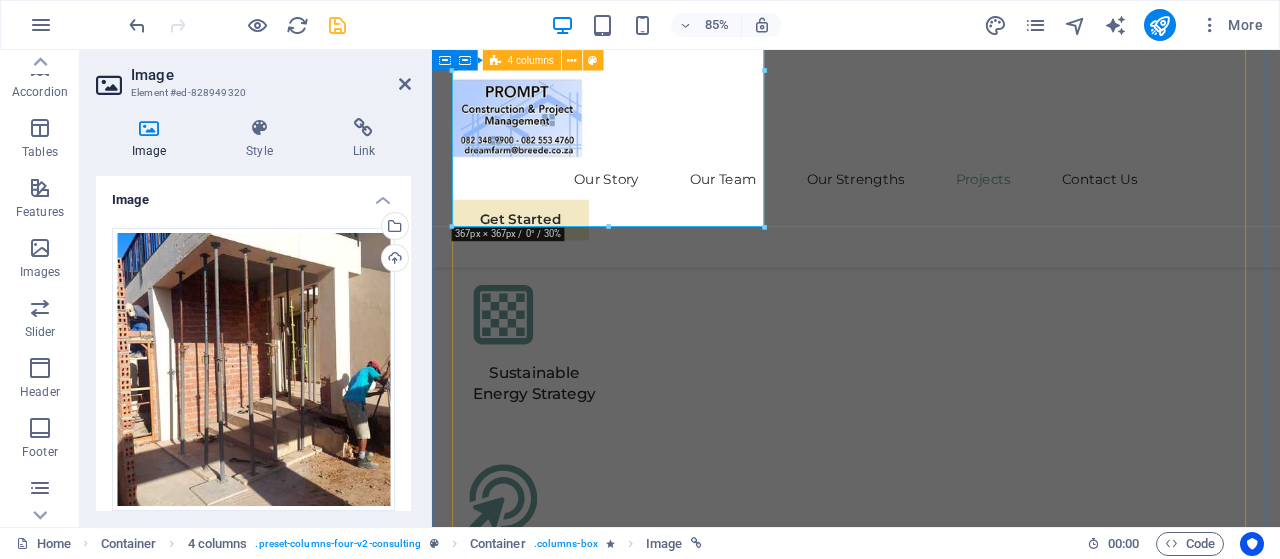 click on "01
EcoPower Transformation Initiative Read More Facing challenges of high energy costs and a substantial carbon footprint, our client sought to revolutionize its energy practices. Working hand-in-hand with Eco-Con's expert team, we implemented renewable energy solutions, incorporating solar and wind power into their operations. This resulted in a significant reduction in reliance on non-renewable sources, translating to both environmental benefits and substantial cost savings. Discover how this initiative became a beacon of sustainable excellence and an inspiration for businesses worldwide. Project manager: Jeffrey McCollins Project duration: 27 months Read Less 02 Strategic Sustainability Roadmap Read More Project manager: Jennifer Collins Project duration: 24 months Read Less 03 Global Market Expansion Strategy Read More Project manager: Peter Hopkins Project duration: 12 months Read Less 04 Renewable Energy Optimization Read More Project manager: Max Johnson Project duration: 29 months Read Less" at bounding box center [931, 3931] 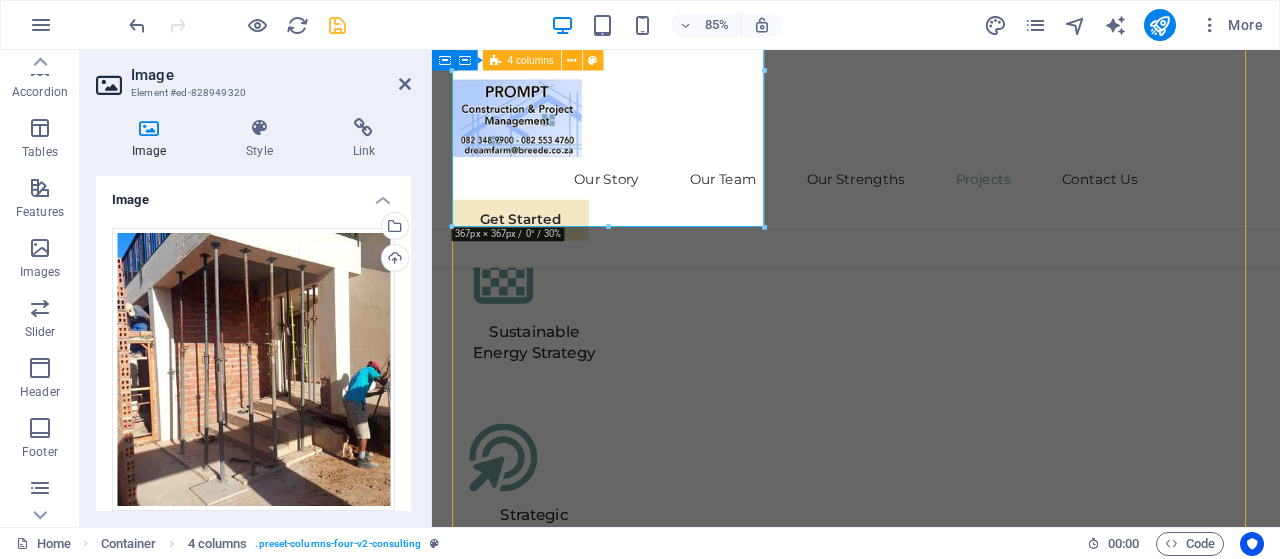 scroll, scrollTop: 5366, scrollLeft: 0, axis: vertical 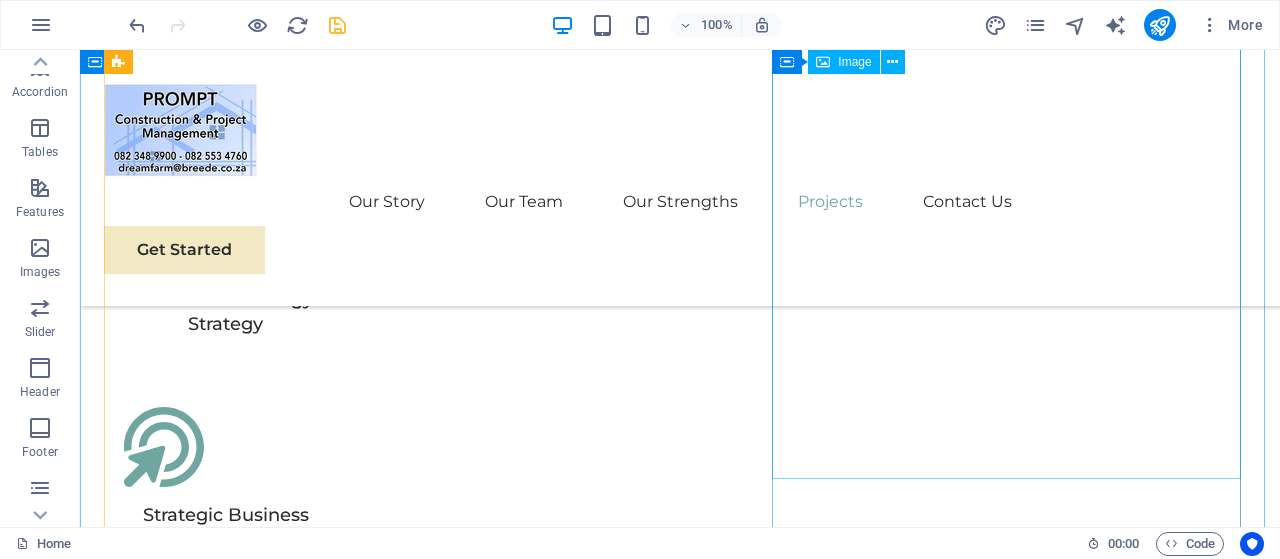 click at bounding box center [342, 5541] 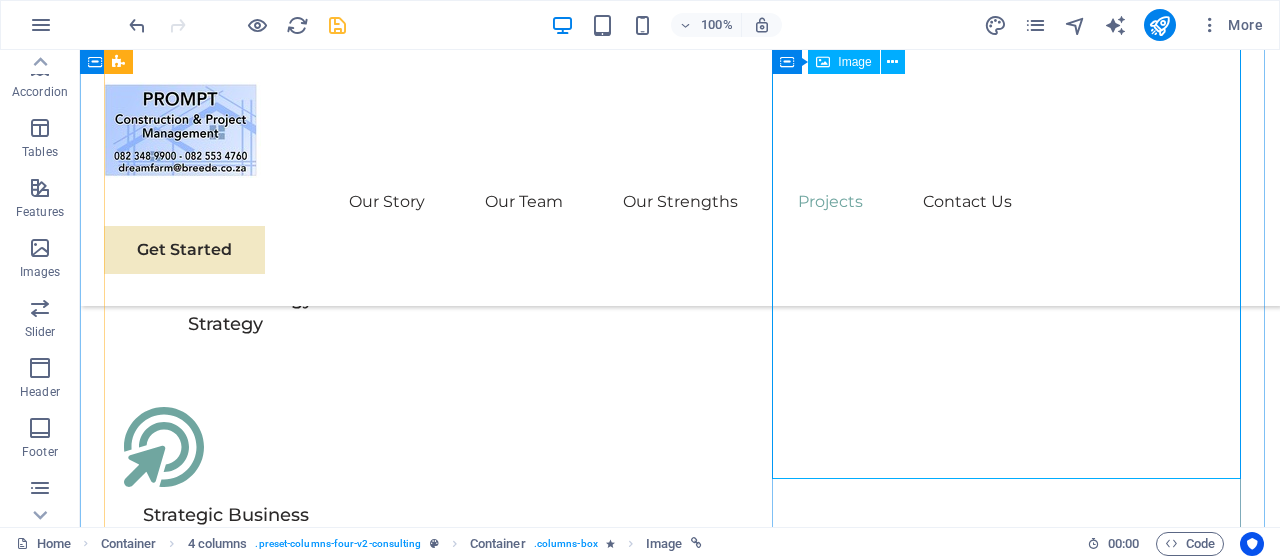 click at bounding box center [342, 5541] 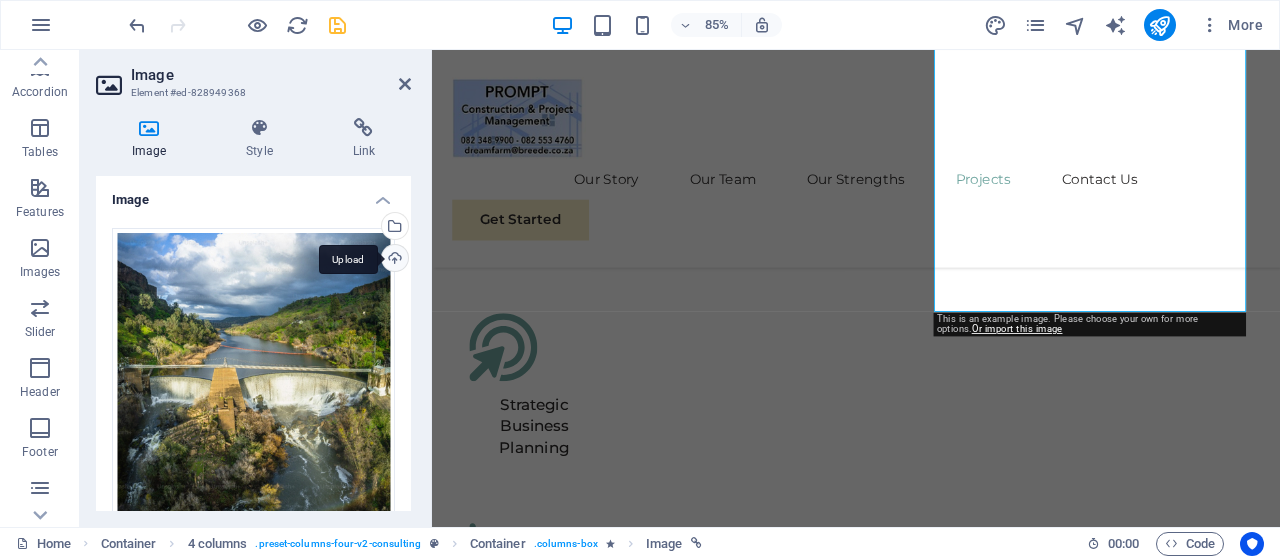 click on "Upload" at bounding box center [393, 260] 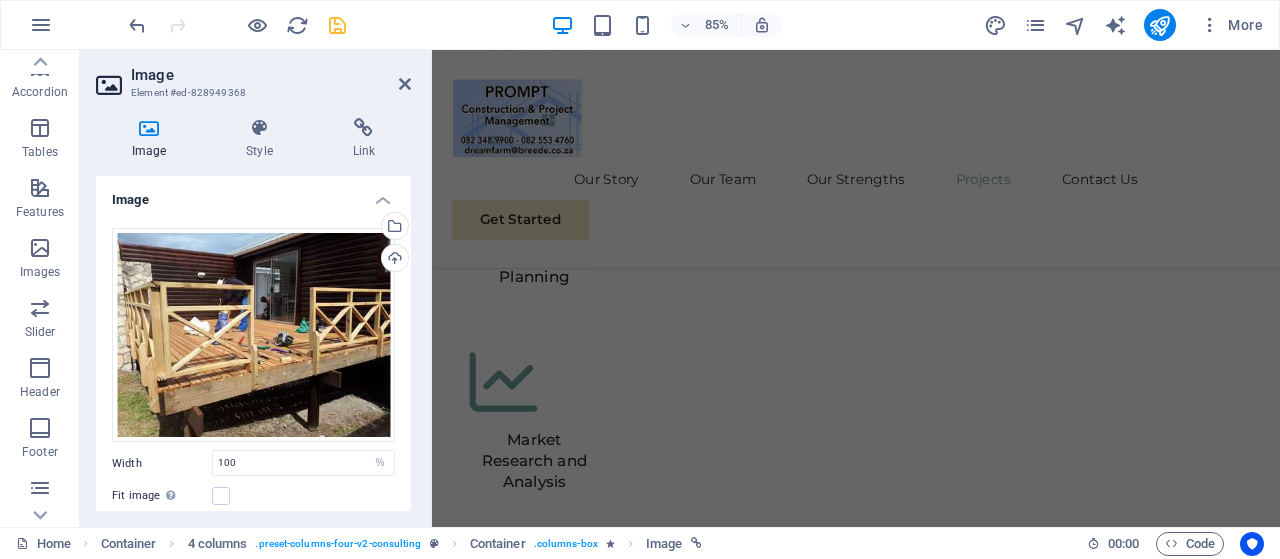 scroll, scrollTop: 5334, scrollLeft: 0, axis: vertical 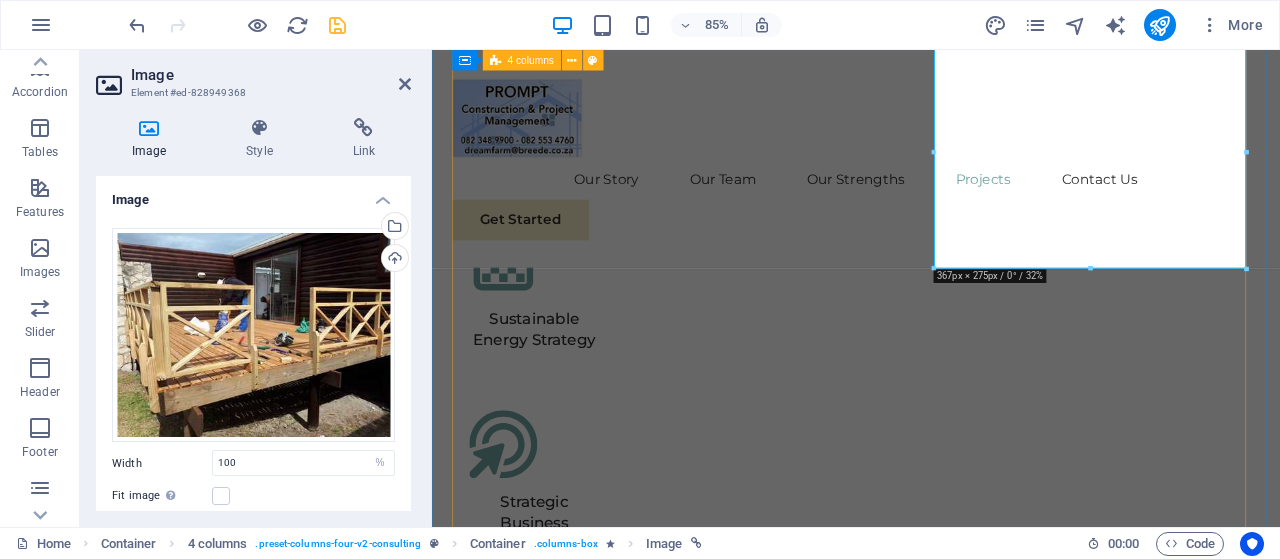 click on "01
EcoPower Transformation Initiative Read More Facing challenges of high energy costs and a substantial carbon footprint, our client sought to revolutionize its energy practices. Working hand-in-hand with Eco-Con's expert team, we implemented renewable energy solutions, incorporating solar and wind power into their operations. This resulted in a significant reduction in reliance on non-renewable sources, translating to both environmental benefits and substantial cost savings. Discover how this initiative became a beacon of sustainable excellence and an inspiration for businesses worldwide. Project manager: Jeffrey McCollins Project duration: 27 months Read Less 02 Strategic Sustainability Roadmap Read More Project manager: Jennifer Collins Project duration: 24 months Read Less 03 Global Market Expansion Strategy Read More Project manager: Peter Hopkins Project duration: 12 months Read Less 04 Renewable Energy Optimization Read More Project manager: Max Johnson Project duration: 29 months Read Less" at bounding box center (931, 3784) 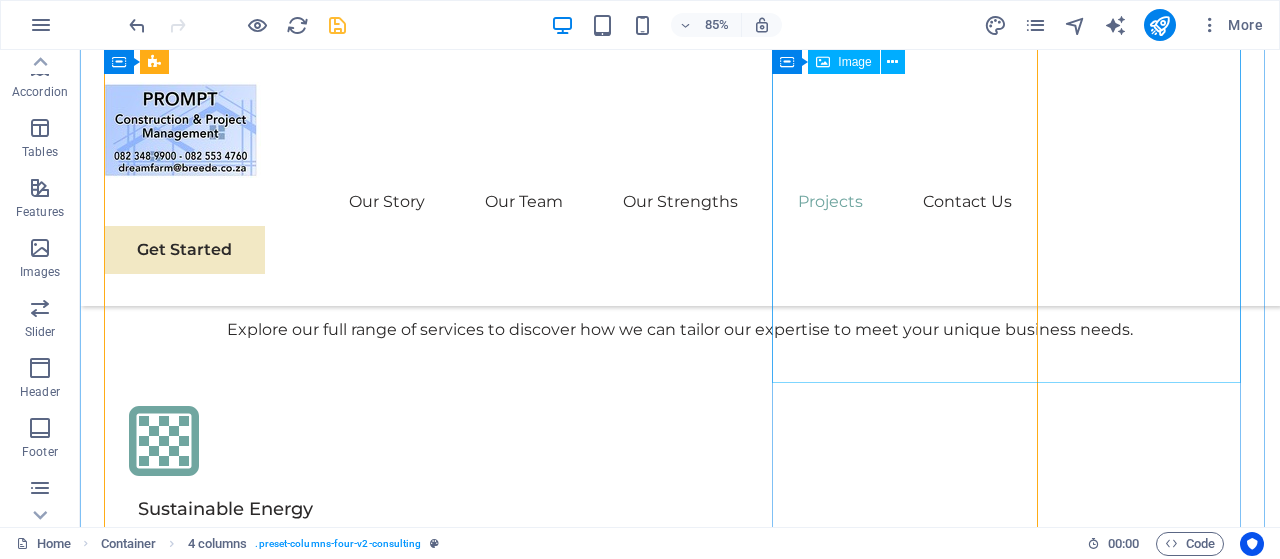 scroll, scrollTop: 5429, scrollLeft: 0, axis: vertical 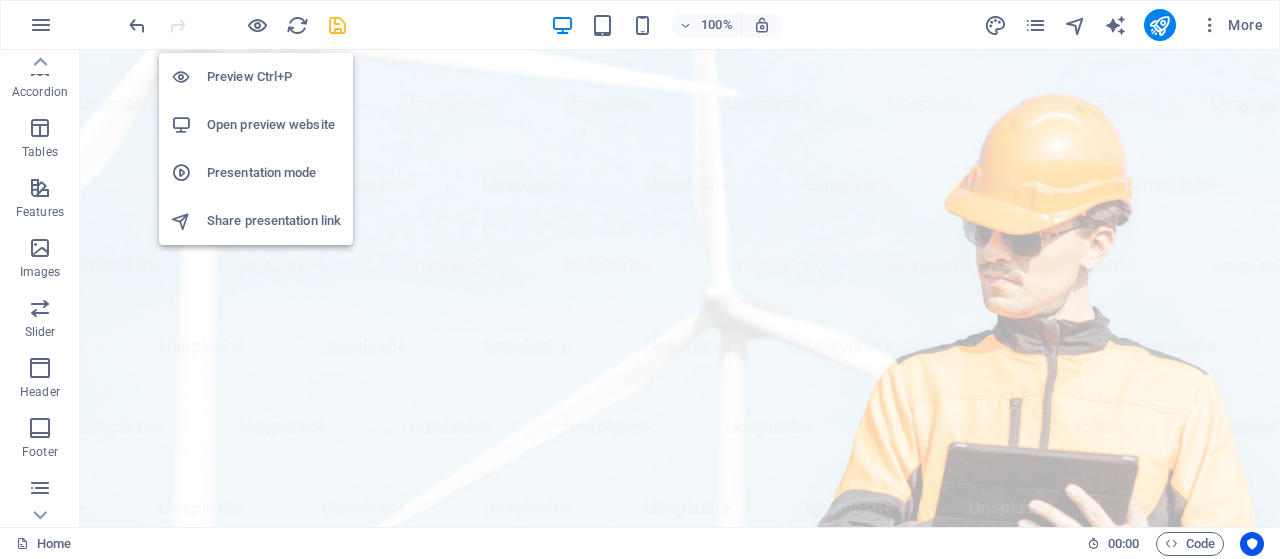 click on "Preview Ctrl+P" at bounding box center (274, 77) 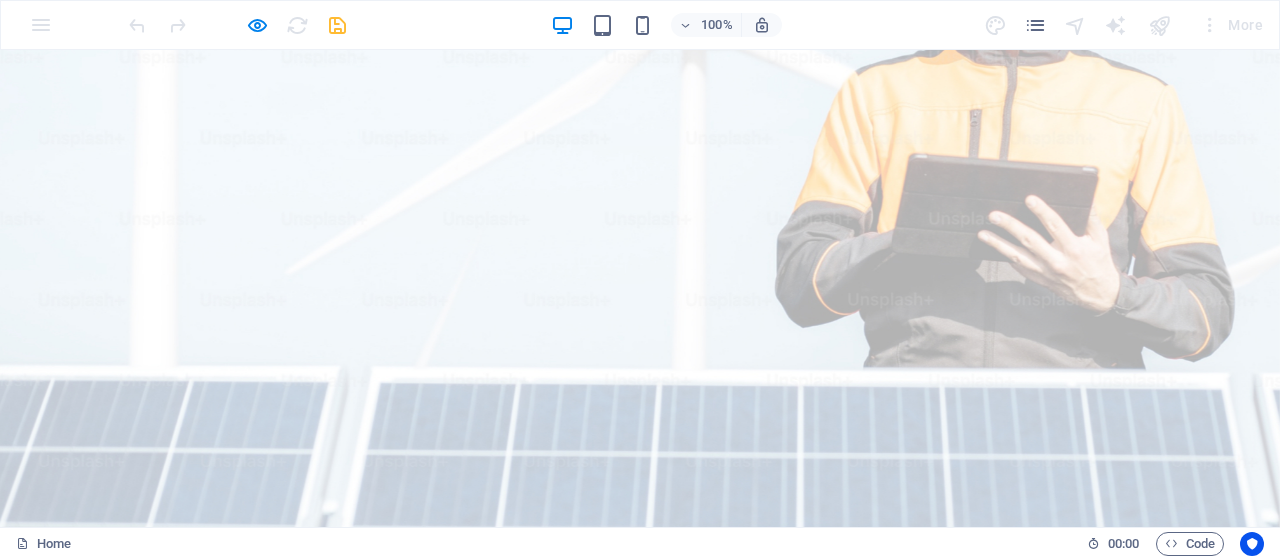 scroll, scrollTop: 0, scrollLeft: 0, axis: both 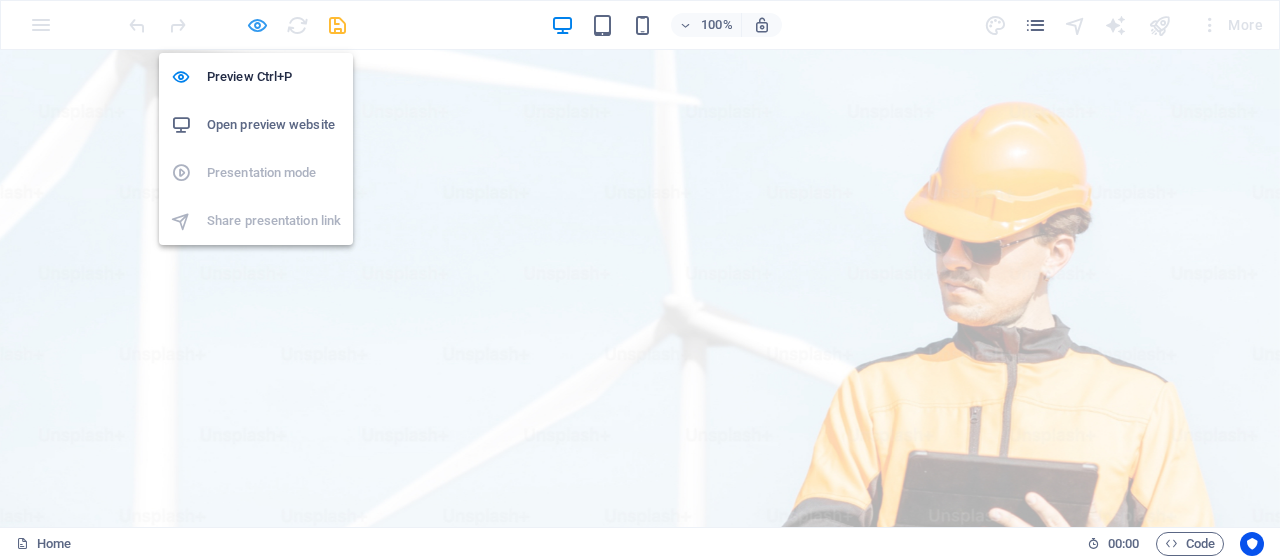 click at bounding box center [257, 25] 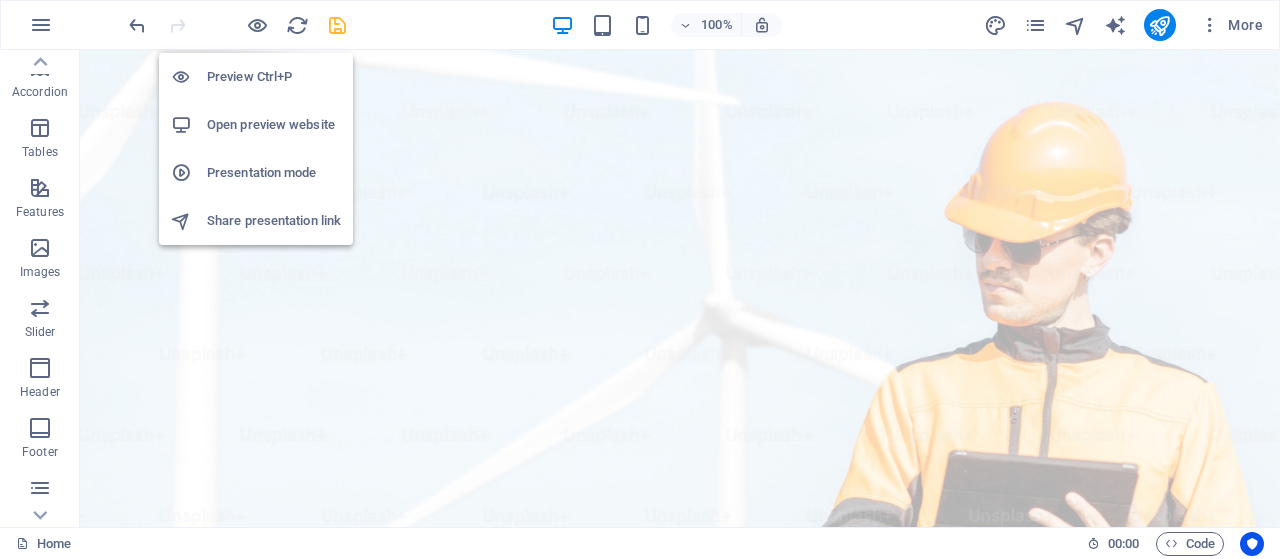 click on "Preview Ctrl+P" at bounding box center (274, 77) 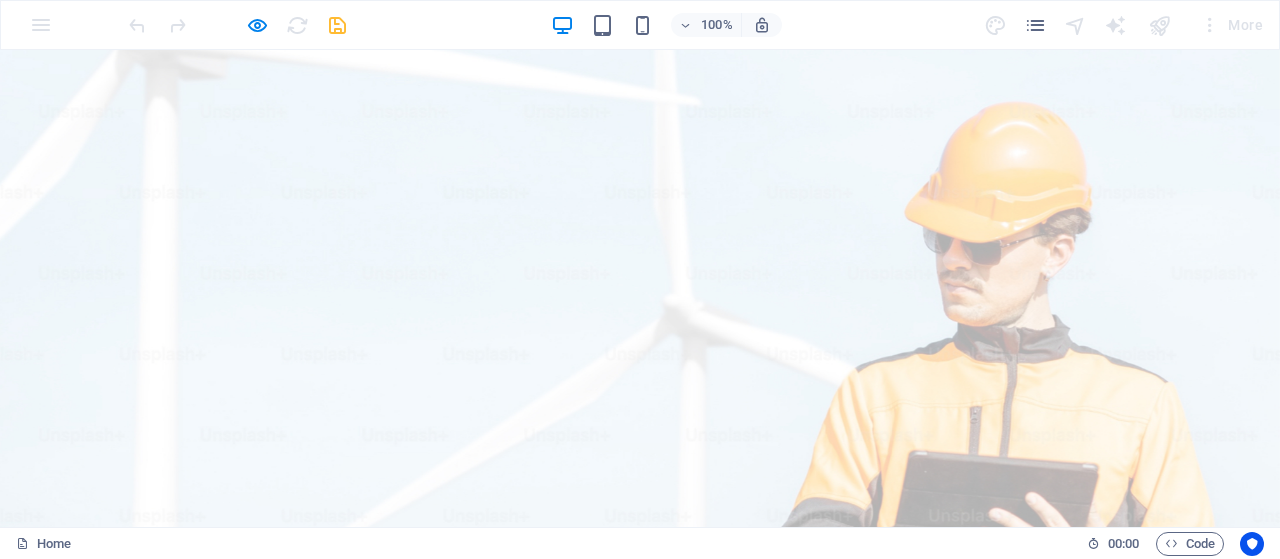 click on "Contact Us" at bounding box center [927, 1102] 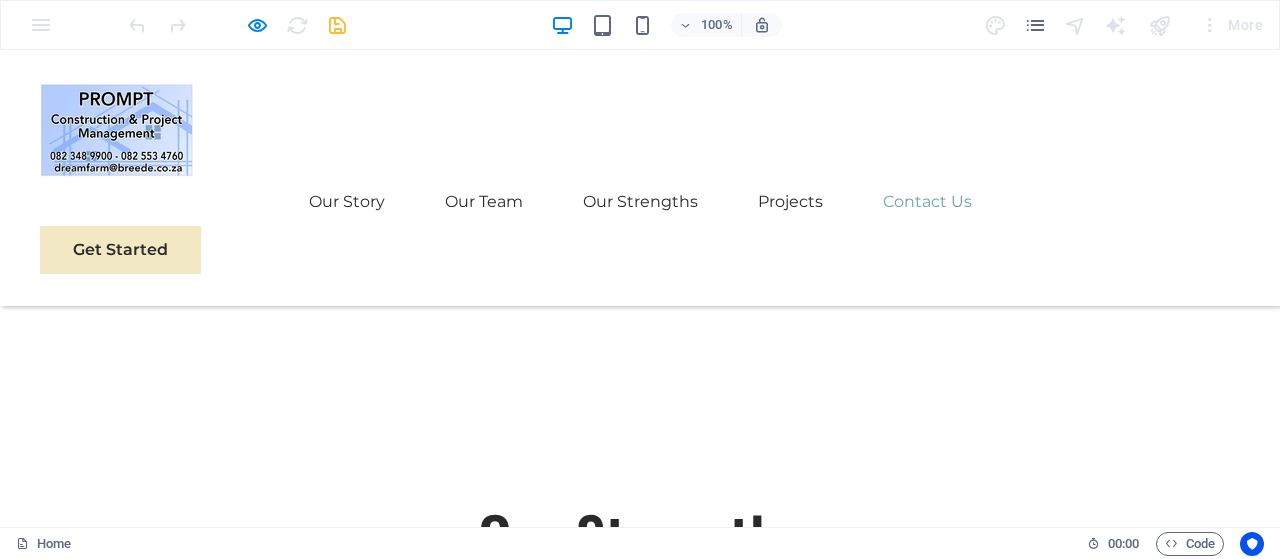 scroll, scrollTop: 5158, scrollLeft: 0, axis: vertical 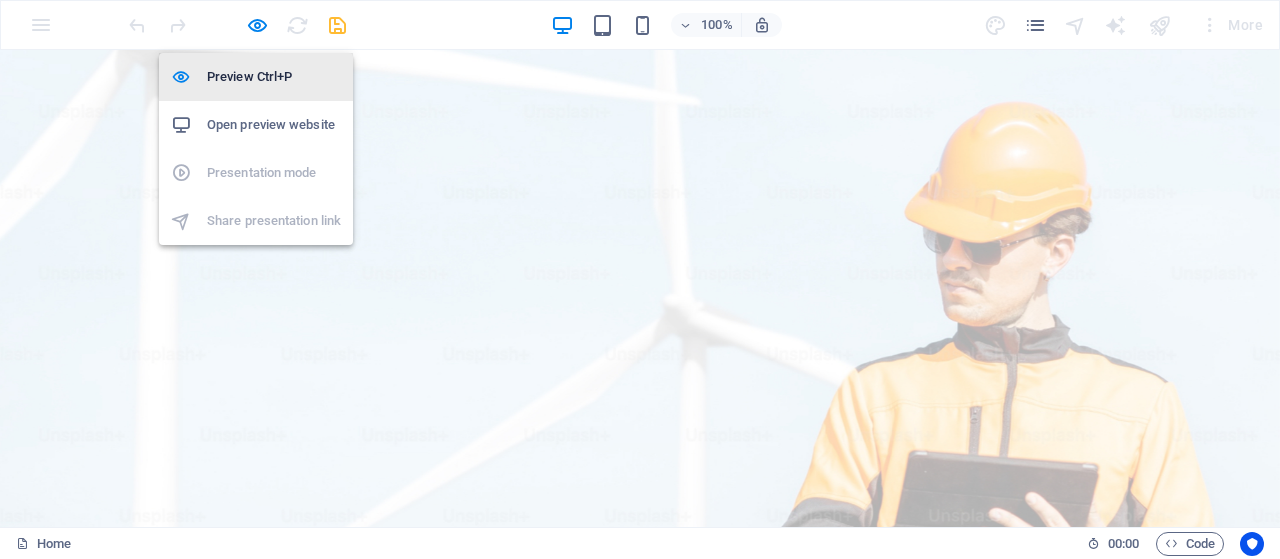 click on "Preview Ctrl+P" at bounding box center [274, 77] 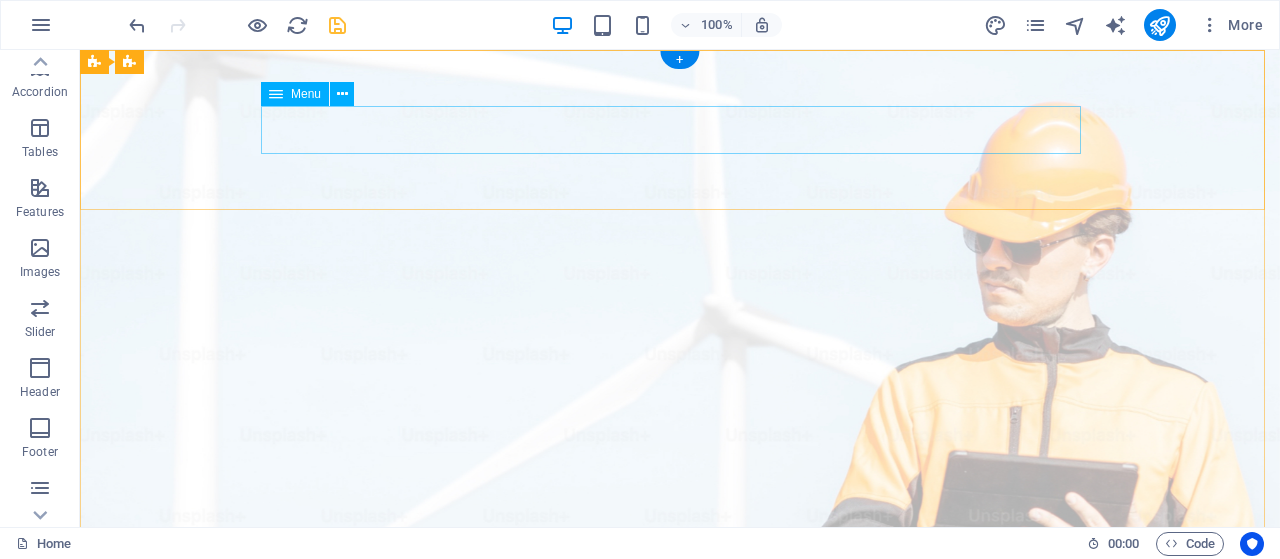 click on "Our Story Our Team Our Strengths Projects Contact Us" at bounding box center (680, 1102) 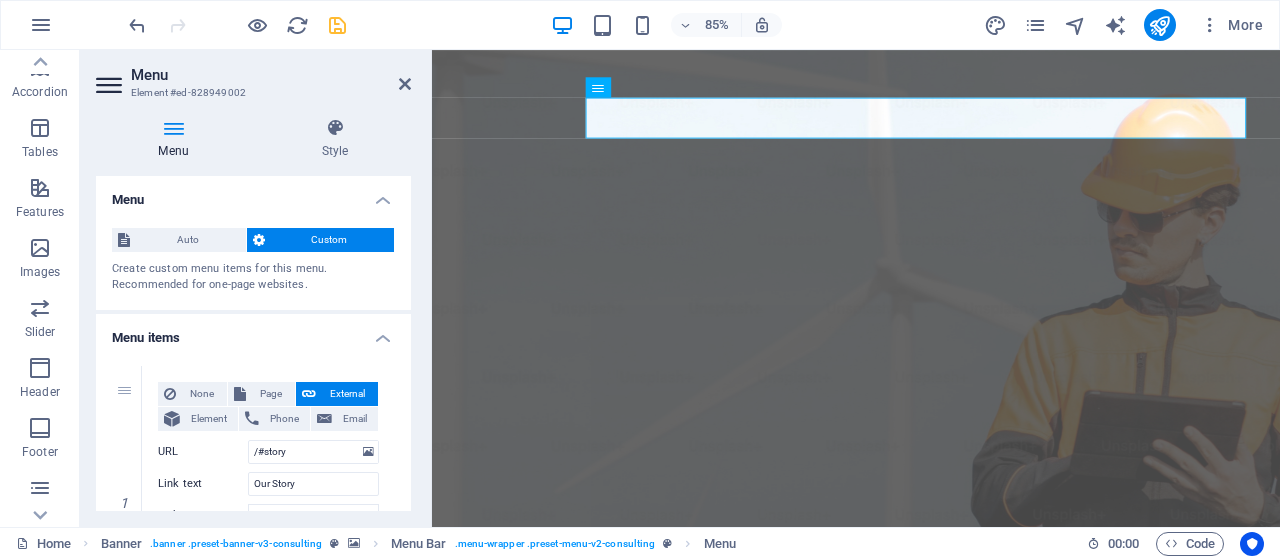 click on "Menu Style Menu Auto Custom Create custom menu items for this menu. Recommended for one-page websites. Manage pages Menu items 1 None Page External Element Phone Email Page Home Subpage Legal Notice Privacy Element
URL /#story Phone Email Link text Our Story Link target New tab Same tab Overlay Title Additional link description, should not be the same as the link text. The title is most often shown as a tooltip text when the mouse moves over the element. Leave empty if uncertain. Relationship Sets the  relationship of this link to the link target . For example, the value "nofollow" instructs search engines not to follow the link. Can be left empty. alternate author bookmark external help license next nofollow noreferrer noopener prev search tag Button Design None Default Primary Secondary 2 None Page External Element Phone Email Page Home Subpage Legal Notice Privacy Element
URL /#team Phone Email Link text Our Team Link target New tab Same tab Overlay Title tag" at bounding box center [253, 314] 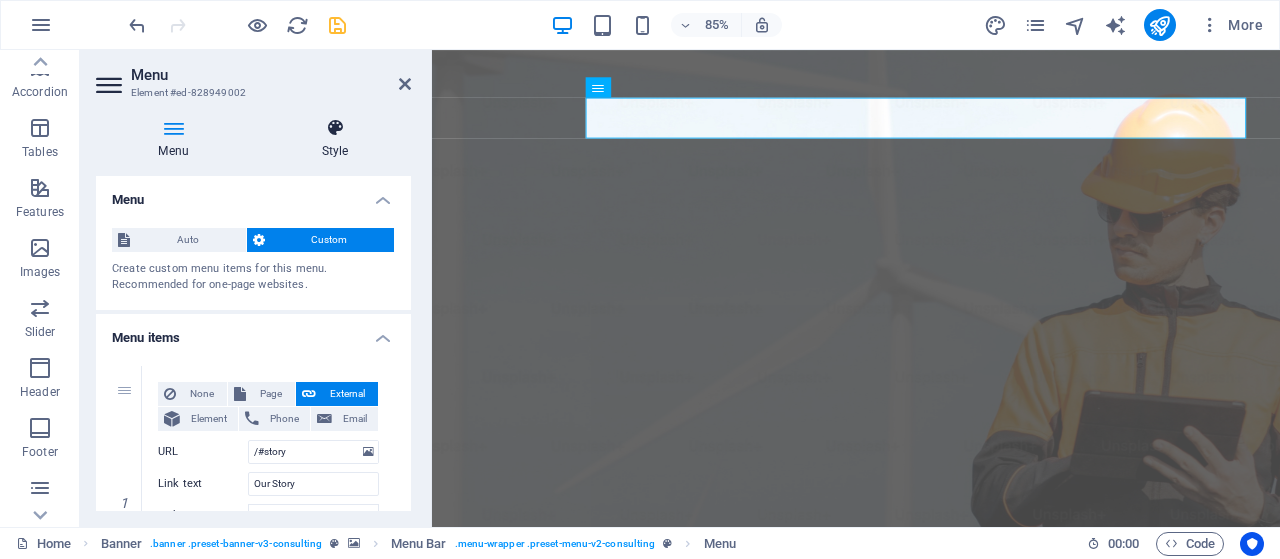 click at bounding box center (335, 128) 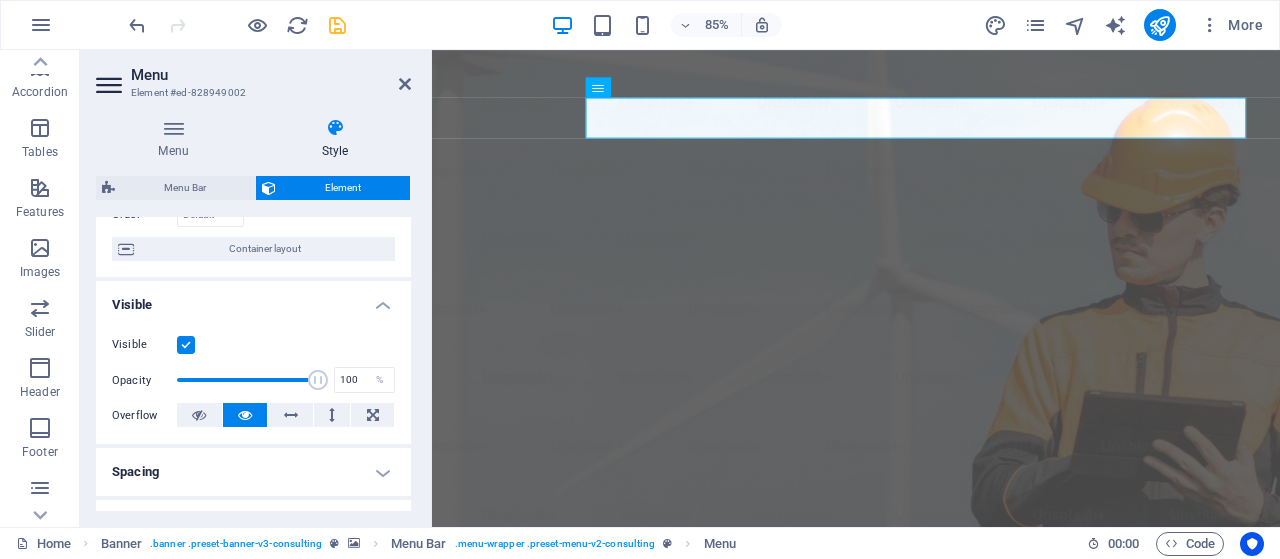 scroll, scrollTop: 0, scrollLeft: 0, axis: both 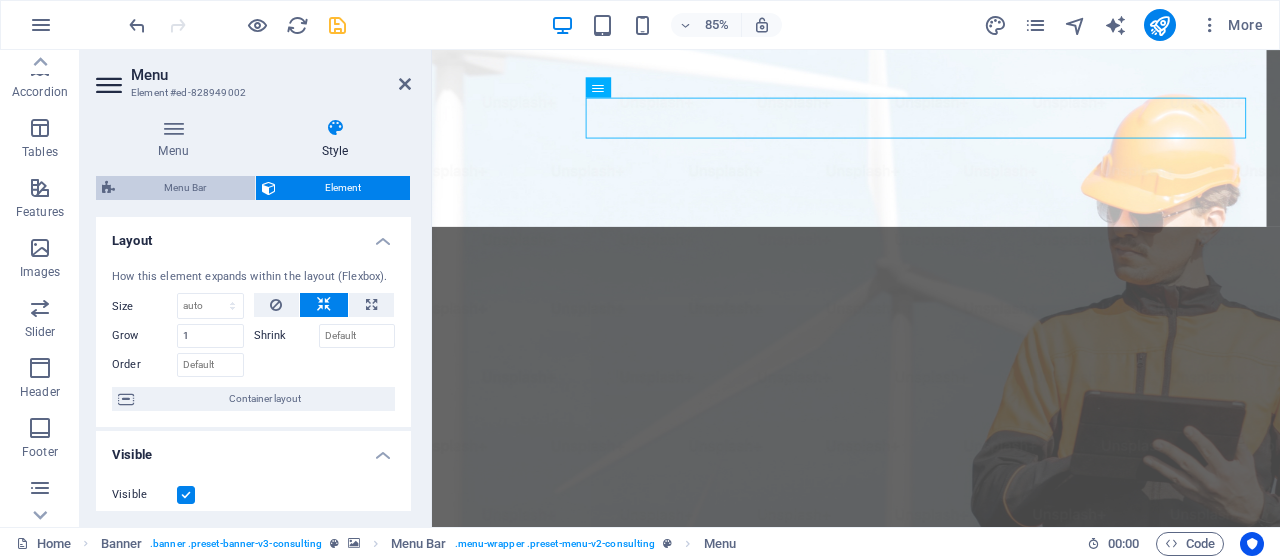 click on "Menu Bar" at bounding box center (185, 188) 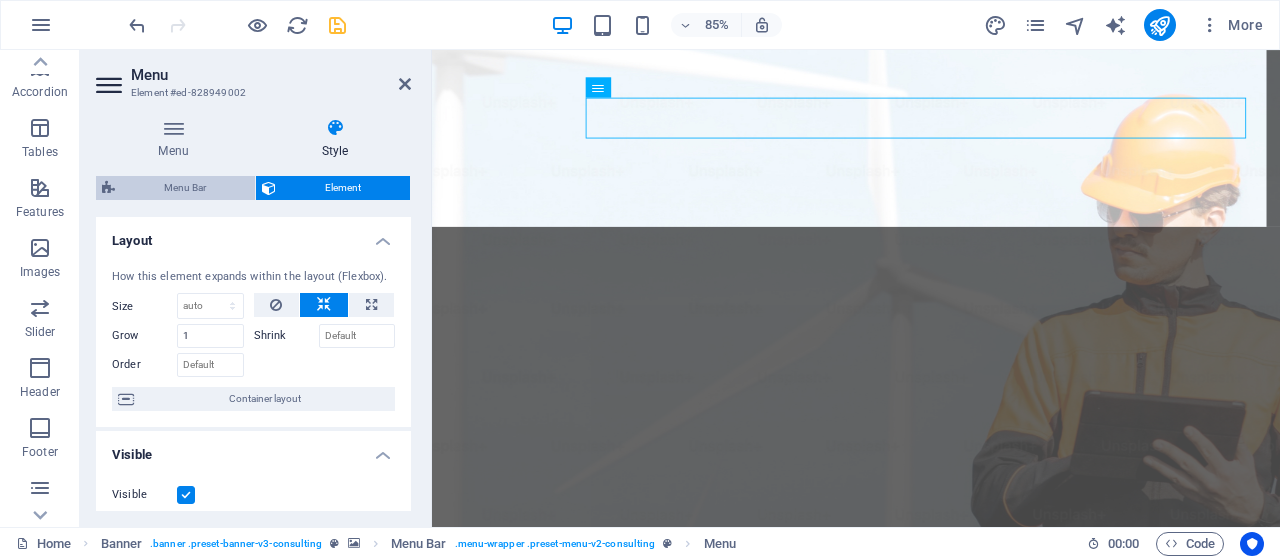 select on "rem" 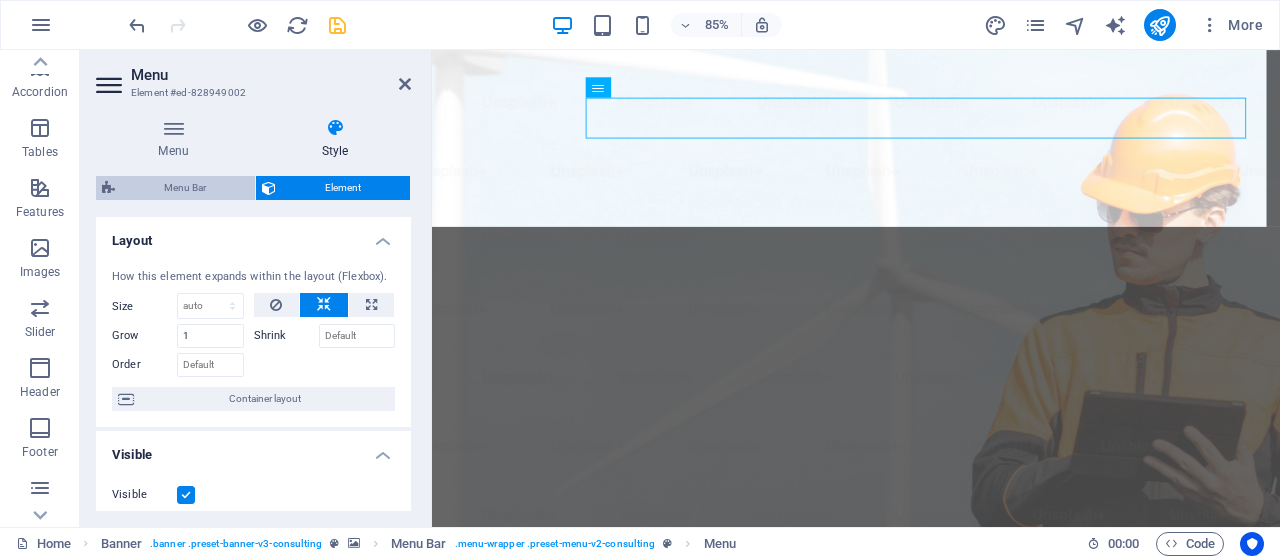 select on "rem" 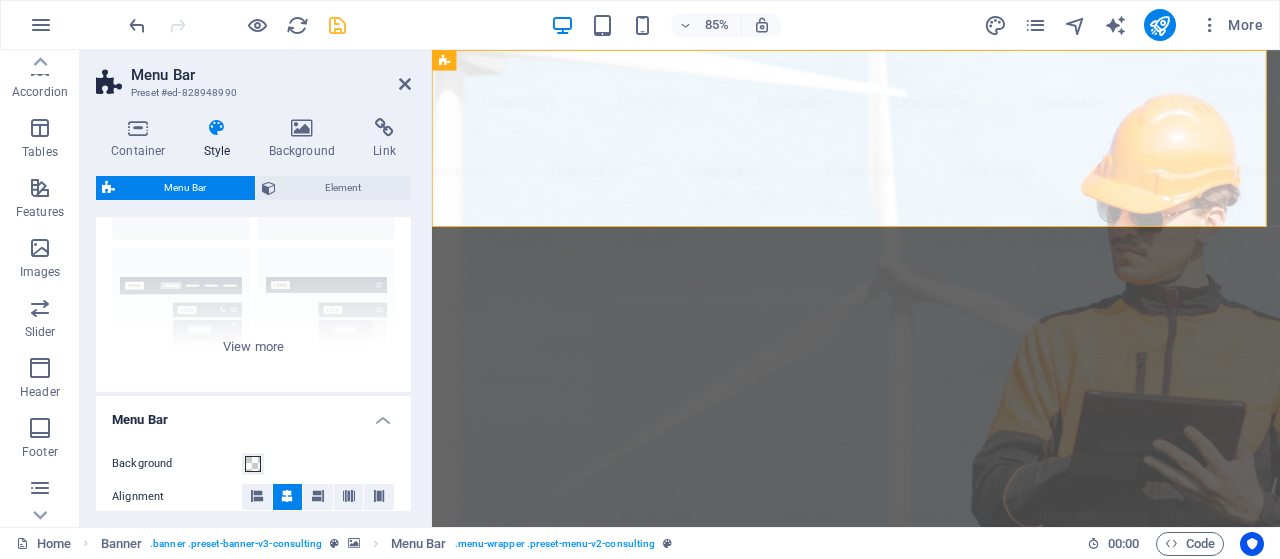 scroll, scrollTop: 0, scrollLeft: 0, axis: both 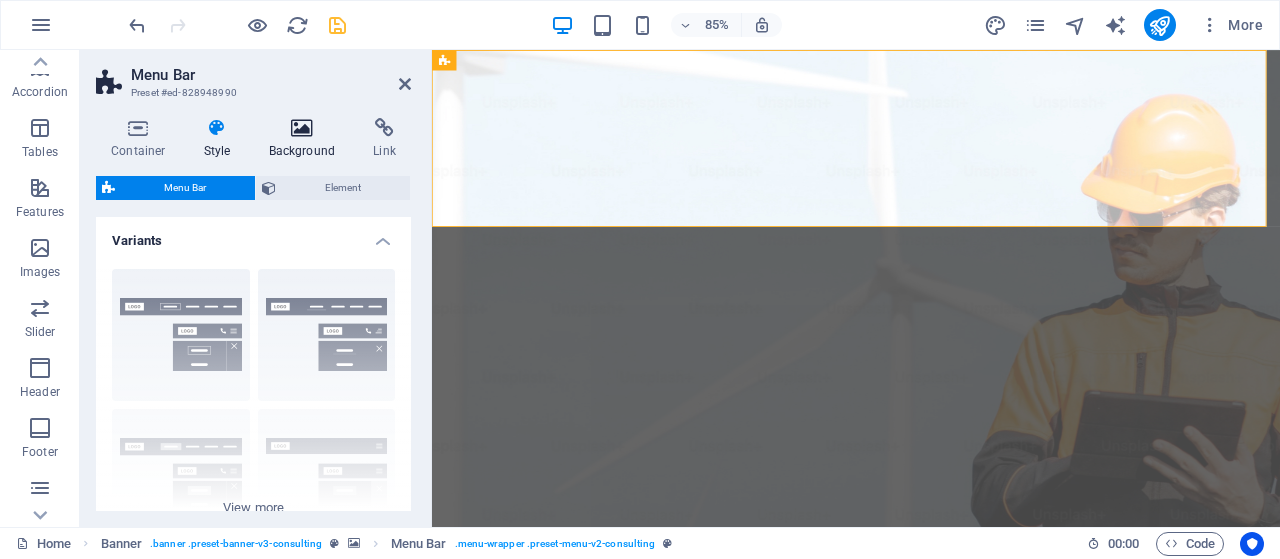 click on "Background" at bounding box center [306, 139] 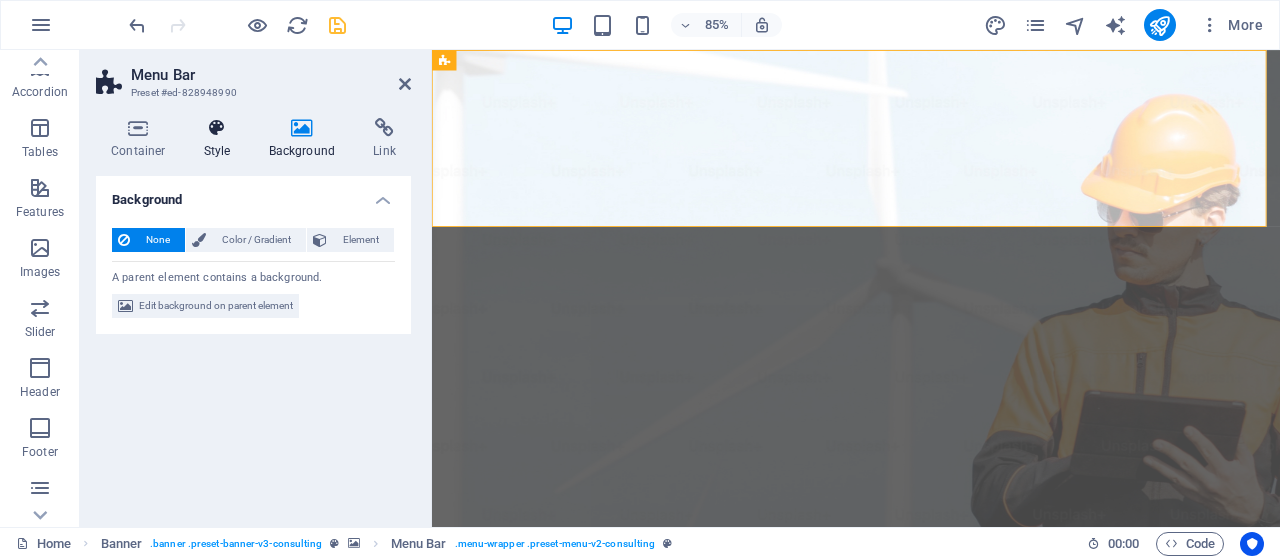 click on "Style" at bounding box center (221, 139) 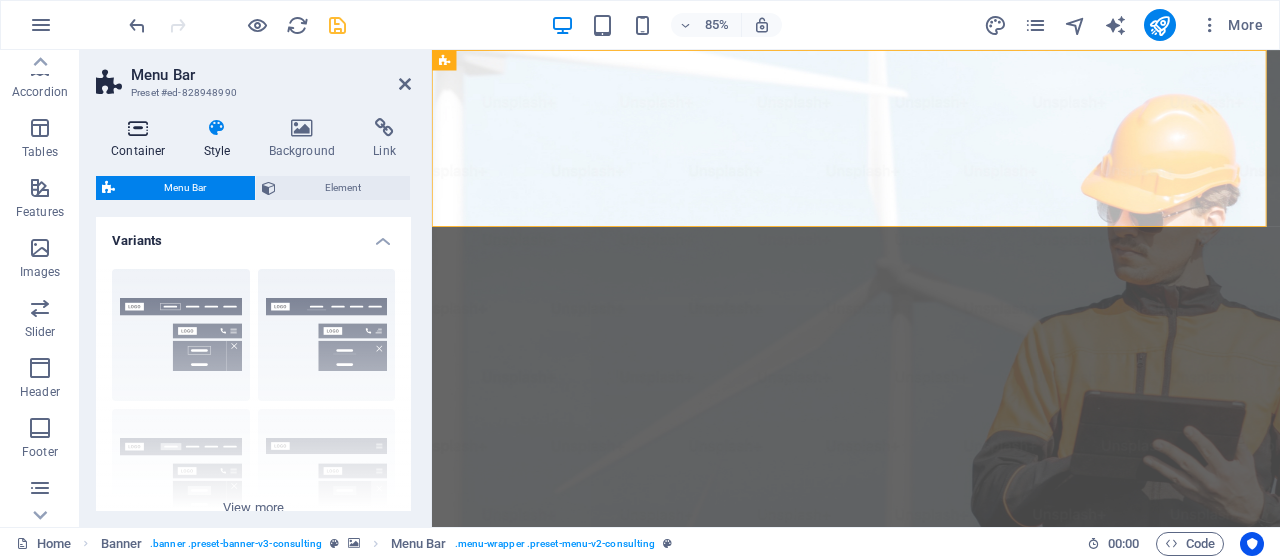 click on "Container" at bounding box center (142, 139) 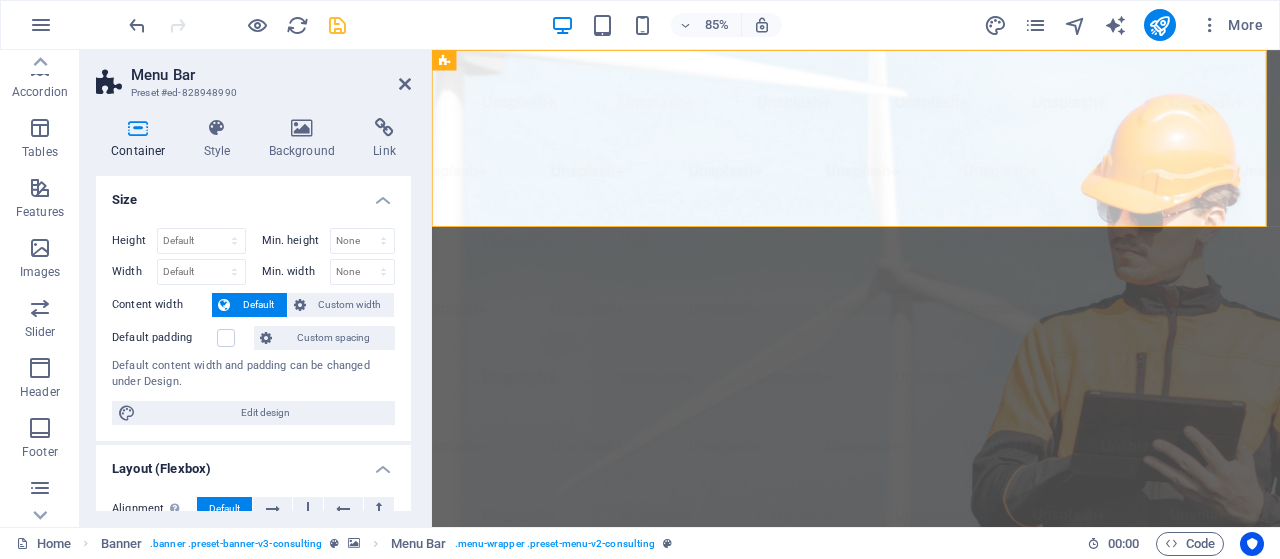drag, startPoint x: 404, startPoint y: 287, endPoint x: 410, endPoint y: 308, distance: 21.84033 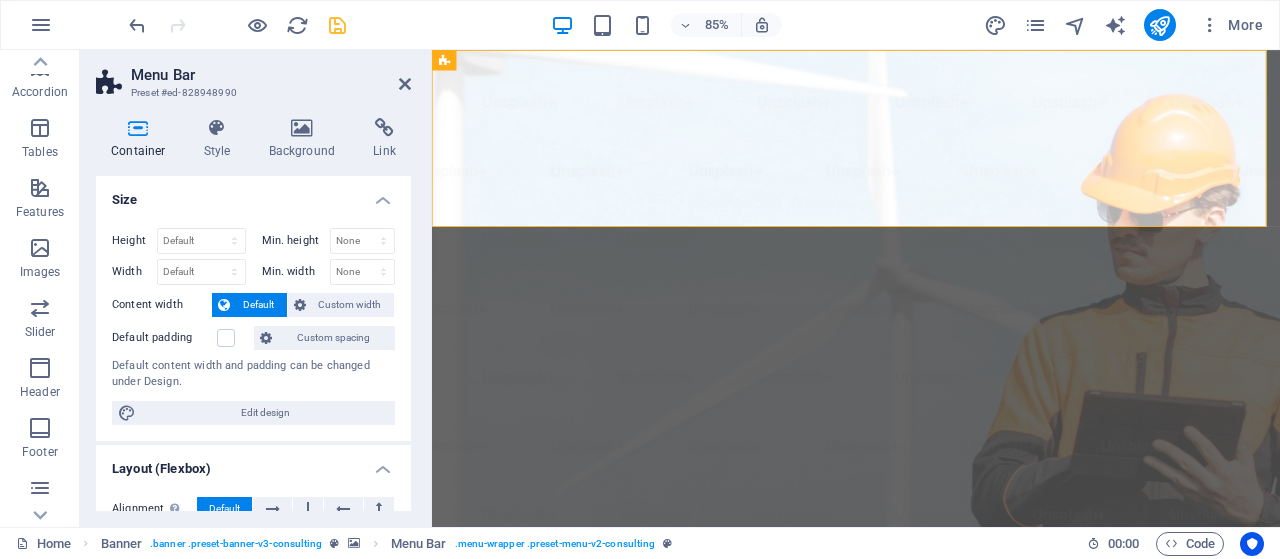 click on "Size Height Default px rem % vh vw Min. height None px rem % vh vw Width Default px rem % em vh vw Min. width None px rem % vh vw Content width Default Custom width Width Default px rem % em vh vw Min. width None px rem % vh vw Default padding Custom spacing Default content width and padding can be changed under Design. Edit design Layout (Flexbox) Alignment Determines the flex direction. Default Main axis Determine how elements should behave along the main axis inside this container (justify content). Default Side axis Control the vertical direction of the element inside of the container (align items). Default Wrap Default On Off Fill Controls the distances and direction of elements on the y-axis across several lines (align content). Default Accessibility ARIA helps assistive technologies (like screen readers) to understand the role, state, and behavior of web elements Role The ARIA role defines the purpose of an element.  Here you can find all explanations and recommendations None Alert Article Banner Timer" at bounding box center (253, 343) 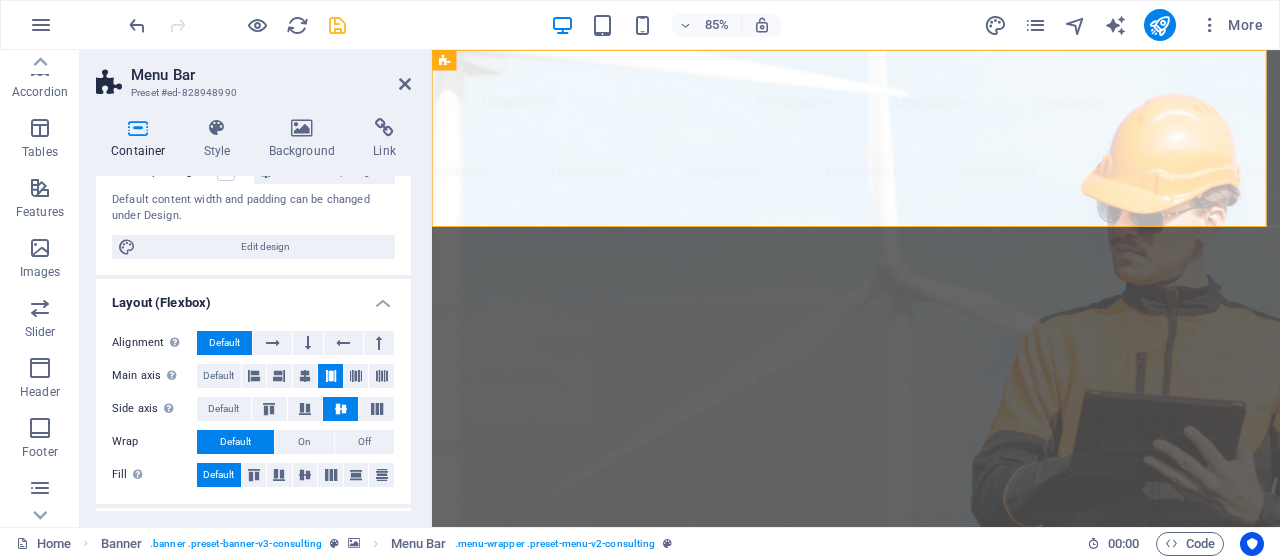 scroll, scrollTop: 0, scrollLeft: 0, axis: both 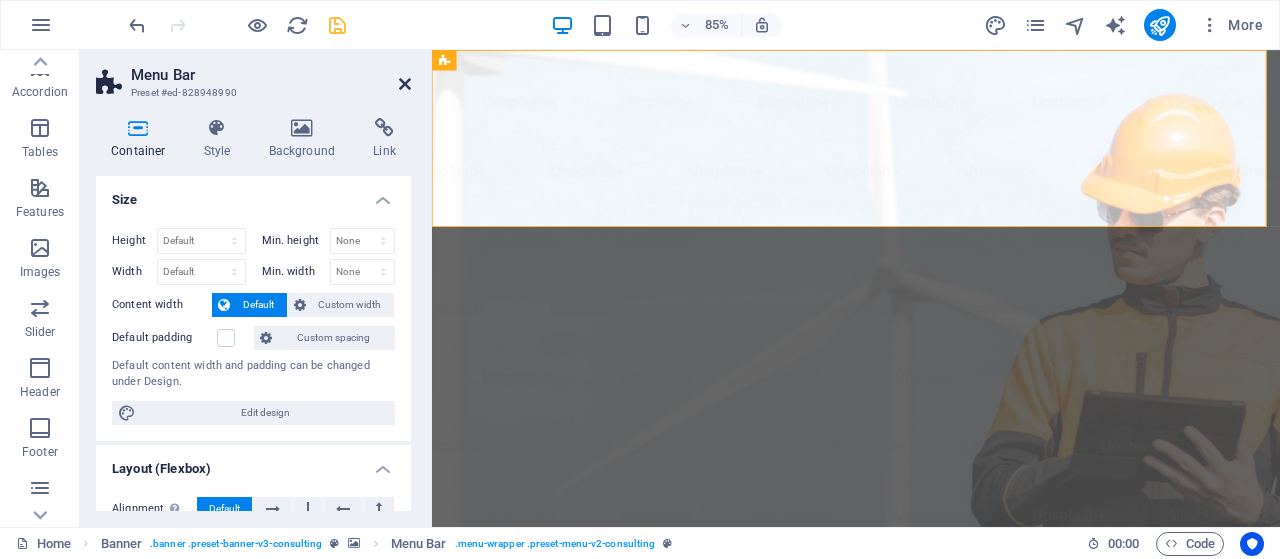 click at bounding box center [405, 84] 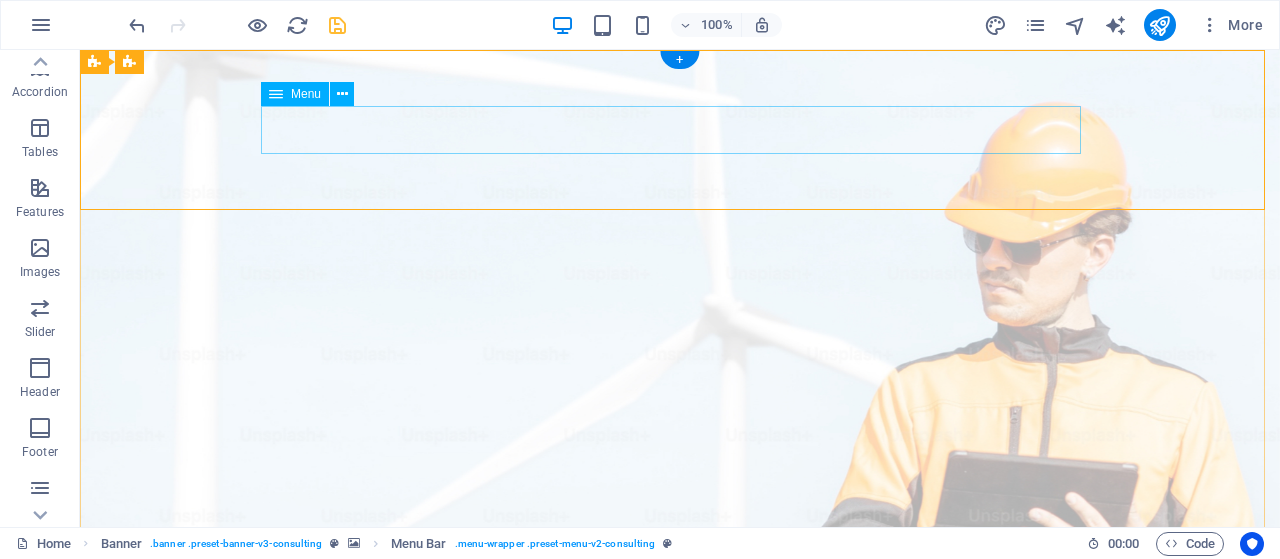 click on "Our Story Our Team Our Strengths Projects Contact Us" at bounding box center [680, 1102] 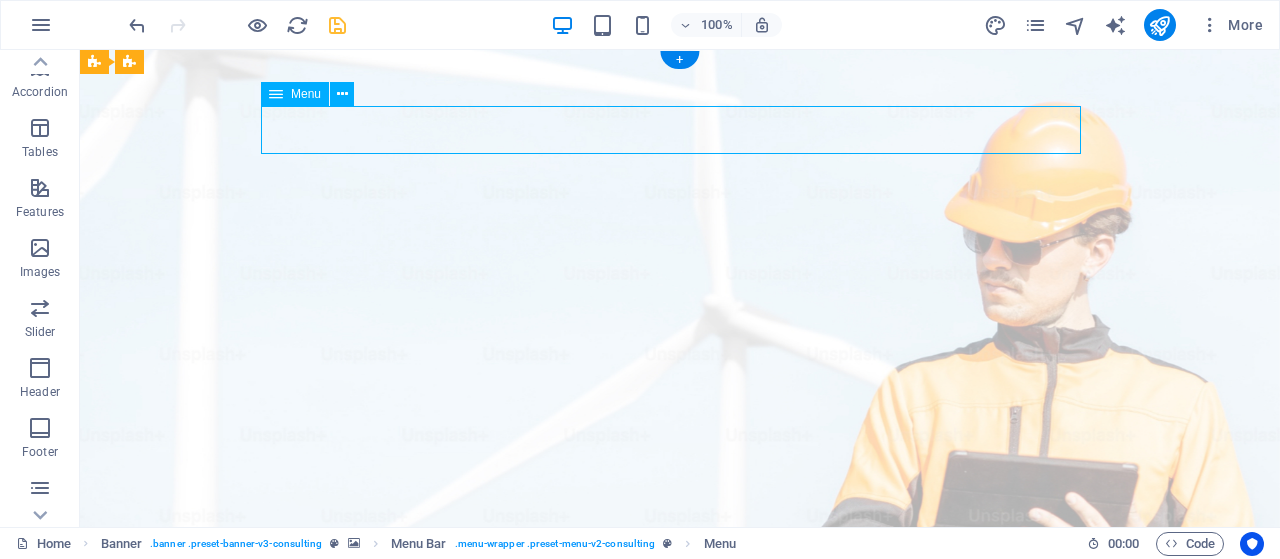 click on "Our Story Our Team Our Strengths Projects Contact Us" at bounding box center [680, 1102] 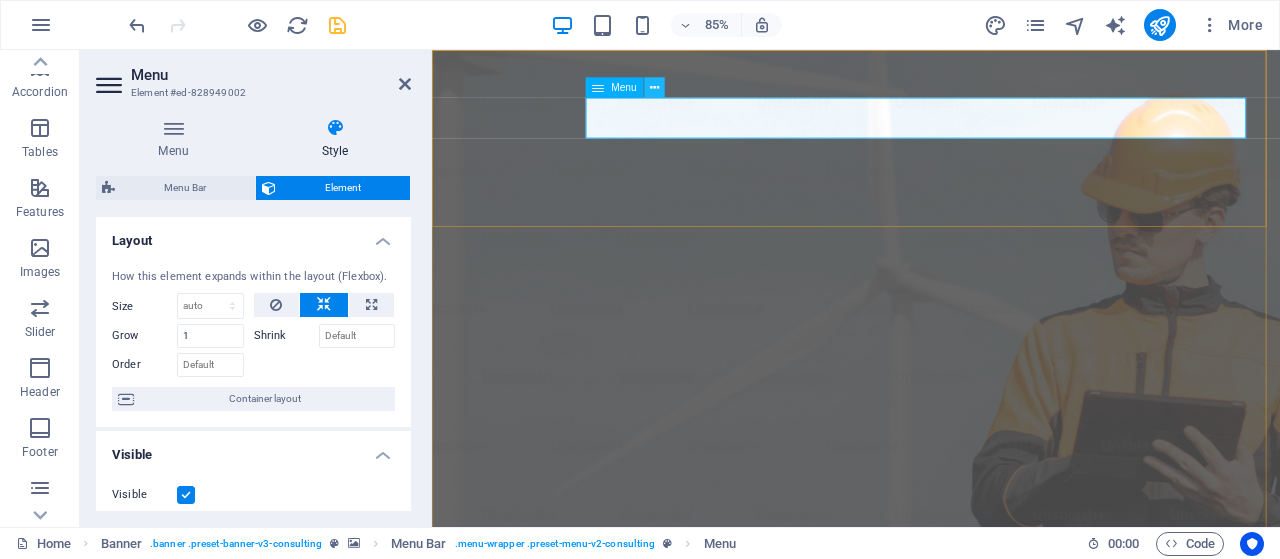 click at bounding box center [654, 87] 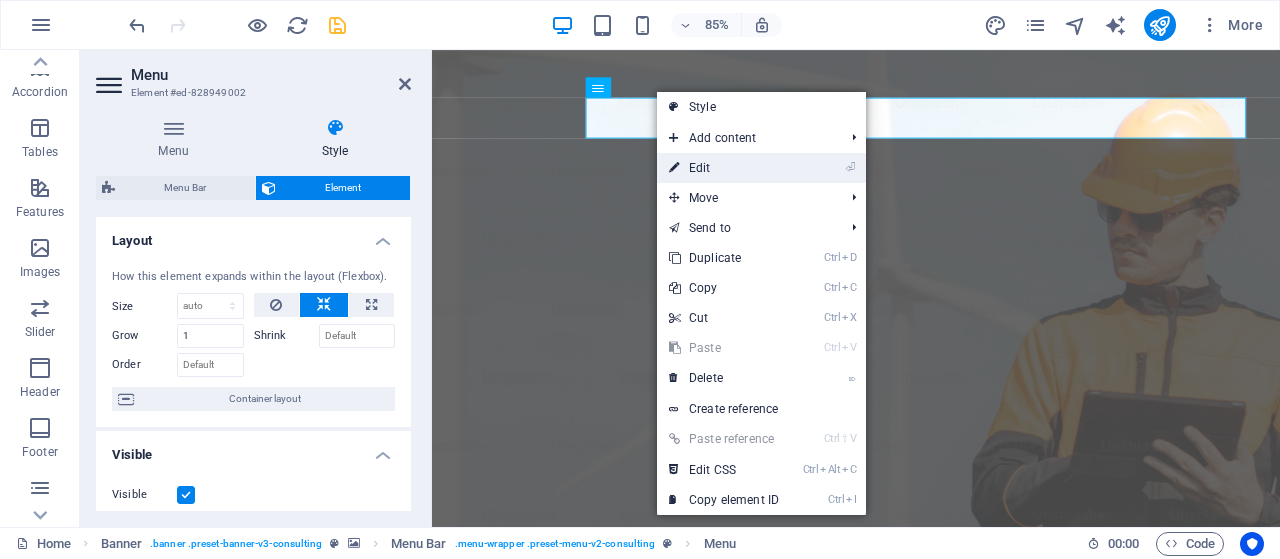 click on "⏎  Edit" at bounding box center [724, 168] 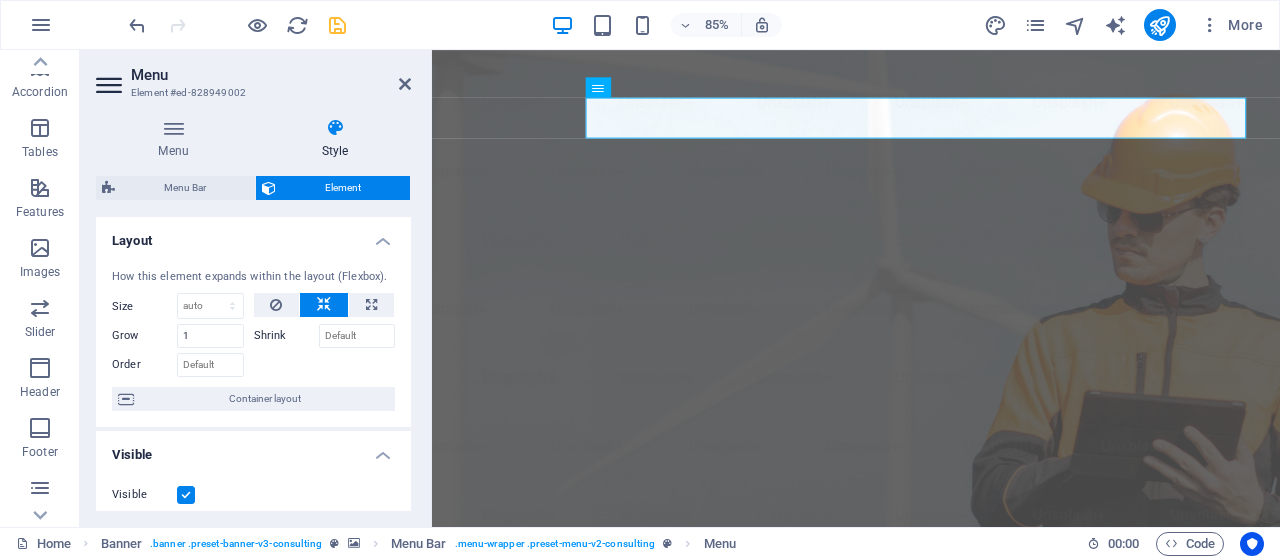 drag, startPoint x: 406, startPoint y: 279, endPoint x: 411, endPoint y: 307, distance: 28.442924 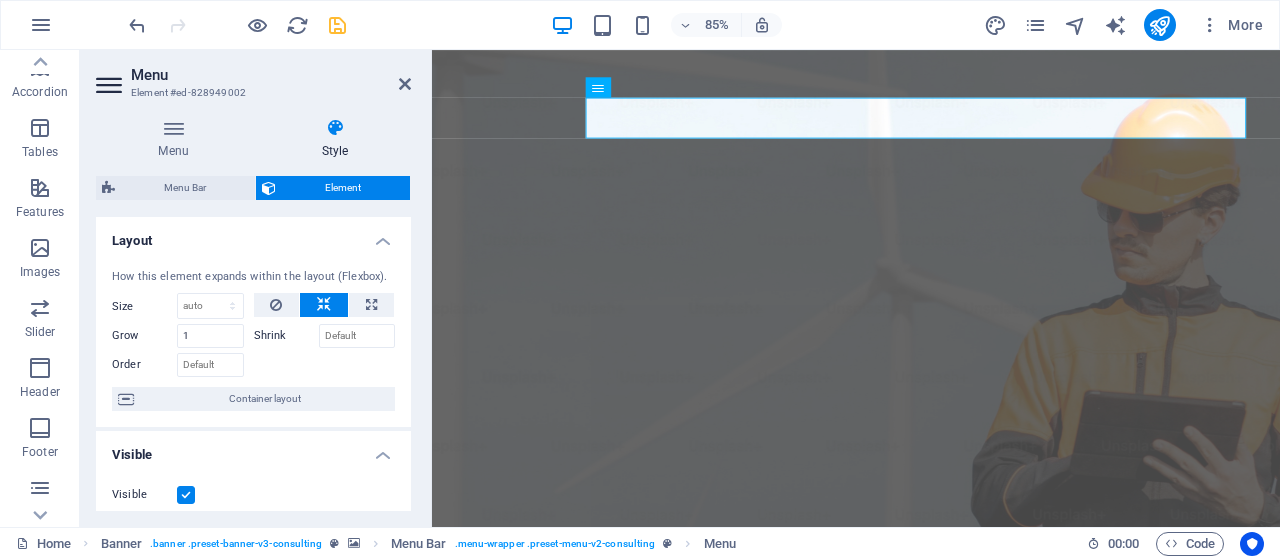click on "Menu Style Menu Auto Custom Create custom menu items for this menu. Recommended for one-page websites. Manage pages Menu items 1 None Page External Element Phone Email Page Home Subpage Legal Notice Privacy Element
URL /#story Phone Email Link text Our Story Link target New tab Same tab Overlay Title Additional link description, should not be the same as the link text. The title is most often shown as a tooltip text when the mouse moves over the element. Leave empty if uncertain. Relationship Sets the  relationship of this link to the link target . For example, the value "nofollow" instructs search engines not to follow the link. Can be left empty. alternate author bookmark external help license next nofollow noreferrer noopener prev search tag Button Design None Default Primary Secondary 2 None Page External Element Phone Email Page Home Subpage Legal Notice Privacy Element
URL /#team Phone Email Link text Our Team Link target New tab Same tab Overlay Title tag" at bounding box center (253, 314) 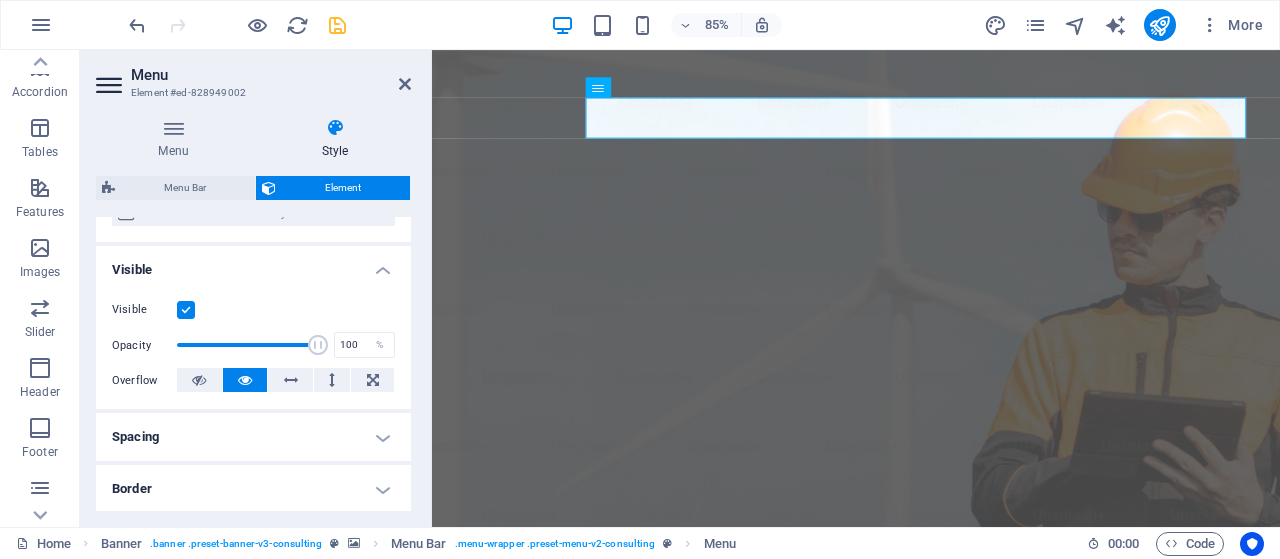 scroll, scrollTop: 0, scrollLeft: 0, axis: both 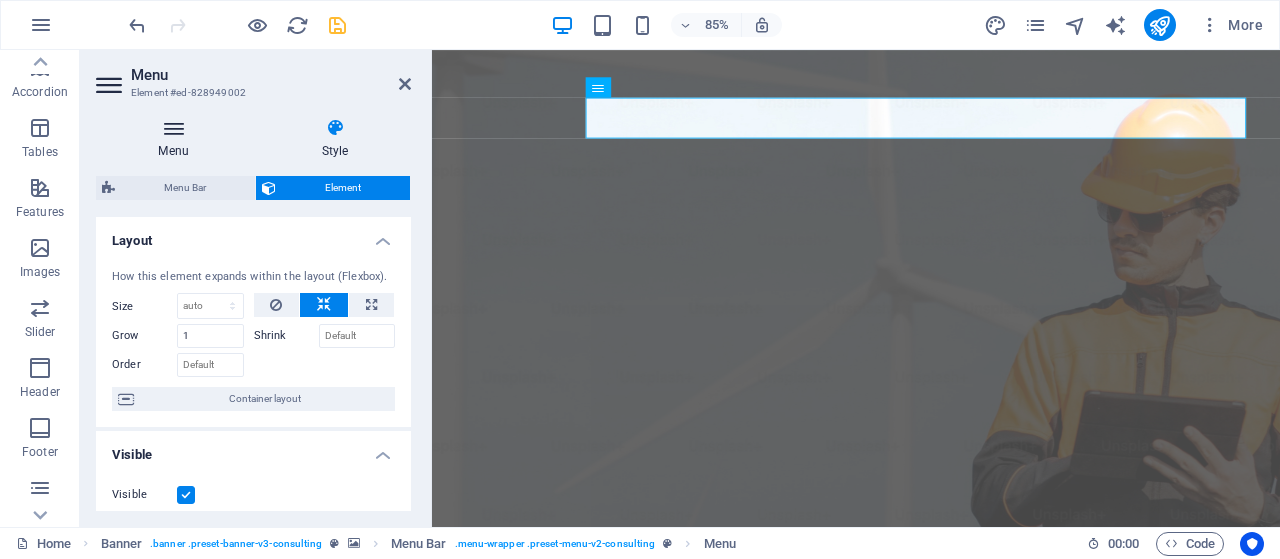click at bounding box center (173, 128) 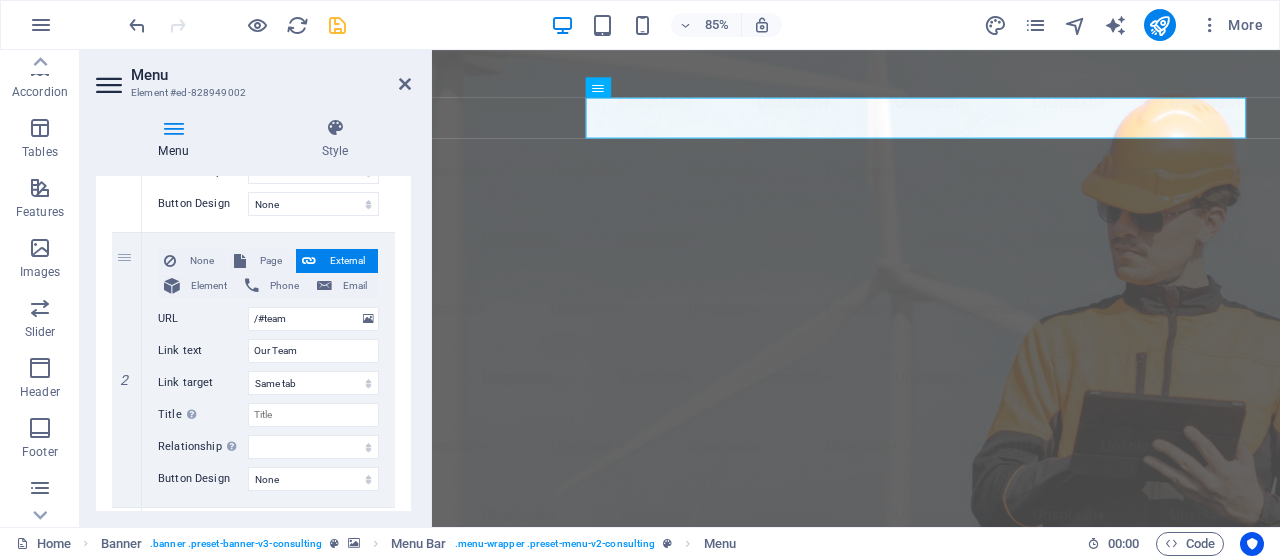 scroll, scrollTop: 418, scrollLeft: 0, axis: vertical 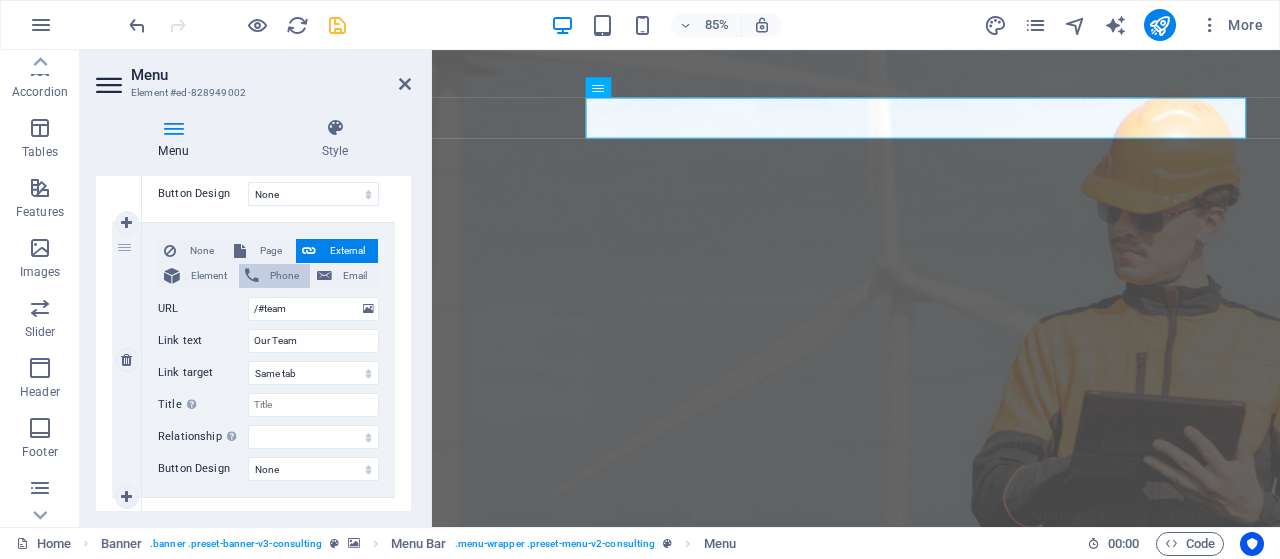 click on "Phone" at bounding box center (284, 276) 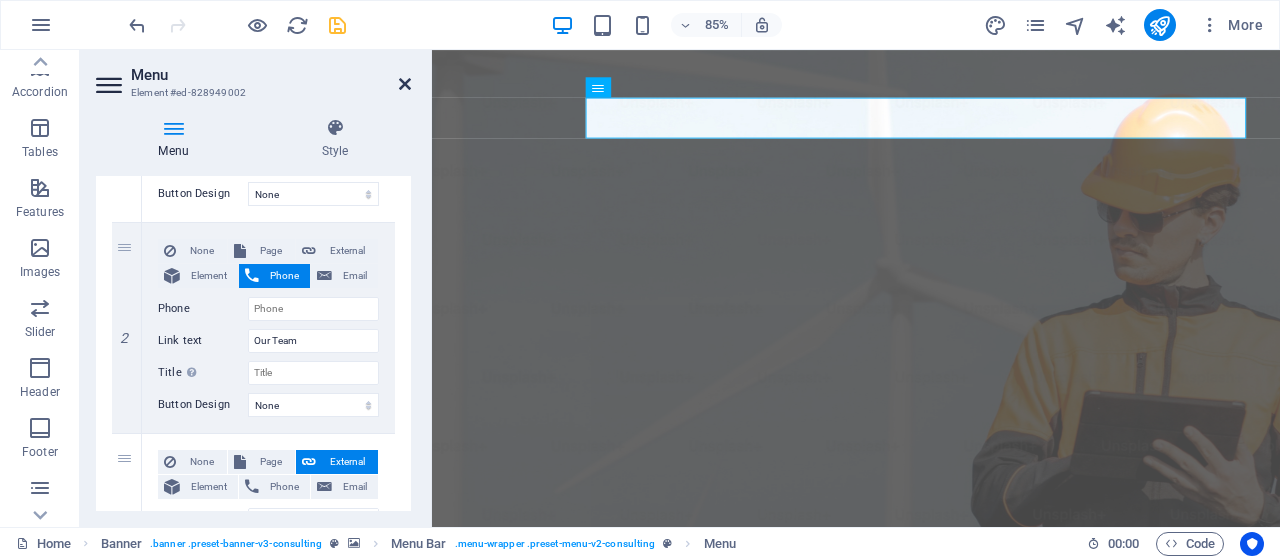 click at bounding box center [405, 84] 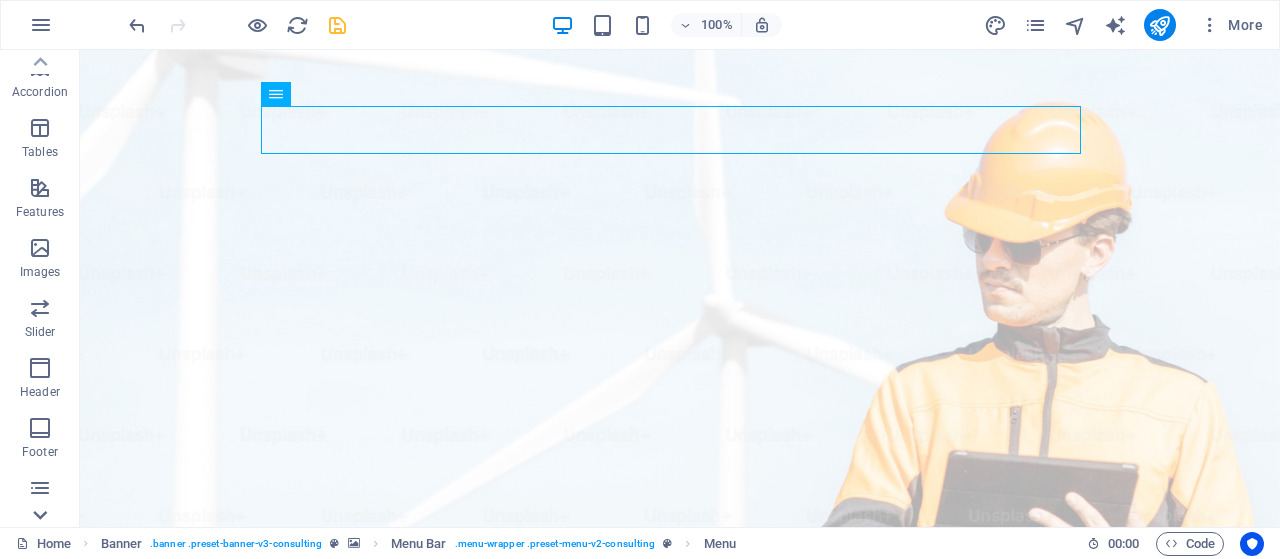 click 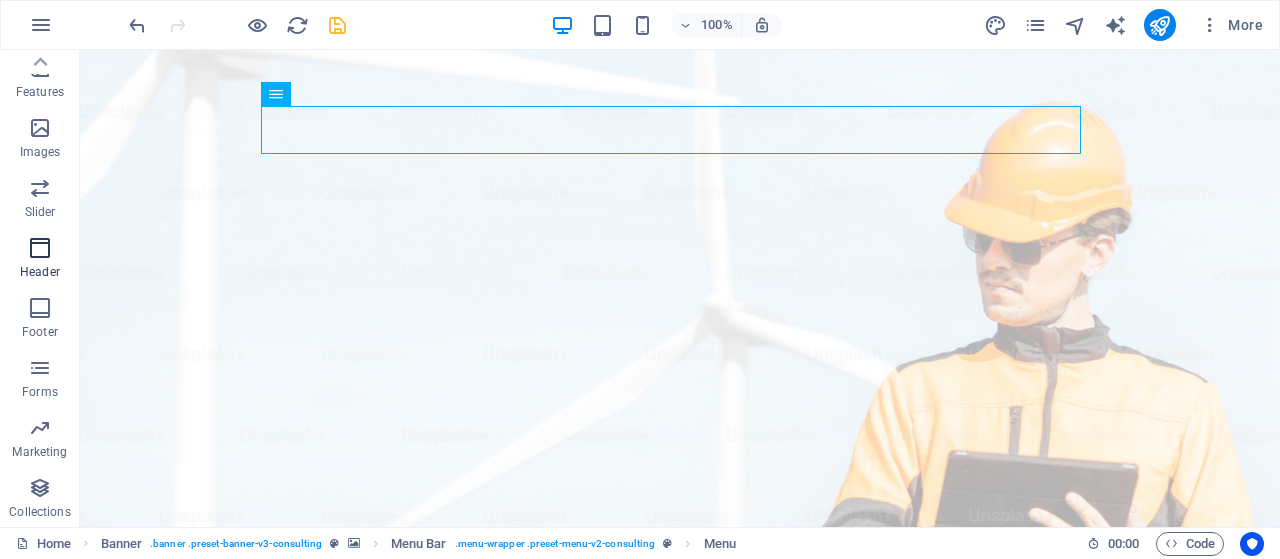 click at bounding box center (40, 248) 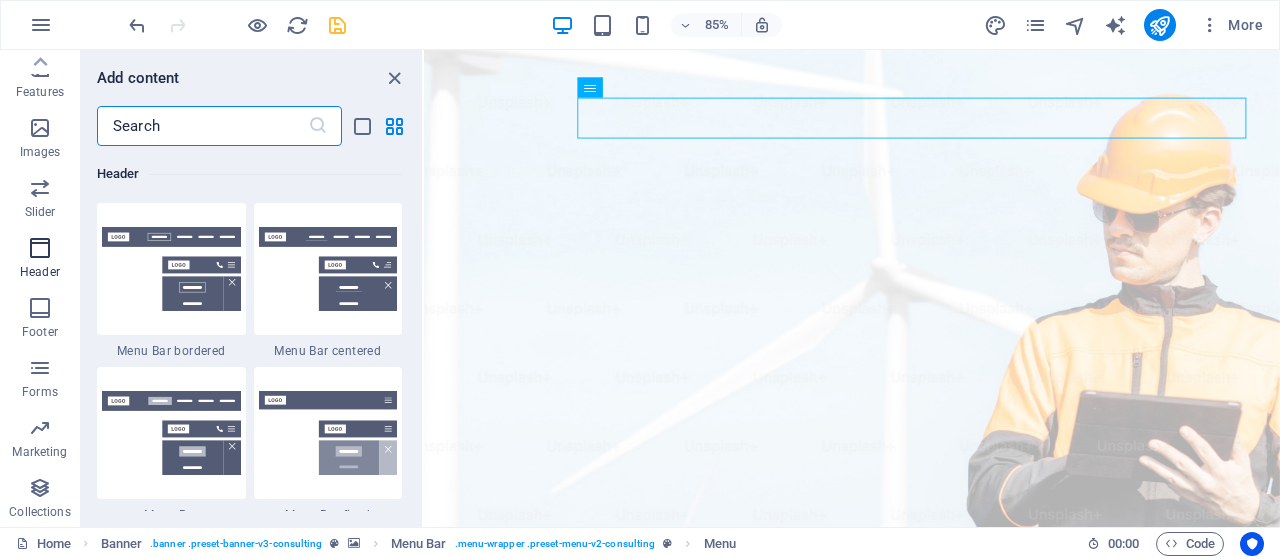 scroll, scrollTop: 12042, scrollLeft: 0, axis: vertical 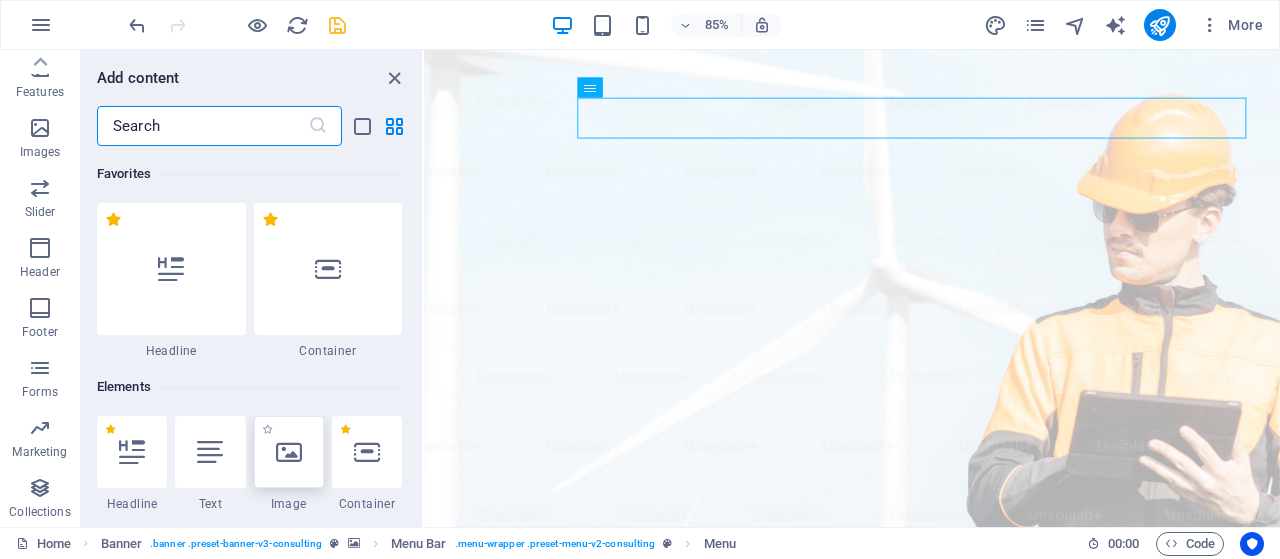 click at bounding box center [289, 452] 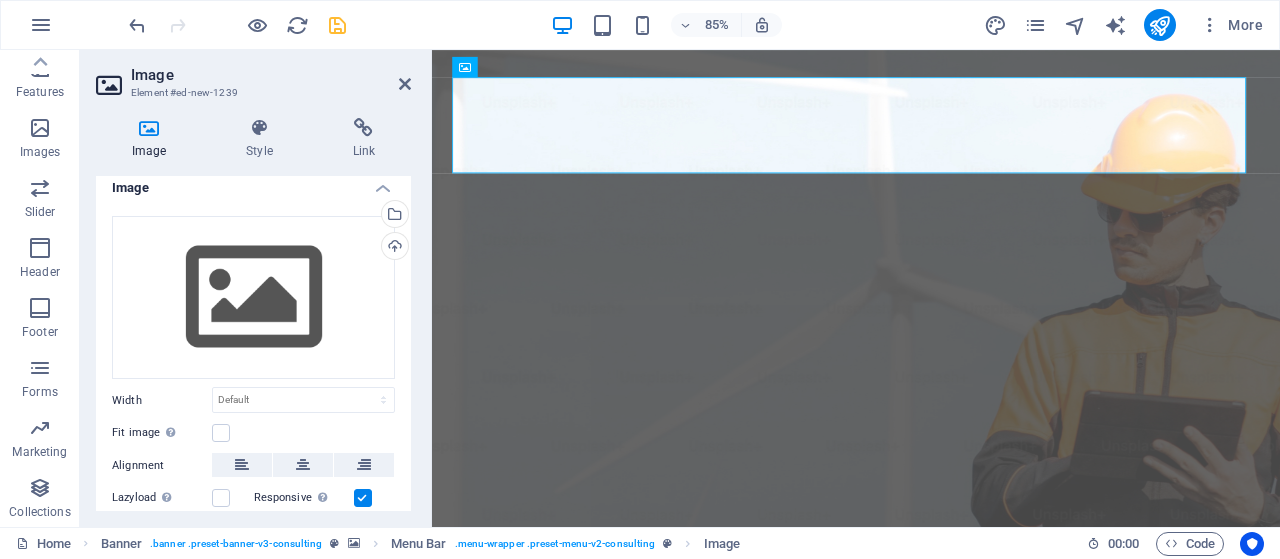 scroll, scrollTop: 0, scrollLeft: 0, axis: both 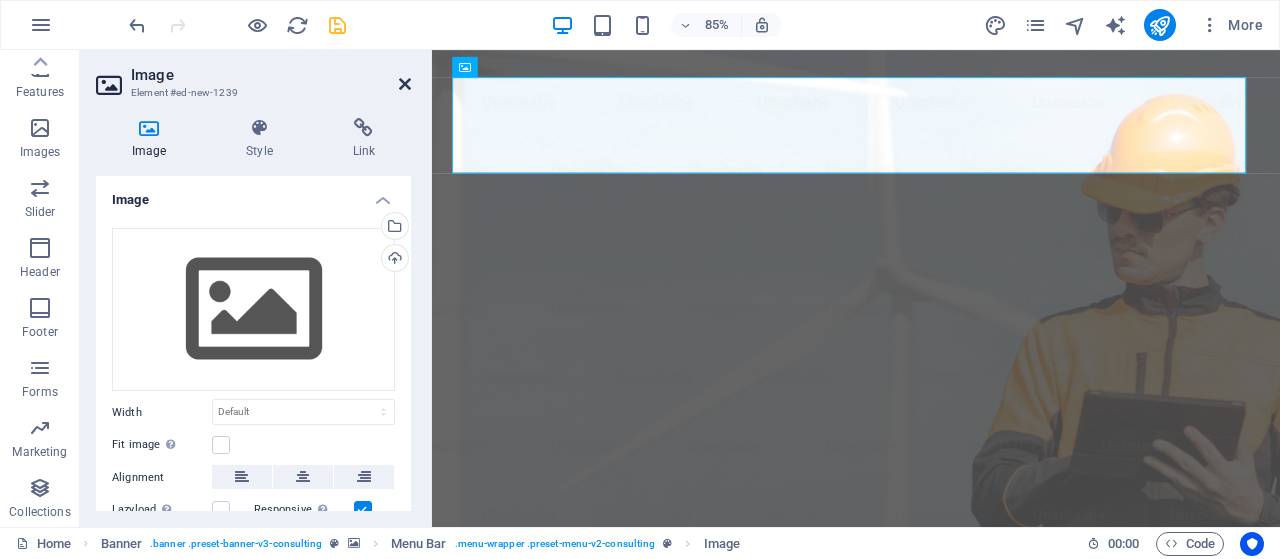 click at bounding box center (405, 84) 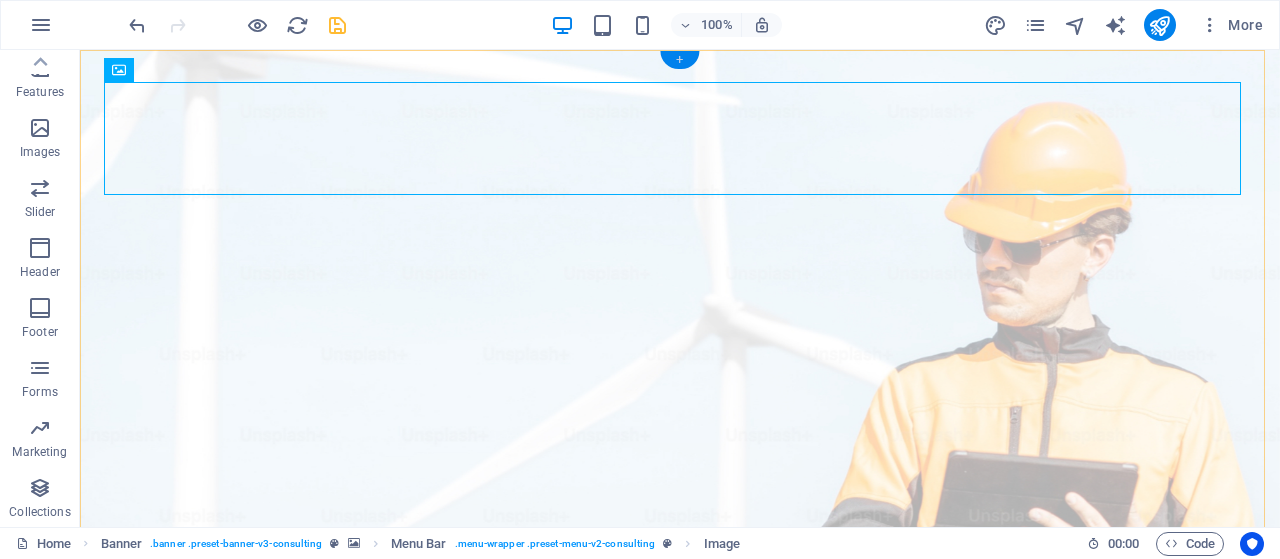 click on "+" at bounding box center [679, 60] 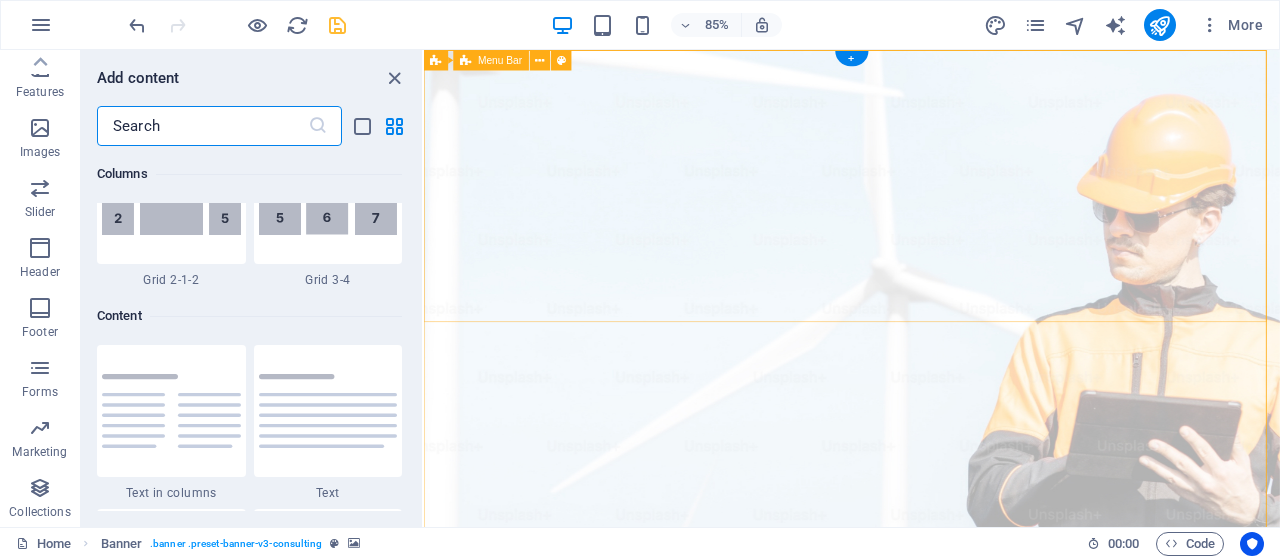 scroll, scrollTop: 3499, scrollLeft: 0, axis: vertical 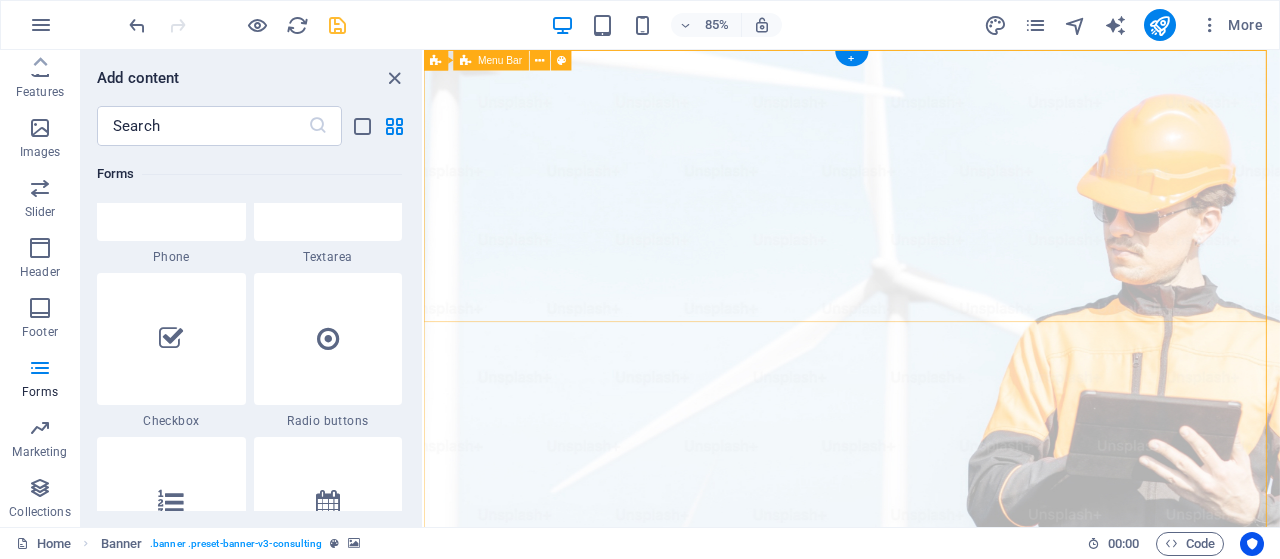 click on "Our Story Our Team Our Strengths Projects Contact Us Get Started" at bounding box center [927, 1190] 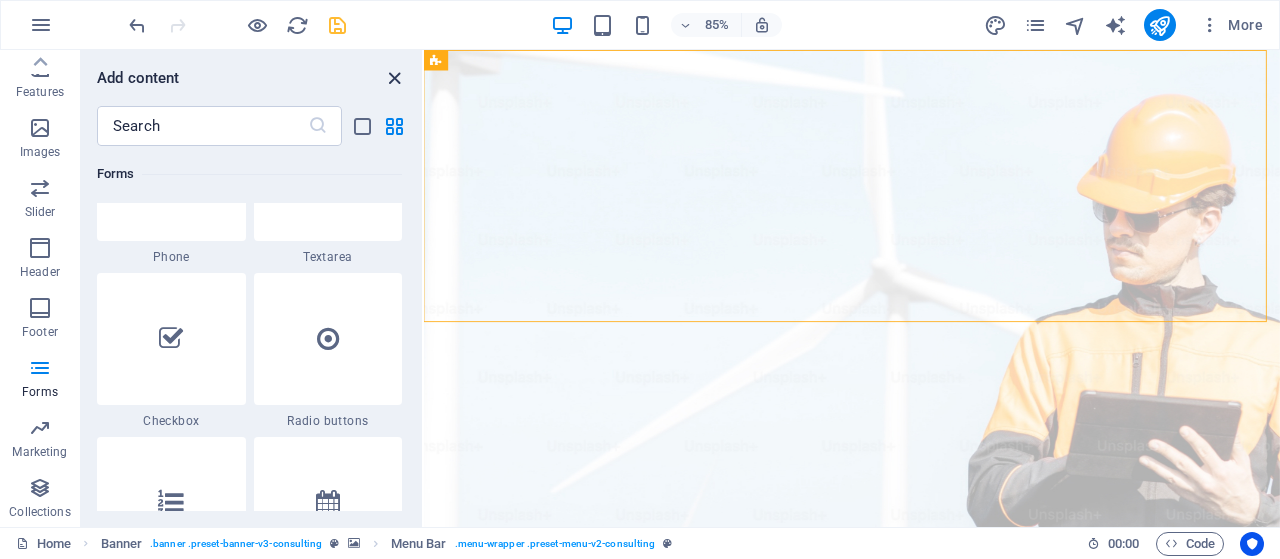click at bounding box center [394, 78] 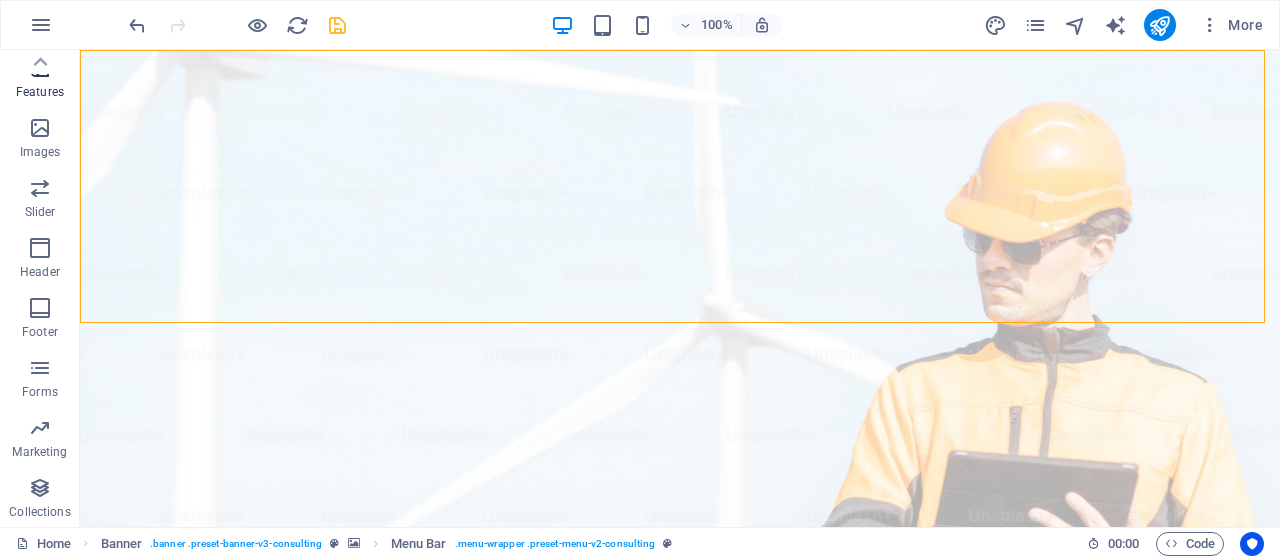 click on "Features" at bounding box center [40, 92] 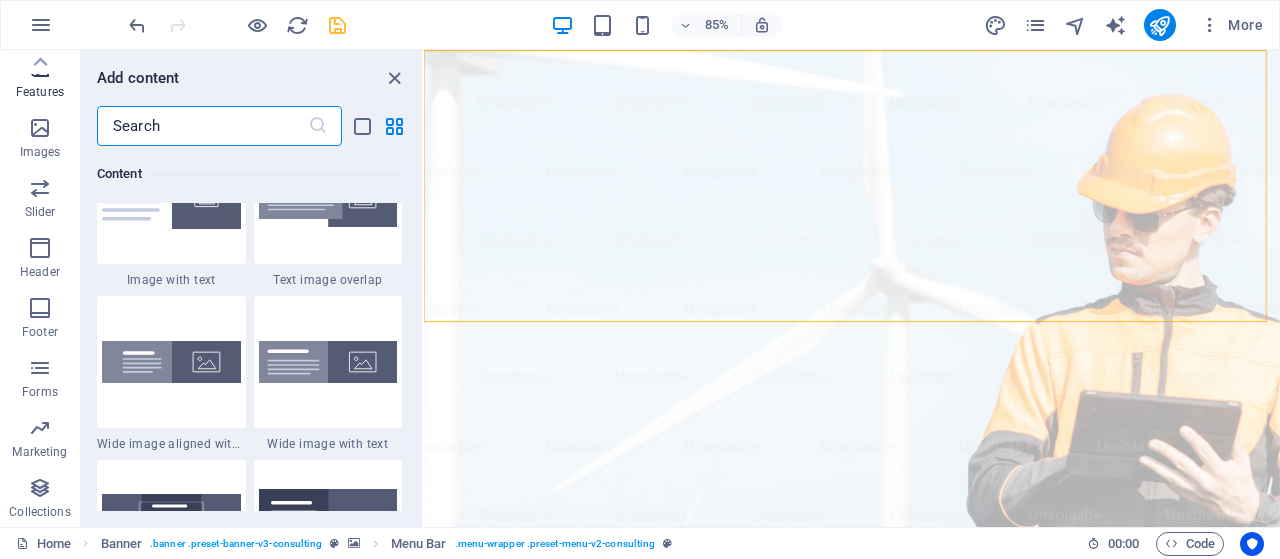 scroll, scrollTop: 7795, scrollLeft: 0, axis: vertical 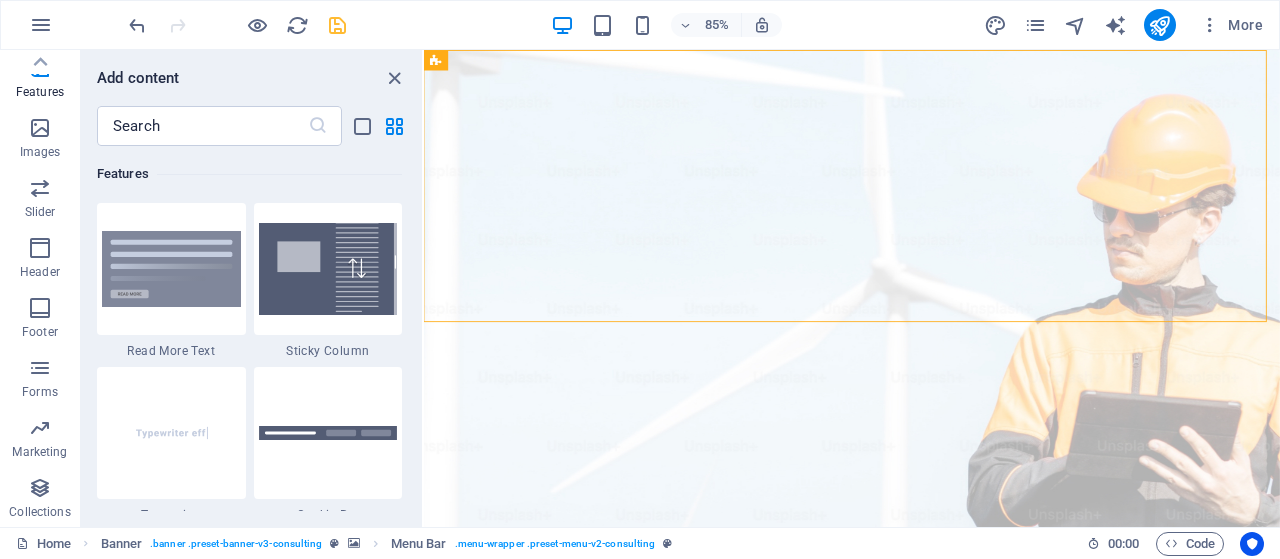 click on "Favorites 1 Star Headline 1 Star Container Elements 1 Star Headline 1 Star Text 1 Star Image 1 Star Container 1 Star Spacer 1 Star Separator 1 Star HTML 1 Star Icon 1 Star Button 1 Star Logo 1 Star SVG 1 Star Image slider 1 Star Slider 1 Star Gallery 1 Star Menu 1 Star Map 1 Star Facebook 1 Star Video 1 Star YouTube 1 Star Vimeo 1 Star Document 1 Star Audio 1 Star Iframe 1 Star Privacy 1 Star Languages Columns 1 Star Container 1 Star 2 columns 1 Star 3 columns 1 Star 4 columns 1 Star 5 columns 1 Star 6 columns 1 Star 40-60 1 Star 20-80 1 Star 80-20 1 Star 30-70 1 Star 70-30 1 Star Unequal Columns 1 Star 25-25-50 1 Star 25-50-25 1 Star 50-25-25 1 Star 20-60-20 1 Star 50-16-16-16 1 Star 16-16-16-50 1 Star Grid 2-1 1 Star Grid 1-2 1 Star Grid 3-1 1 Star Grid 1-3 1 Star Grid 4-1 1 Star Grid 1-4 1 Star Grid 1-2-1 1 Star Grid 1-1-2 1 Star Grid 2h-2v 1 Star Grid 2v-2h 1 Star Grid 2-1-2 1 Star Grid 3-4 Content 1 Star Text in columns 1 Star Text 1 Star Text with separator 1 Star Image with text box 1 Star 1 Star Boxes" at bounding box center [251, 328] 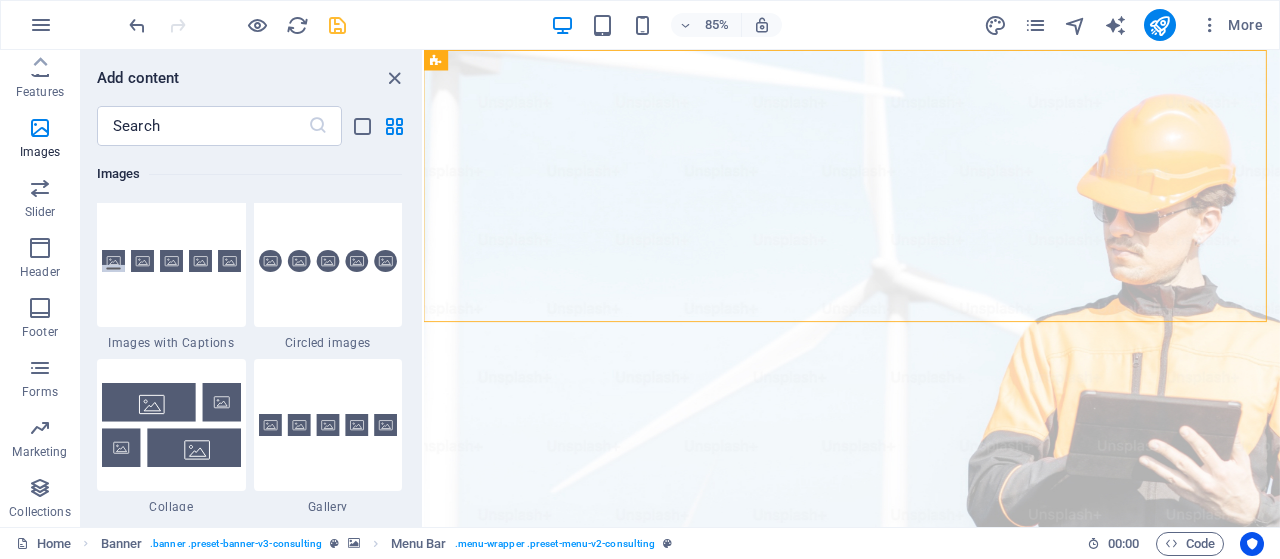 scroll, scrollTop: 10184, scrollLeft: 0, axis: vertical 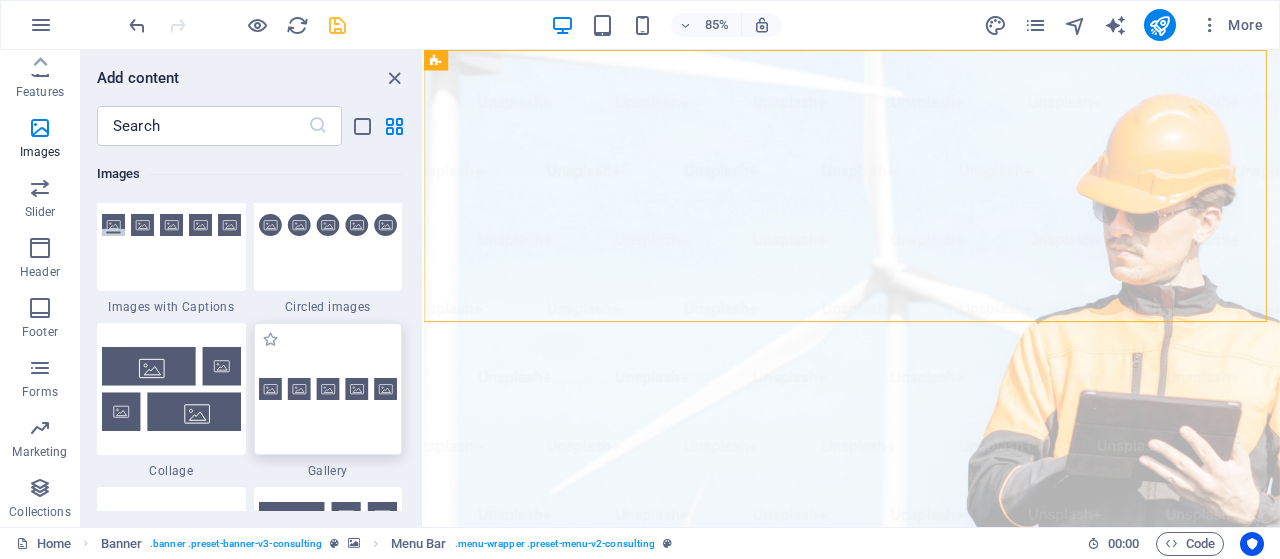 click at bounding box center (328, 389) 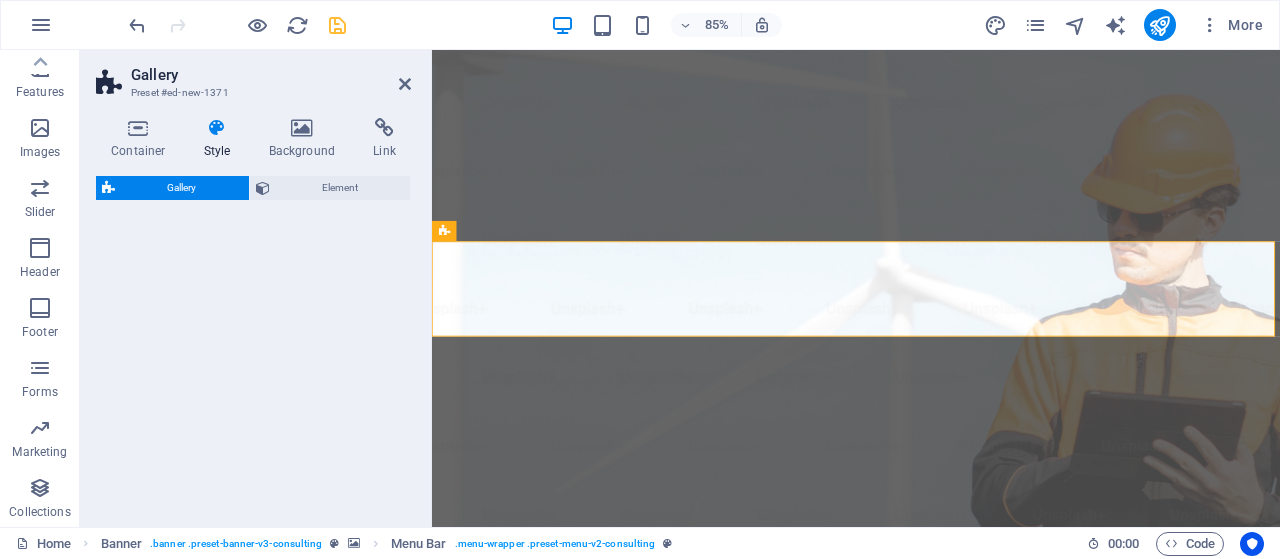 select on "rem" 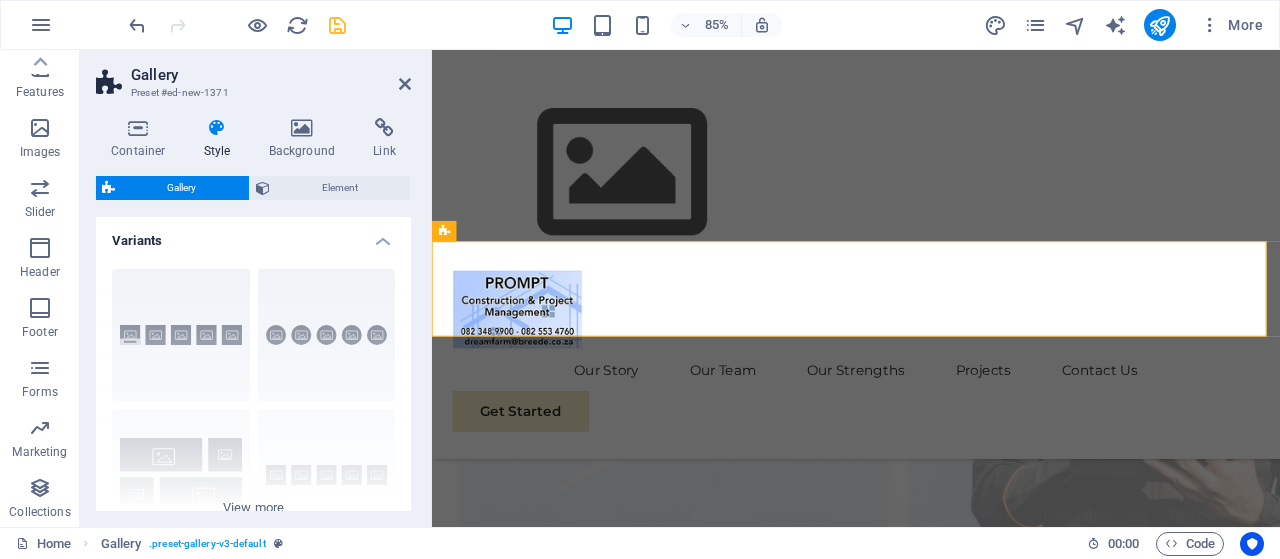 scroll, scrollTop: 675, scrollLeft: 0, axis: vertical 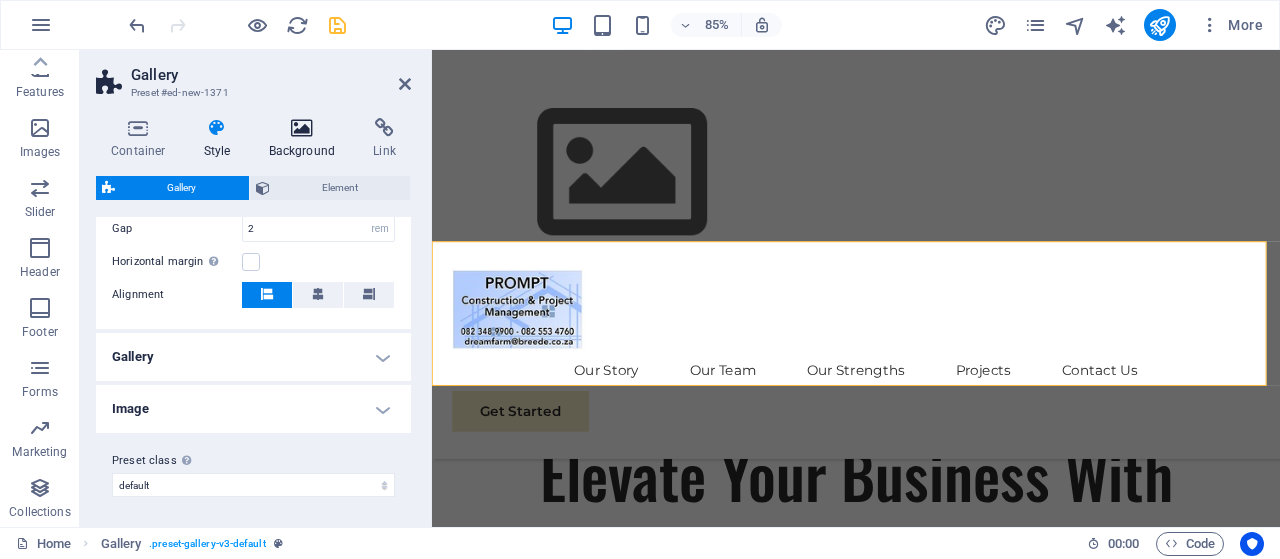 click at bounding box center (302, 128) 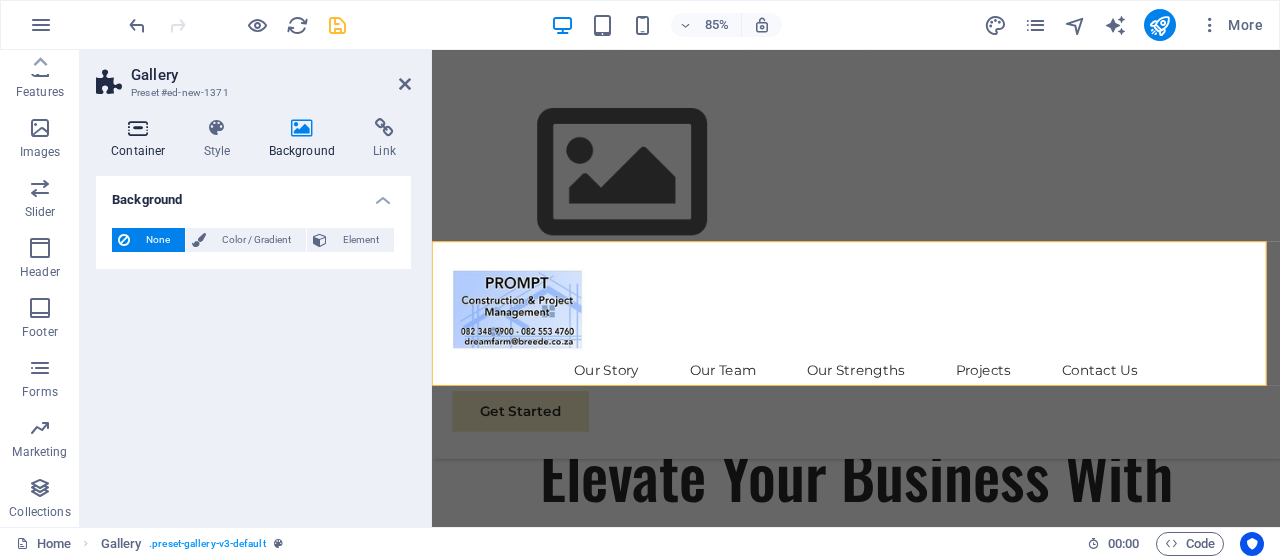 click at bounding box center [138, 128] 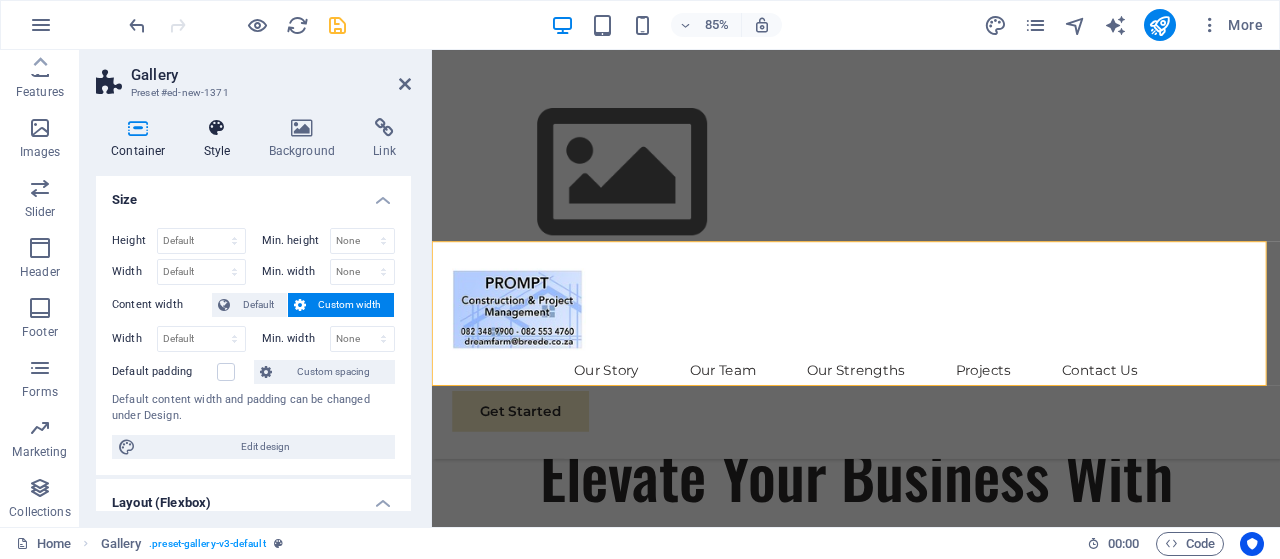 click at bounding box center [217, 128] 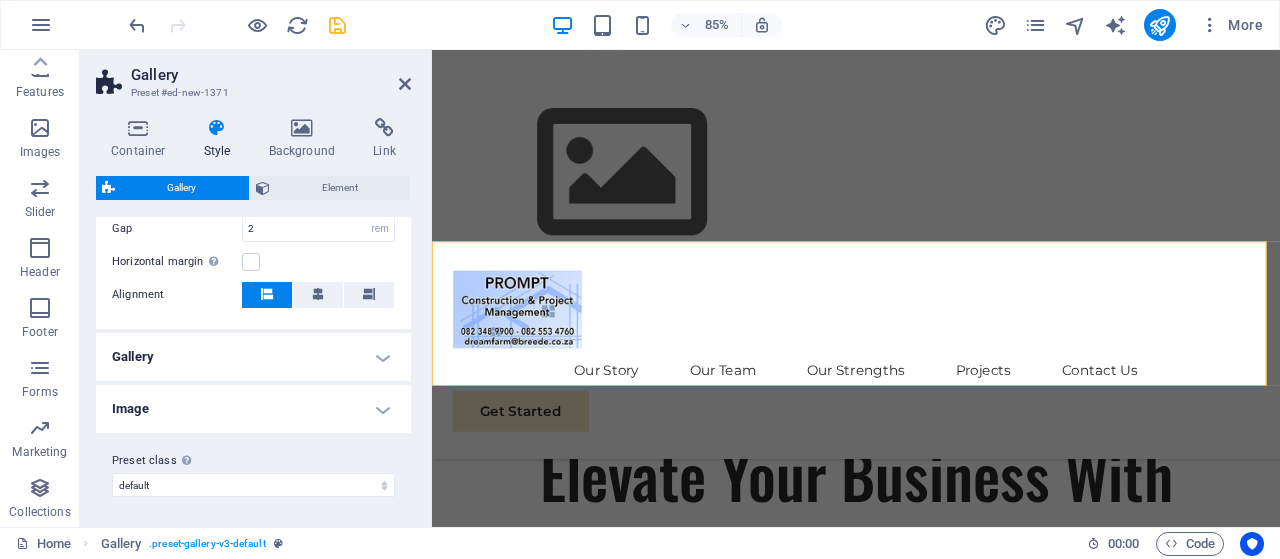 click on "Image" at bounding box center [253, 409] 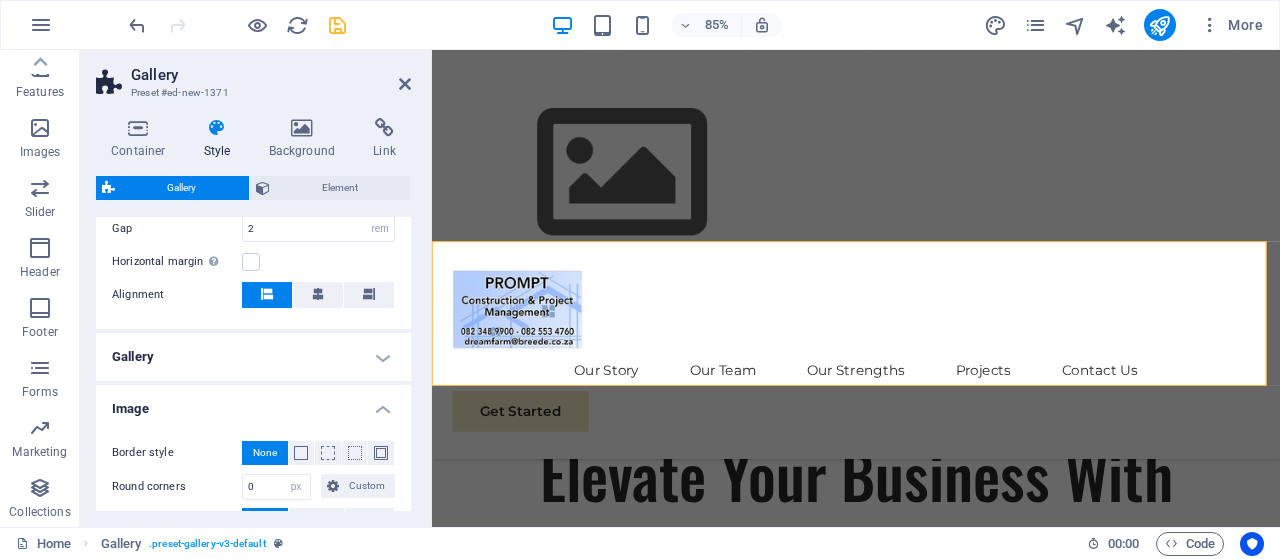click on "Gallery" at bounding box center (253, 357) 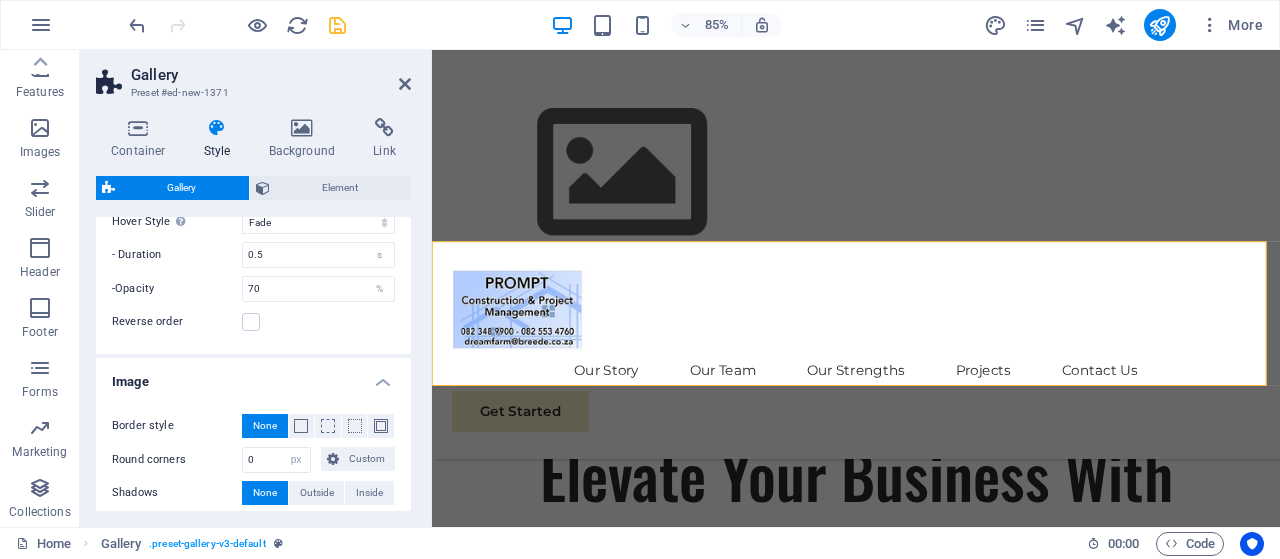 scroll, scrollTop: 669, scrollLeft: 0, axis: vertical 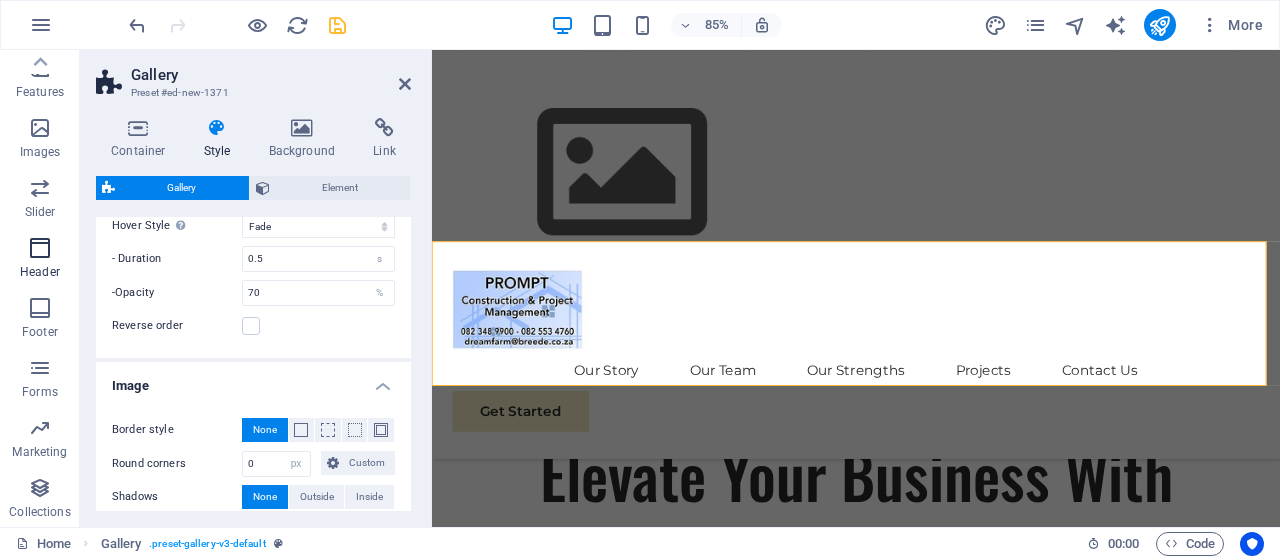 click on "Header" at bounding box center [40, 260] 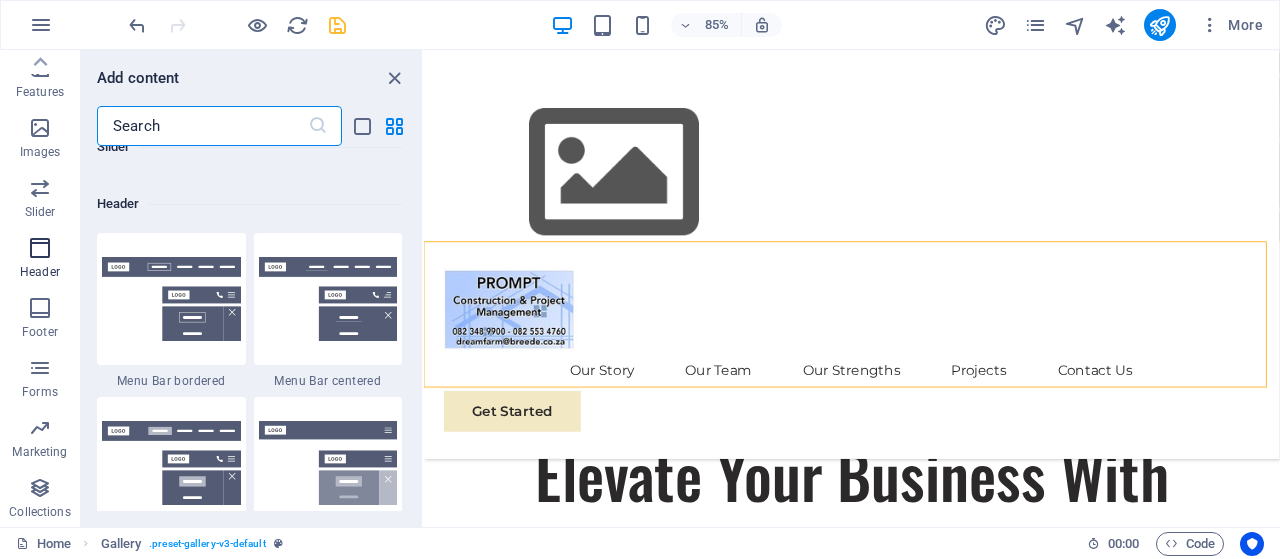 scroll, scrollTop: 12042, scrollLeft: 0, axis: vertical 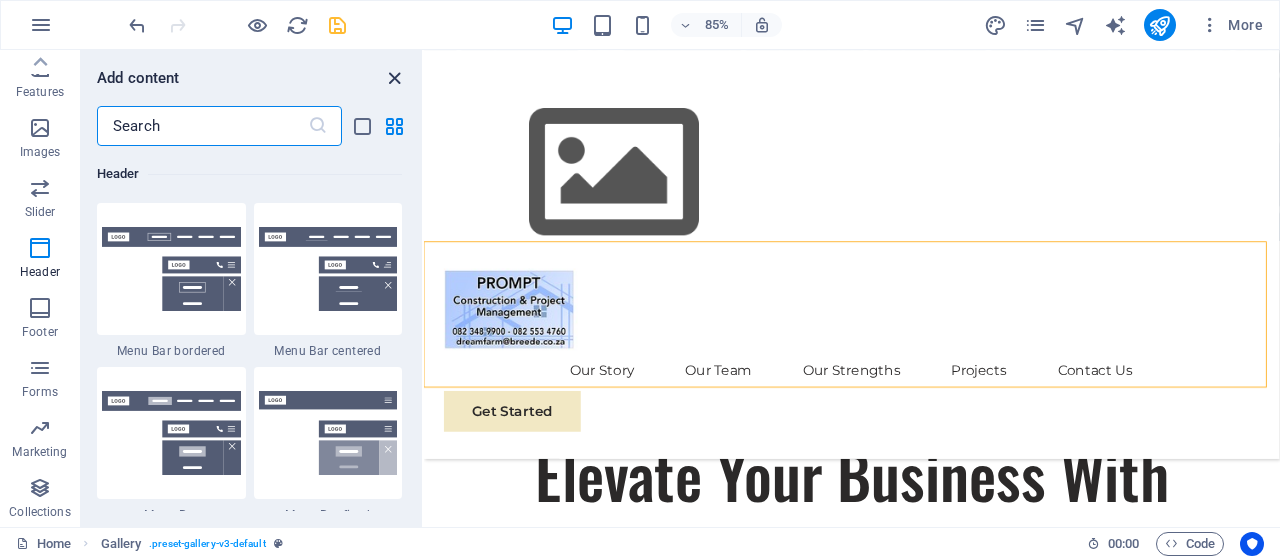 click at bounding box center (394, 78) 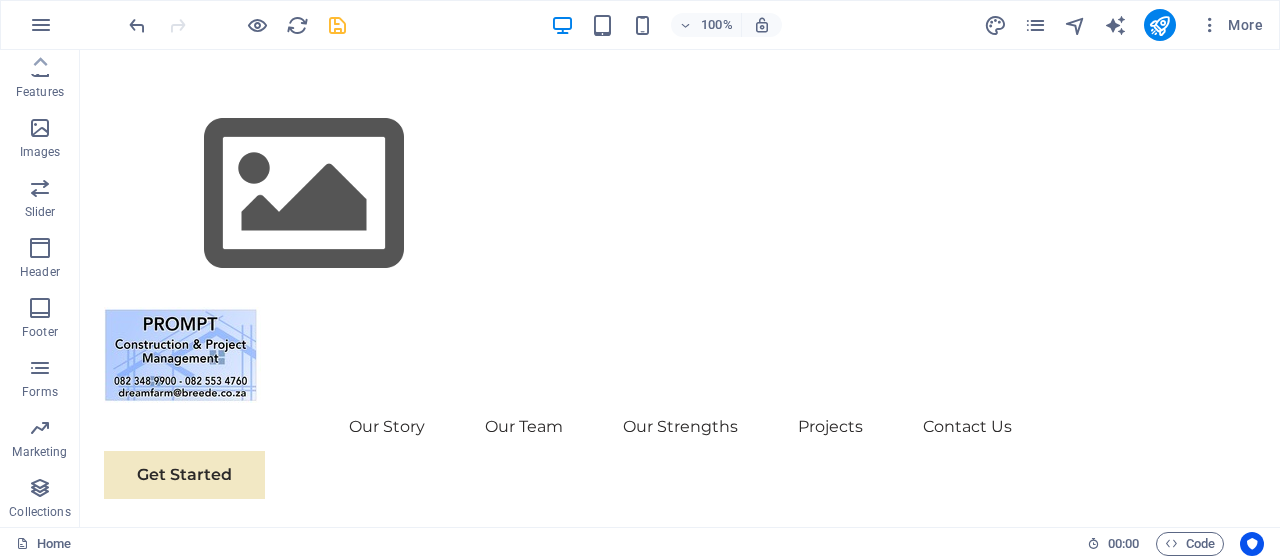 scroll, scrollTop: 125, scrollLeft: 0, axis: vertical 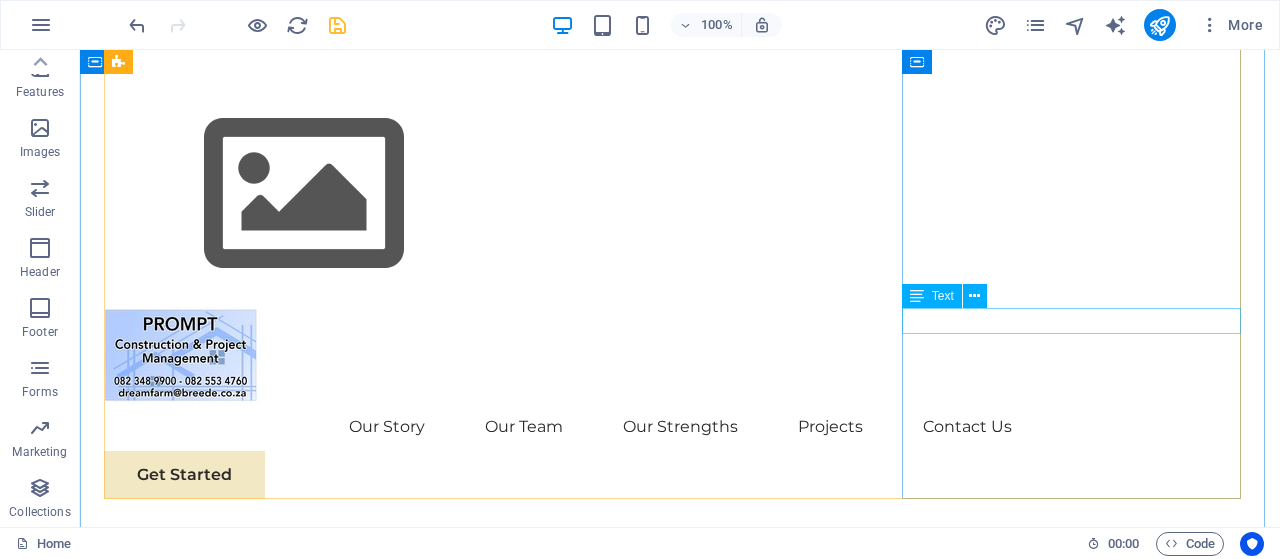 click on "Strategy Consultant" at bounding box center (276, 3153) 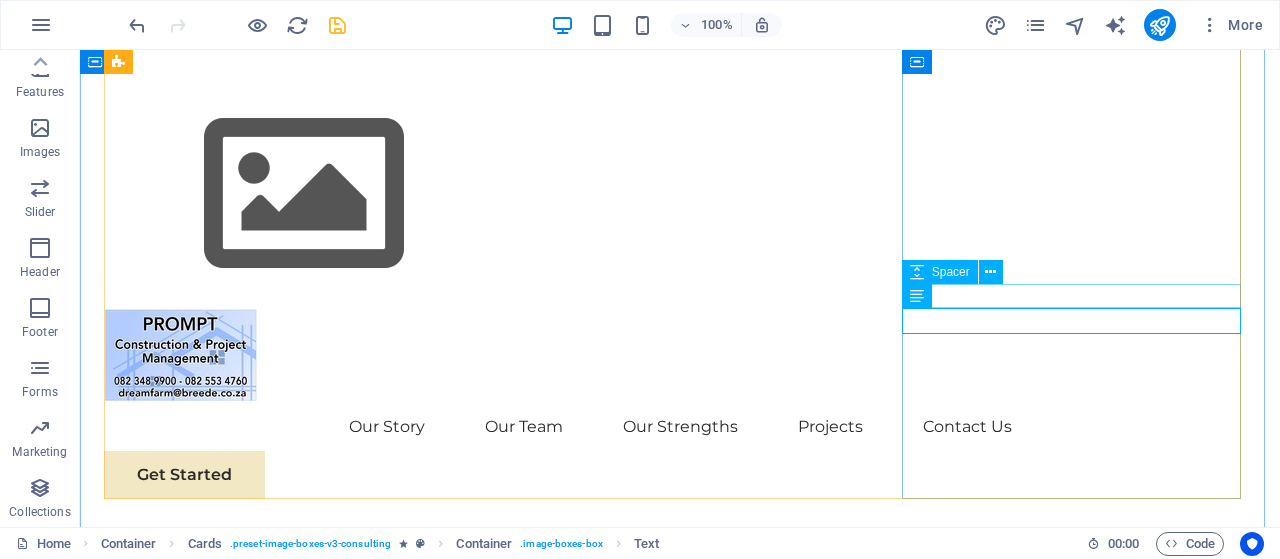 click at bounding box center (276, 3129) 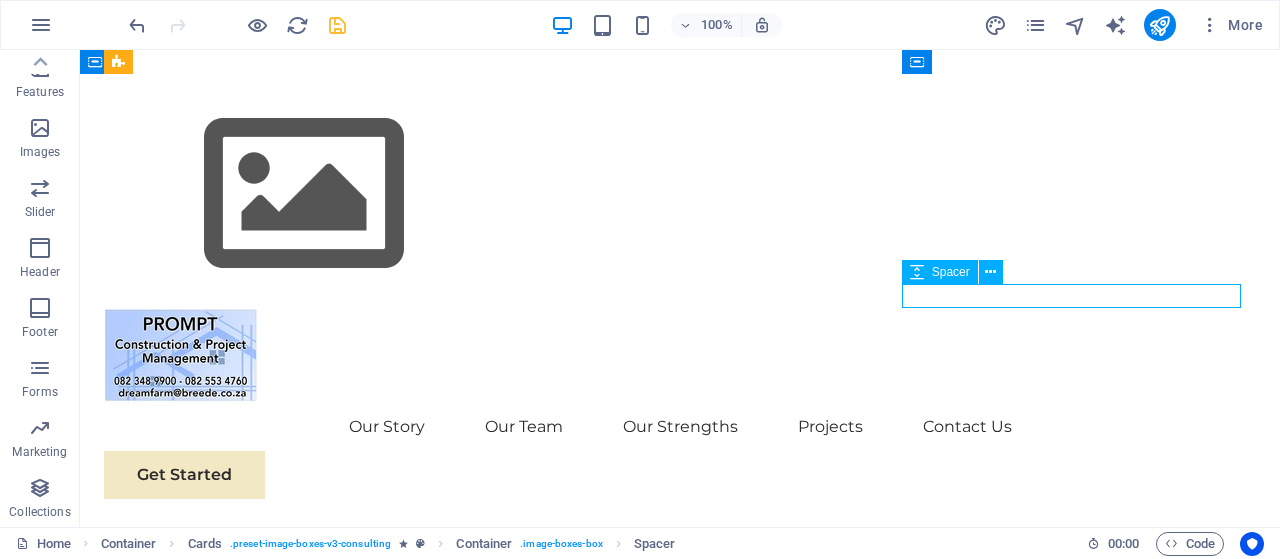 click at bounding box center (276, 3129) 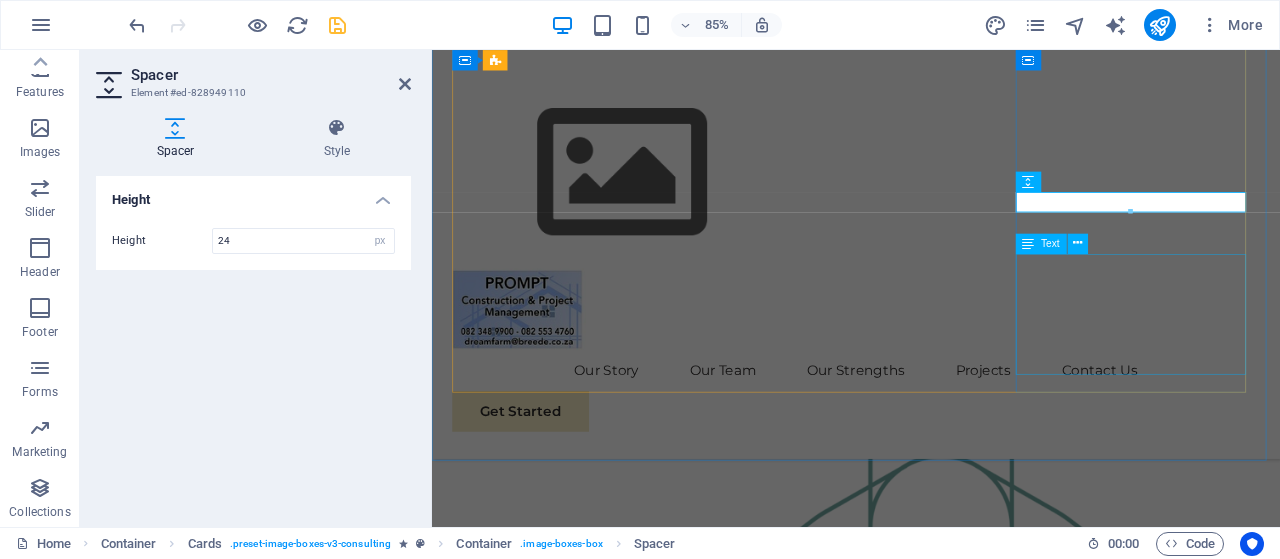 click on "Our Strategy Consultant crafts innovative plans and strategy to drive growth and profitability for clients world wide." at bounding box center [594, 3111] 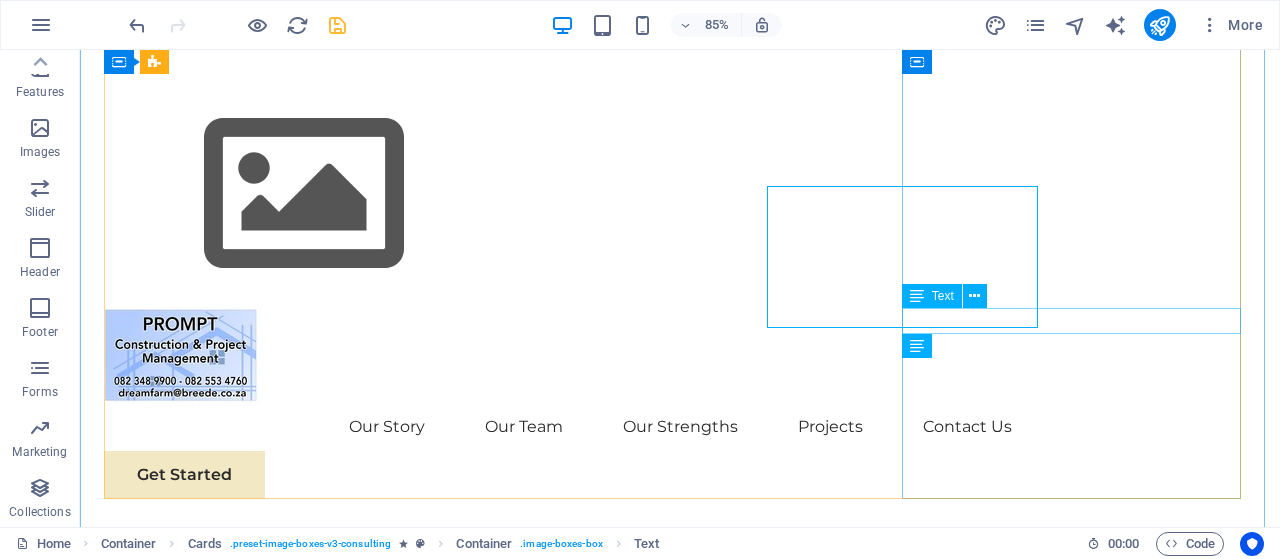 scroll, scrollTop: 2353, scrollLeft: 0, axis: vertical 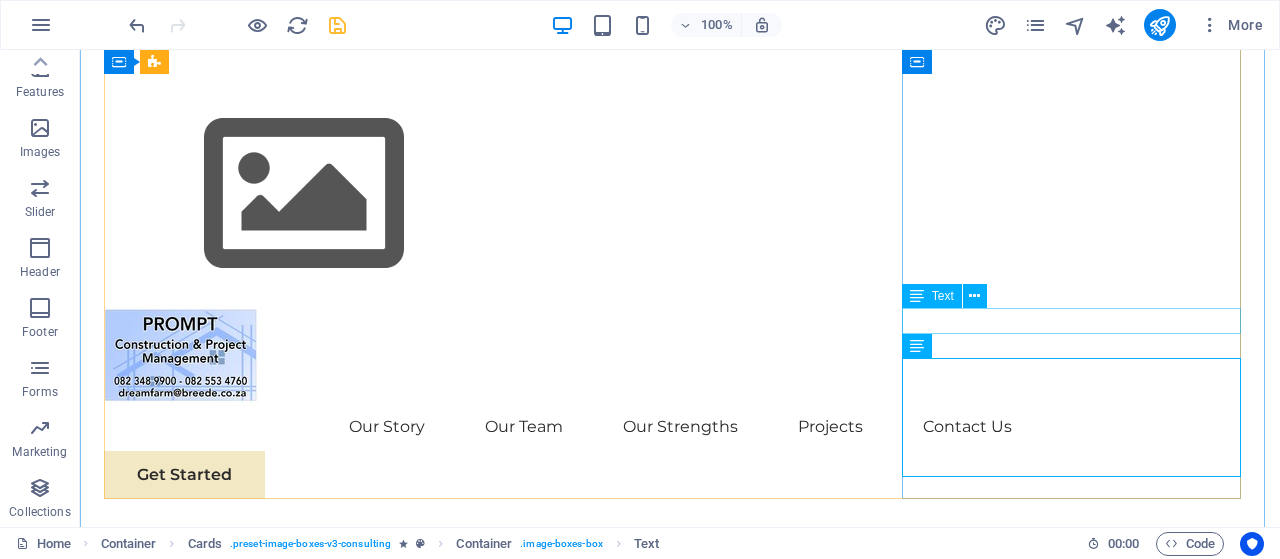 click on "Strategy Consultant" at bounding box center (276, 3153) 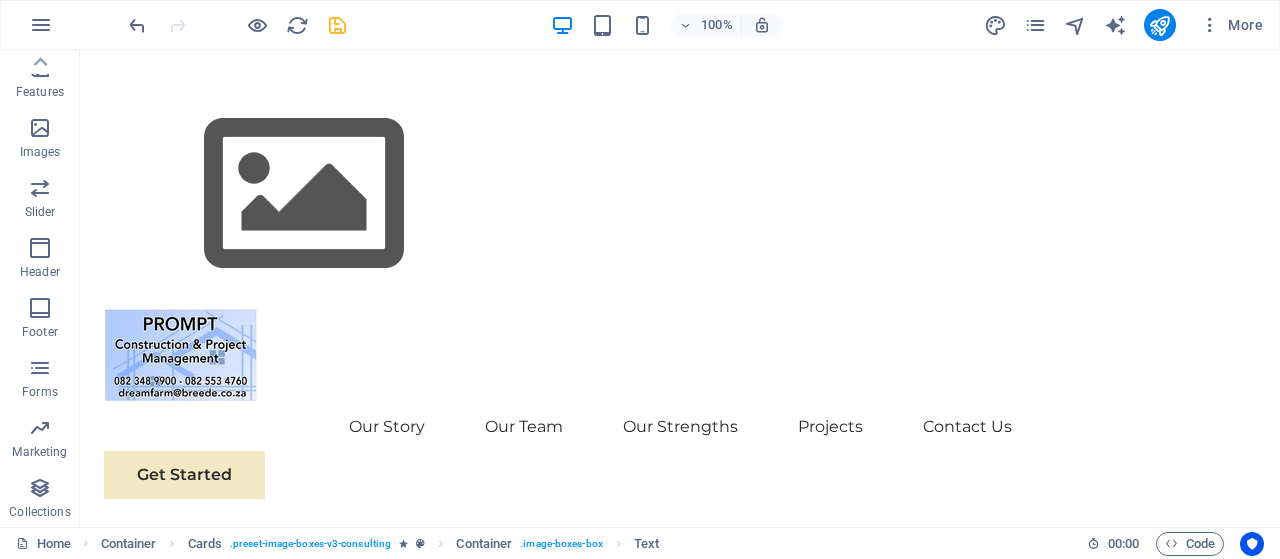 scroll, scrollTop: 1995, scrollLeft: 0, axis: vertical 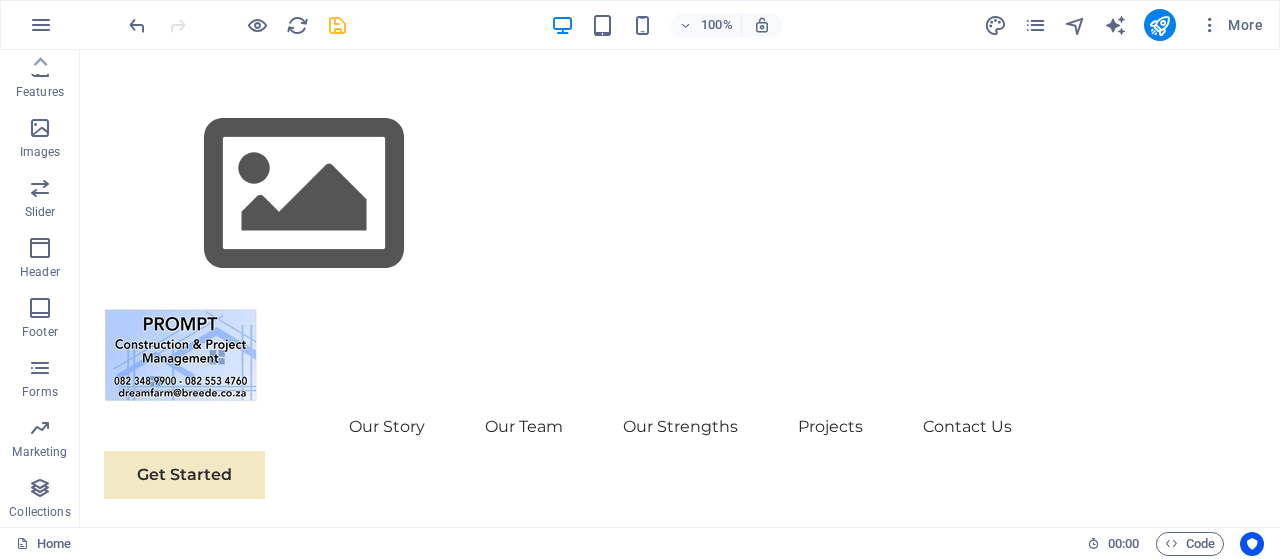 click at bounding box center (276, 3185) 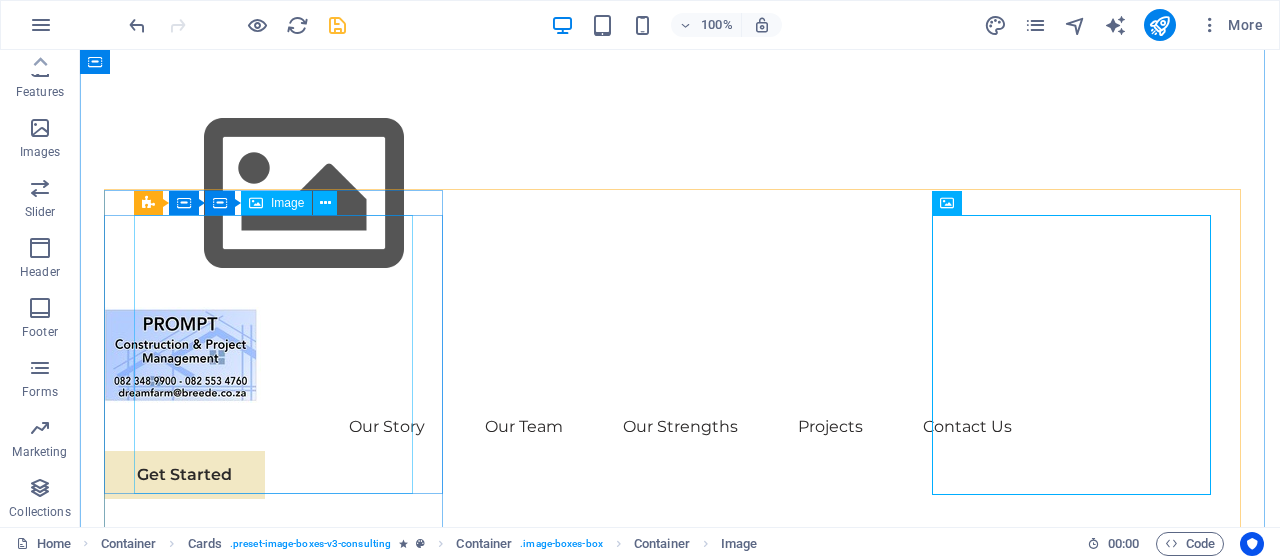 click at bounding box center [276, 2044] 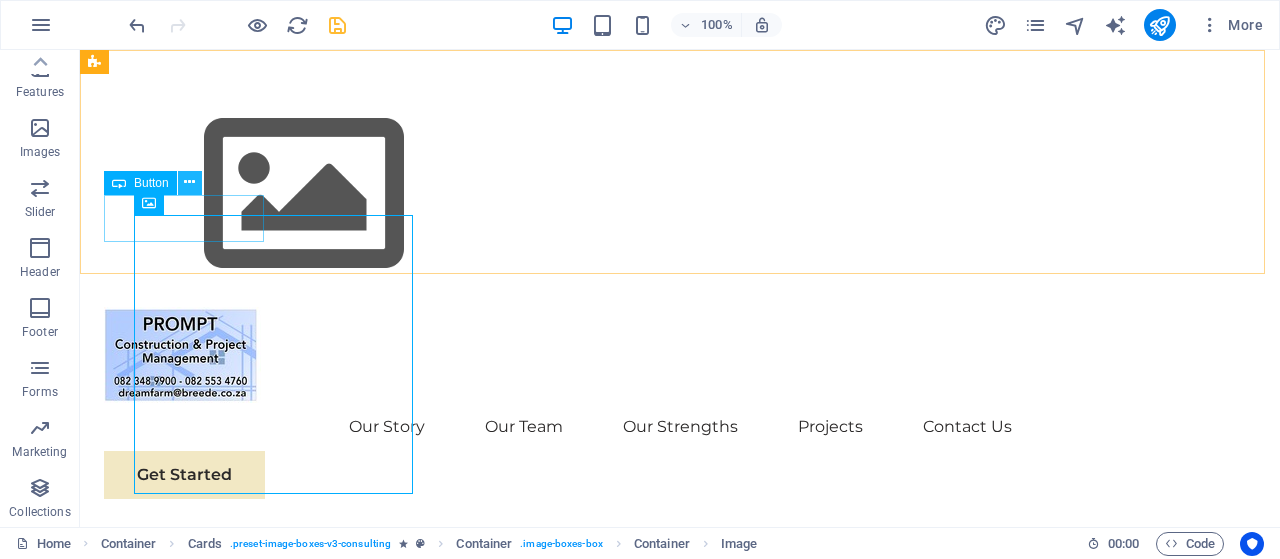 click at bounding box center (189, 182) 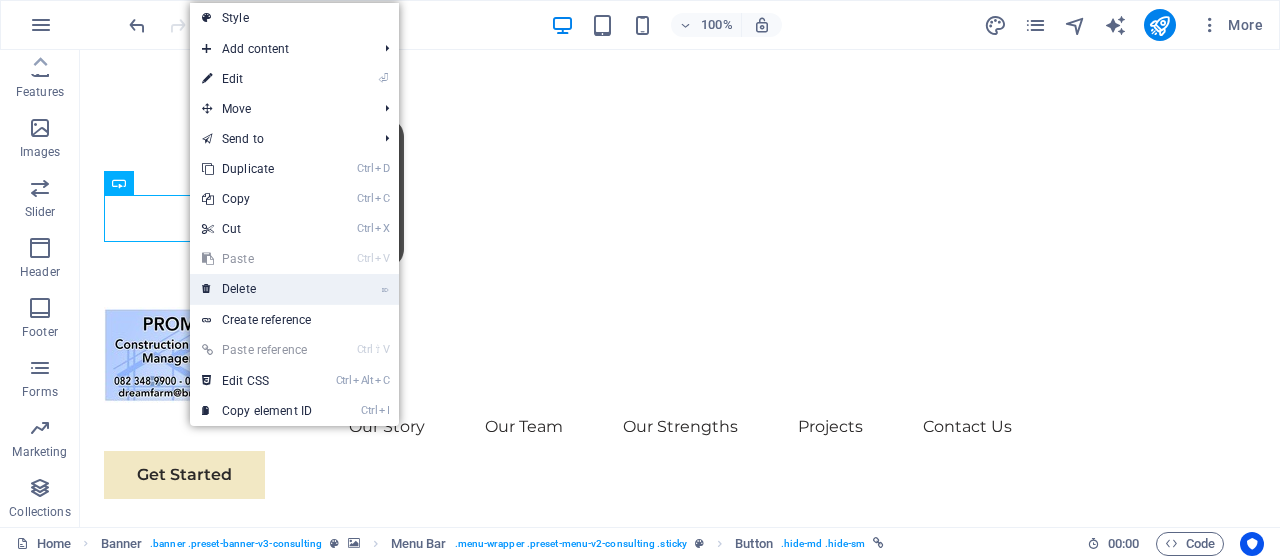 click on "⌦  Delete" at bounding box center (257, 289) 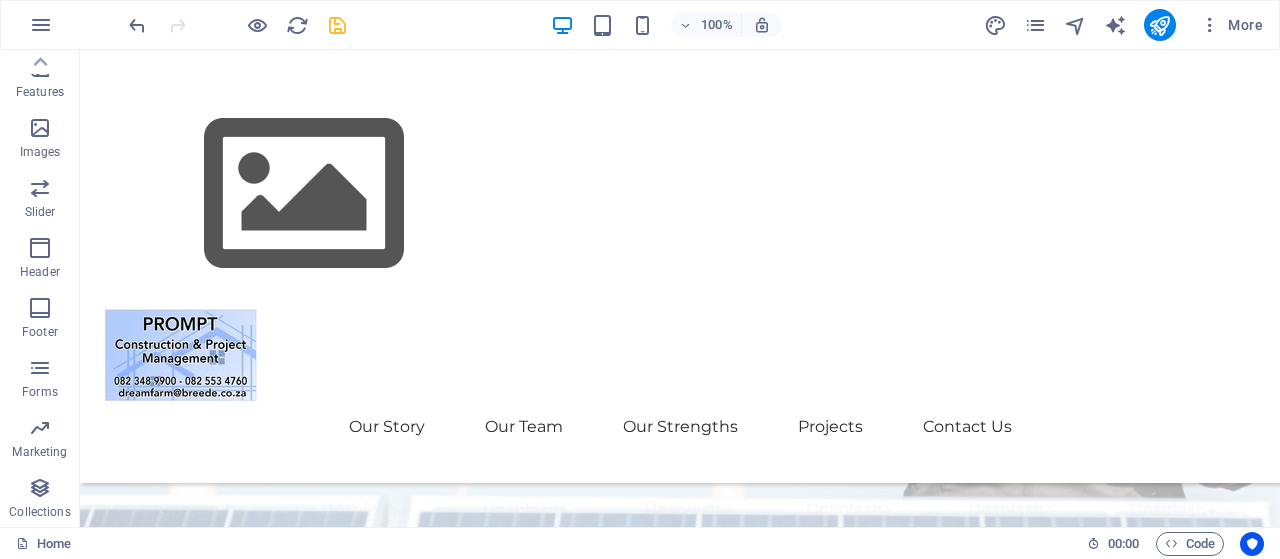 scroll, scrollTop: 0, scrollLeft: 0, axis: both 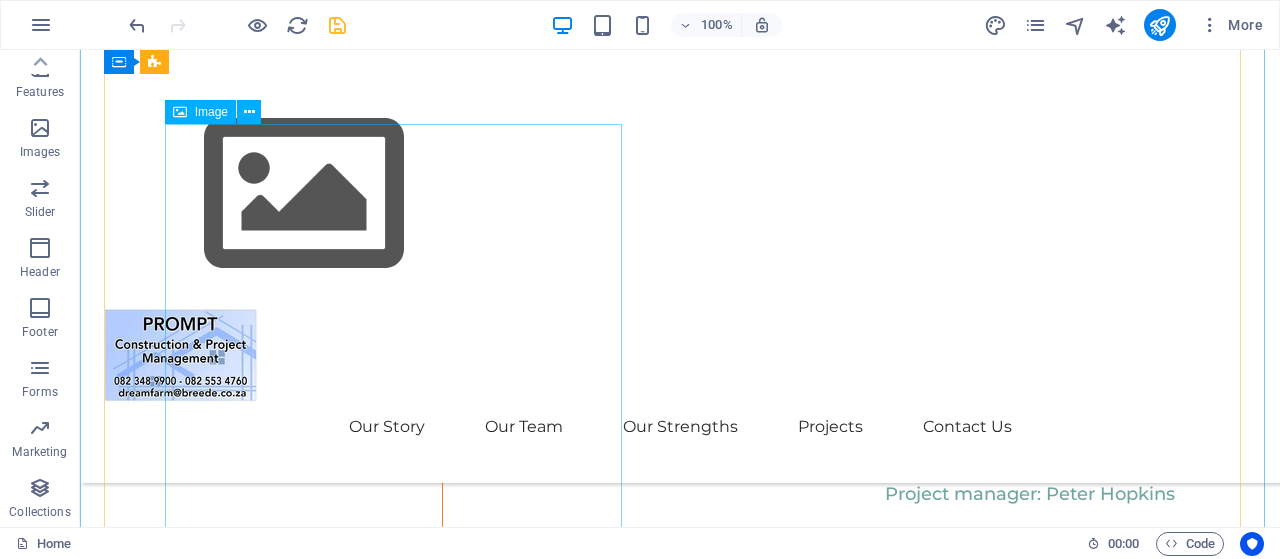 click at bounding box center [692, 5716] 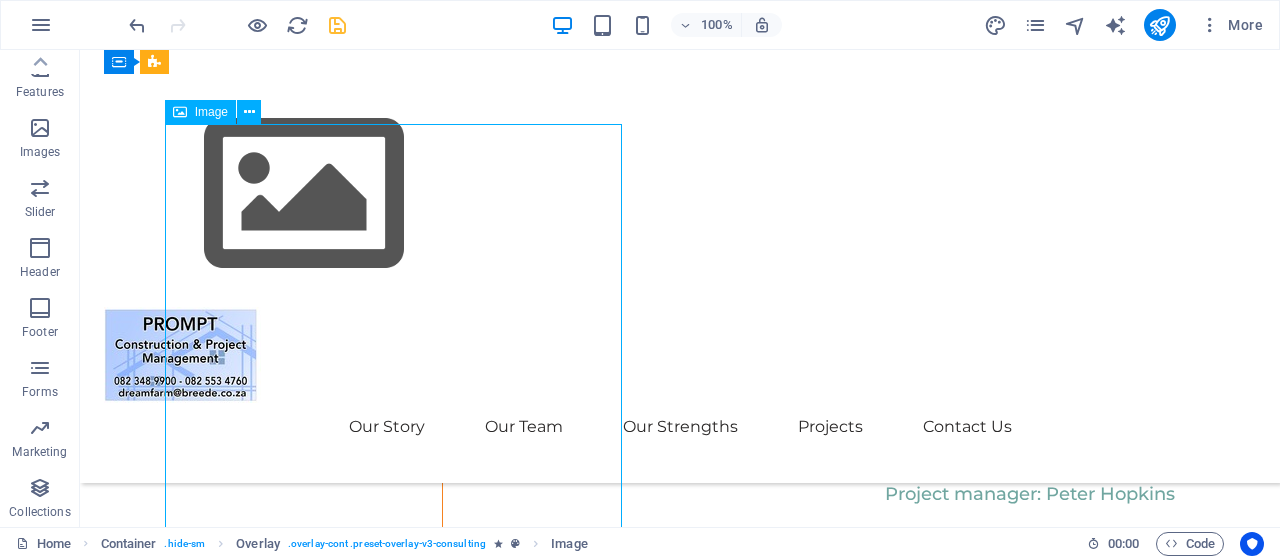 click at bounding box center [692, 5716] 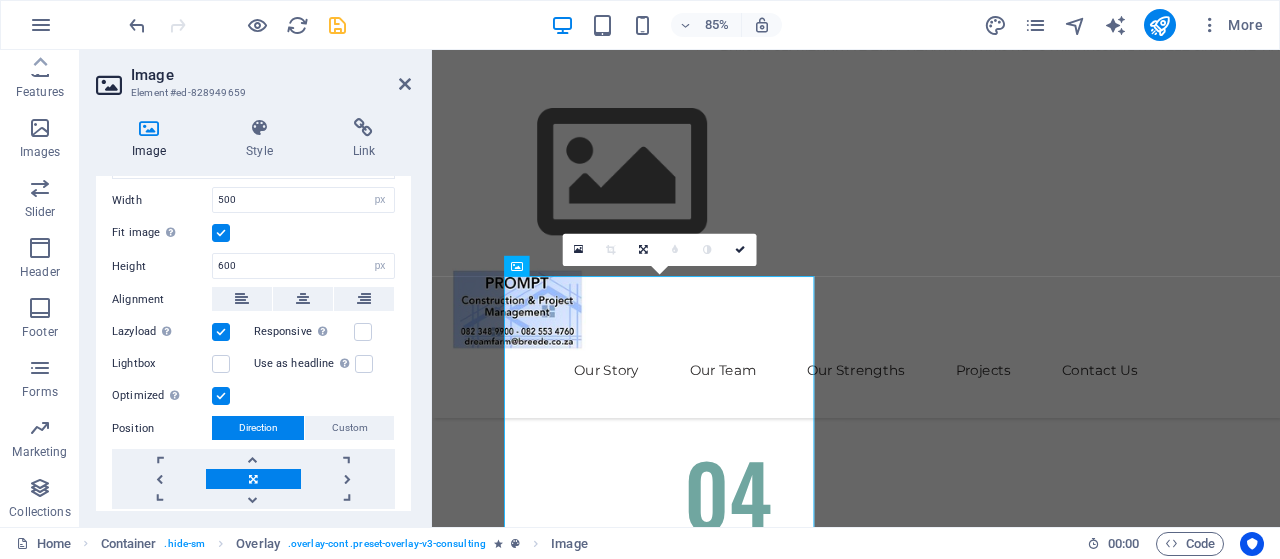 scroll, scrollTop: 386, scrollLeft: 0, axis: vertical 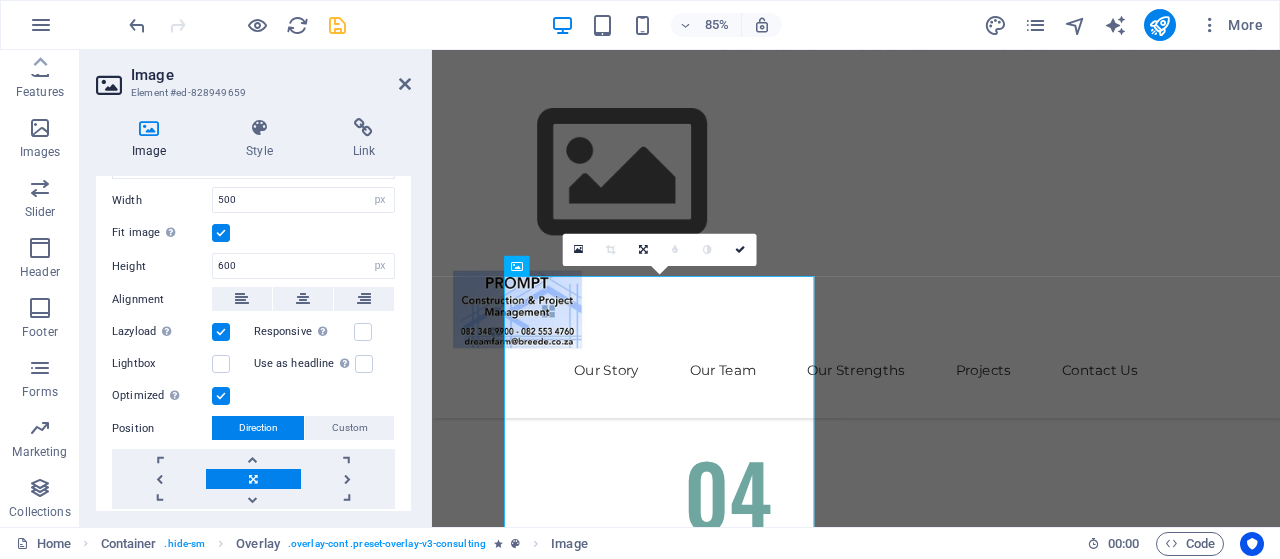 drag, startPoint x: 406, startPoint y: 368, endPoint x: 408, endPoint y: 348, distance: 20.09975 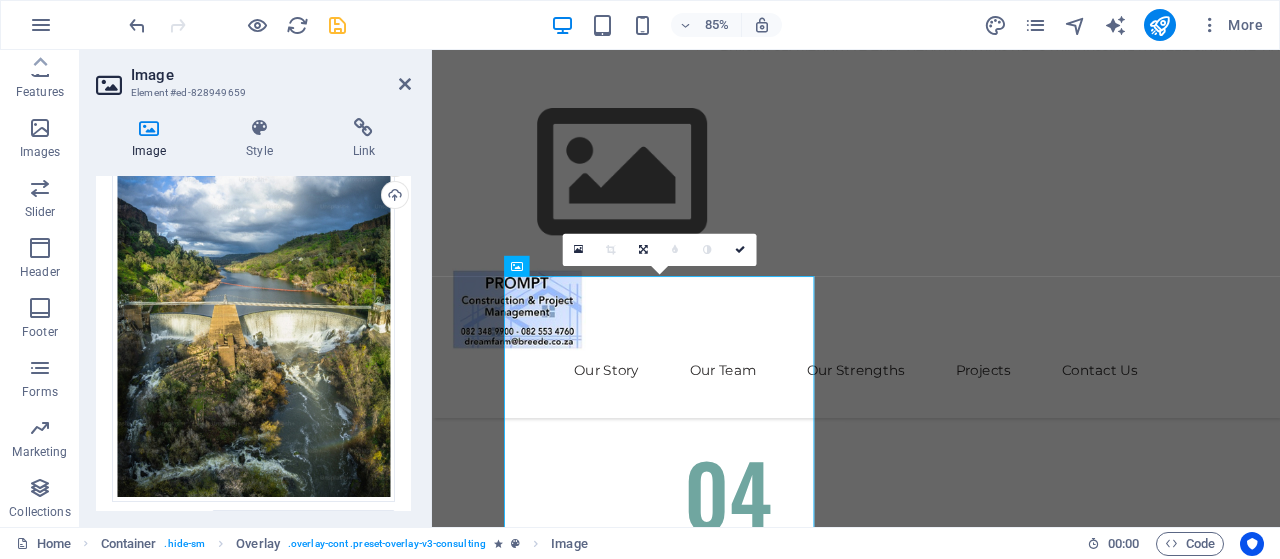 scroll, scrollTop: 58, scrollLeft: 0, axis: vertical 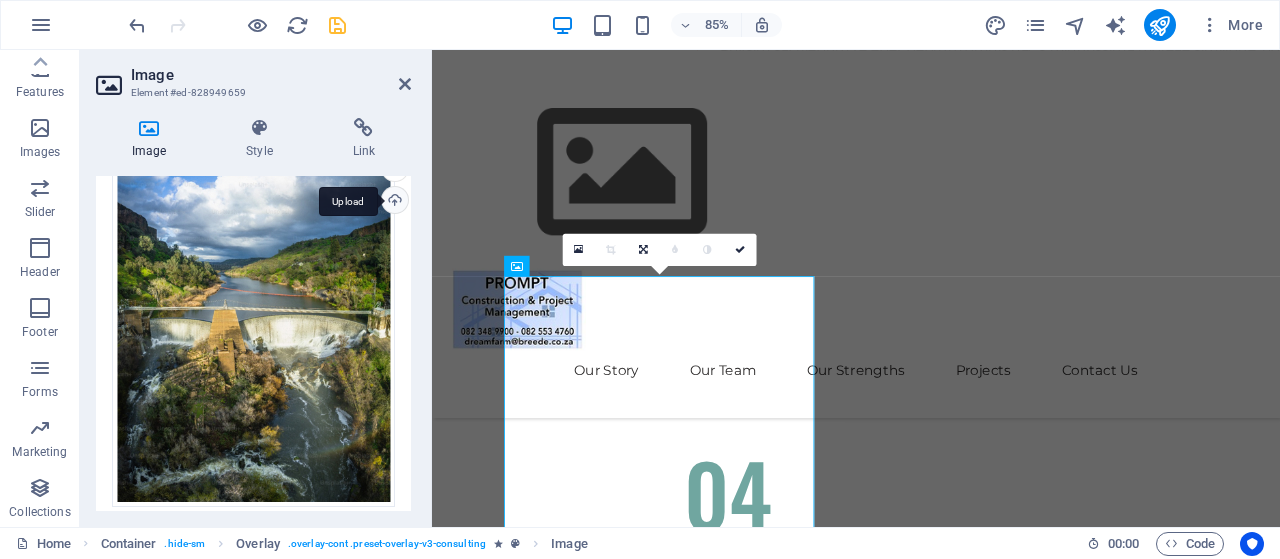 click on "Upload" at bounding box center (393, 202) 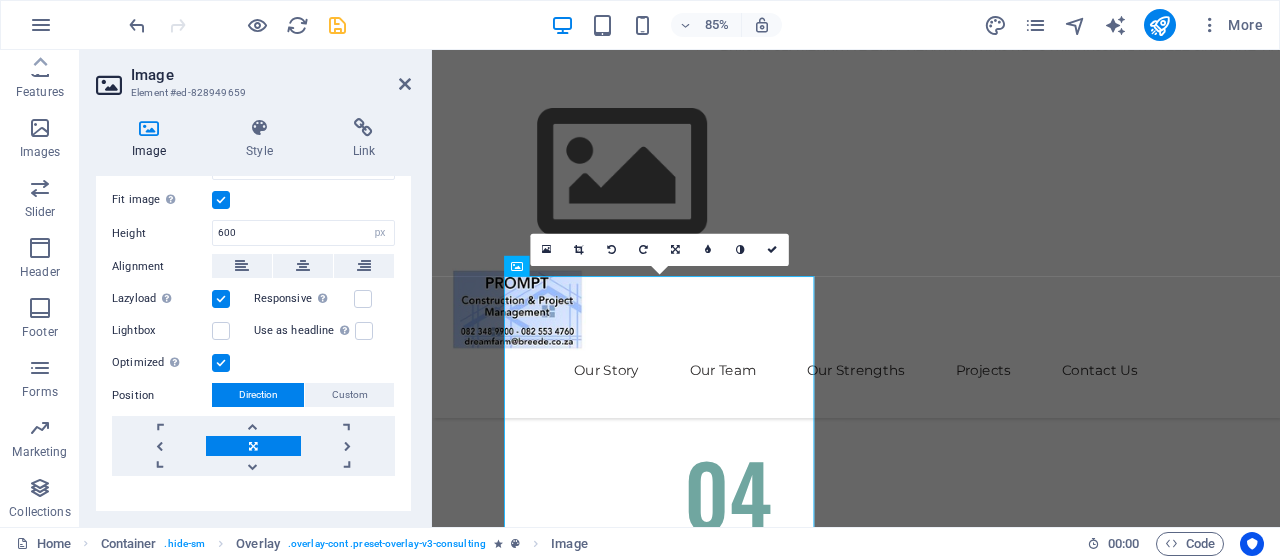 scroll, scrollTop: 320, scrollLeft: 0, axis: vertical 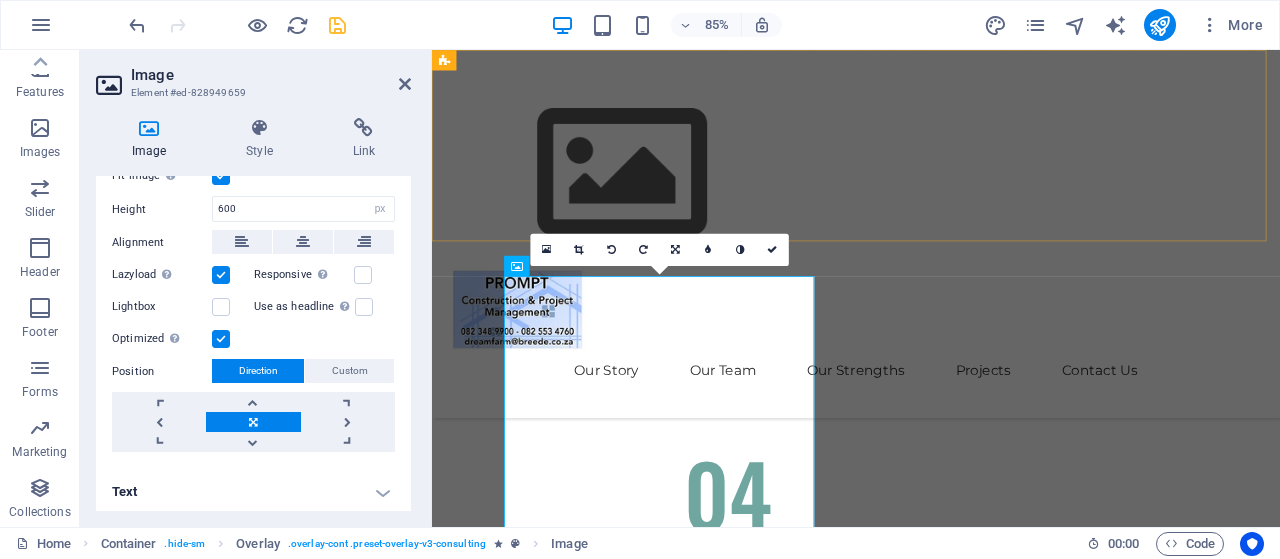 click on "Our Story Our Team Our Strengths Projects Contact Us" at bounding box center (931, 266) 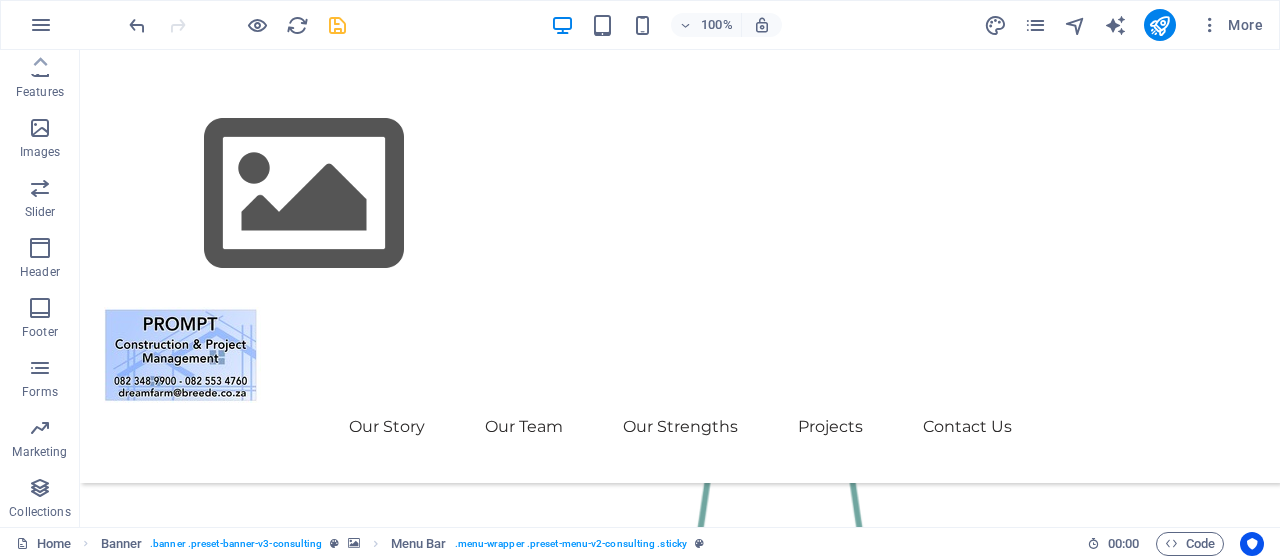 scroll, scrollTop: 2014, scrollLeft: 0, axis: vertical 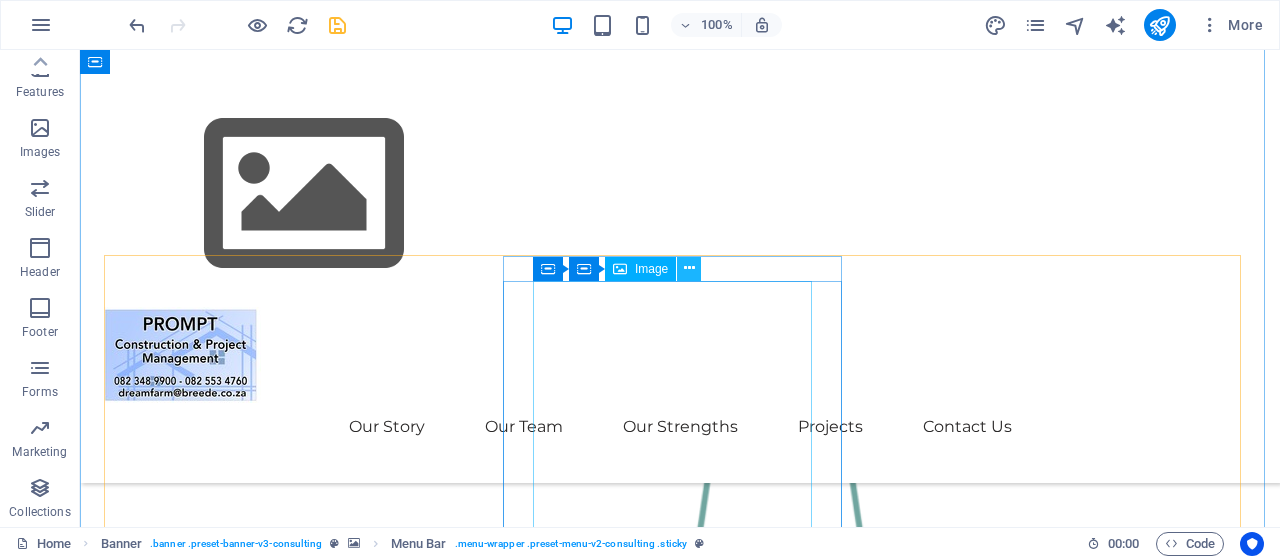 click at bounding box center [689, 268] 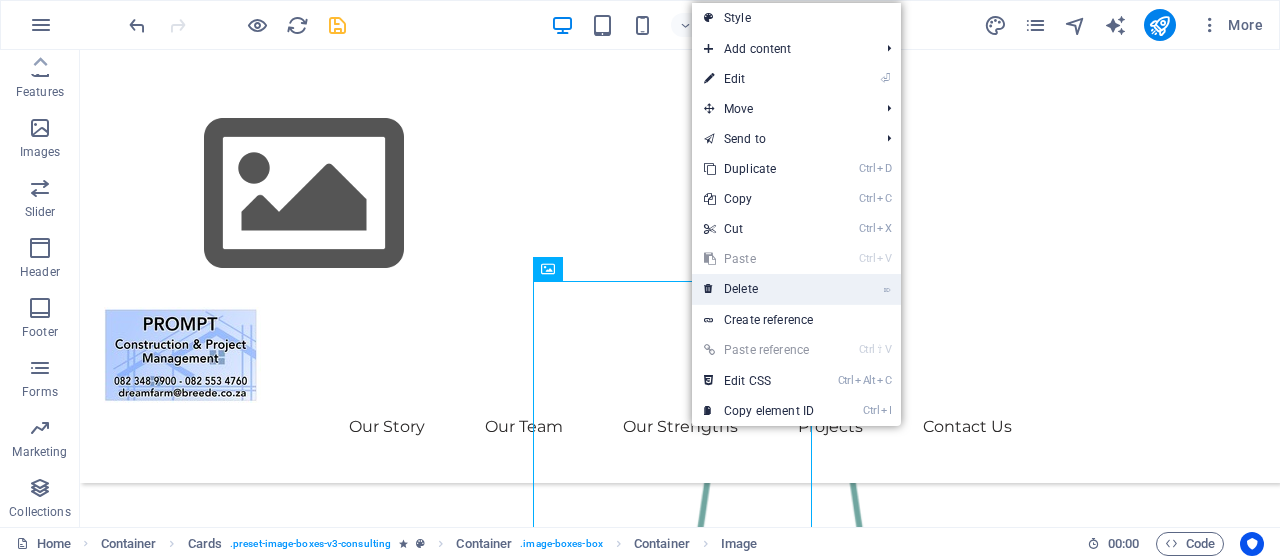 click on "⌦  Delete" at bounding box center (759, 289) 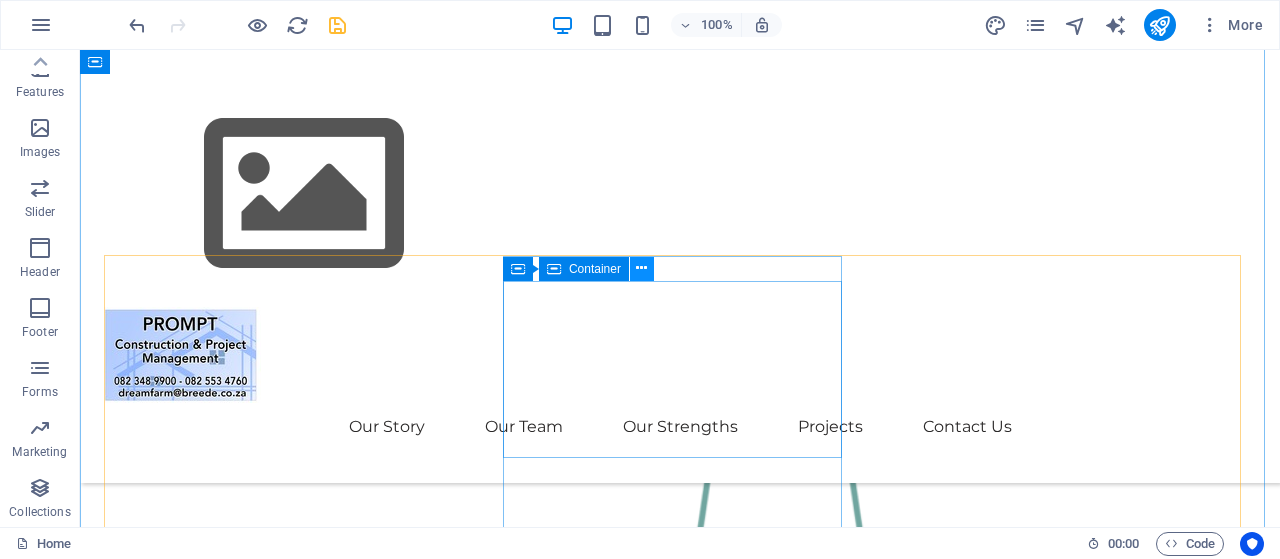 click at bounding box center (641, 268) 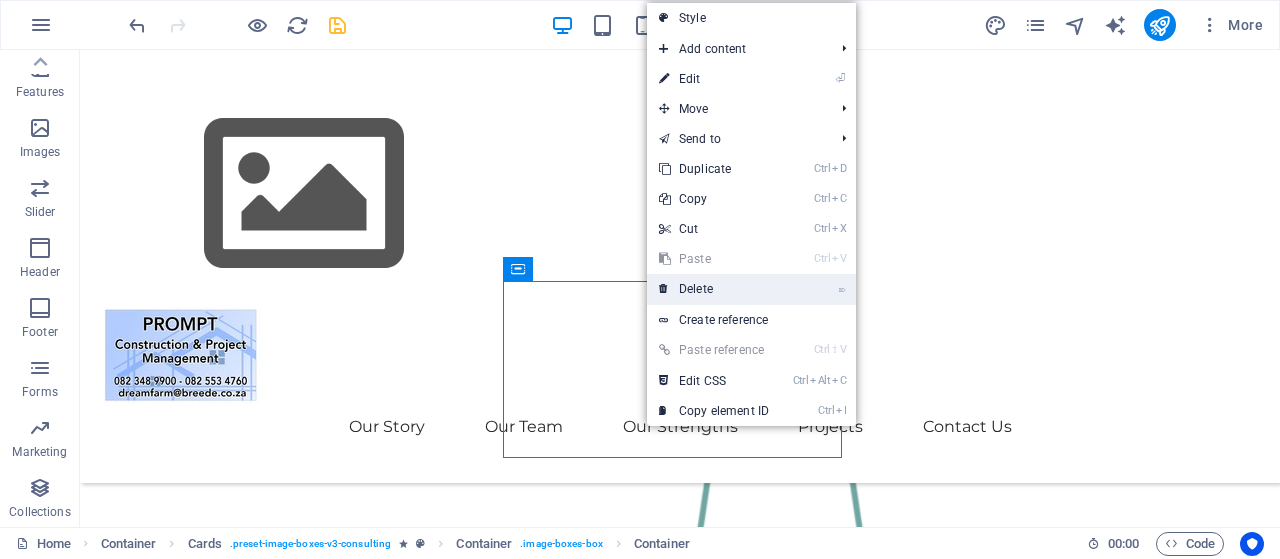 click on "⌦  Delete" at bounding box center (714, 289) 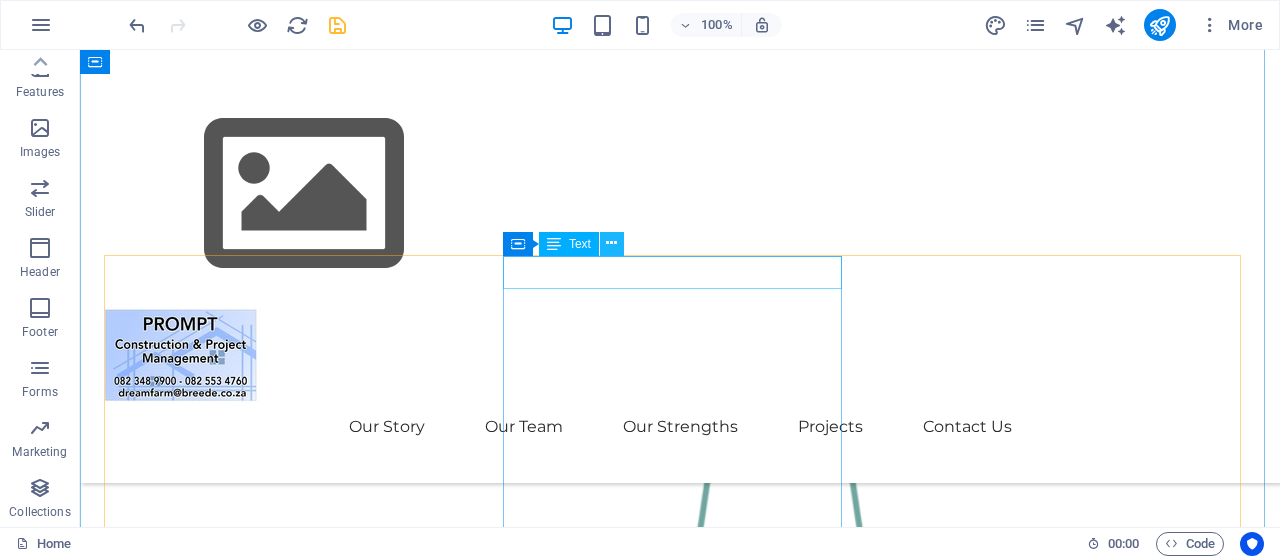 click at bounding box center (611, 243) 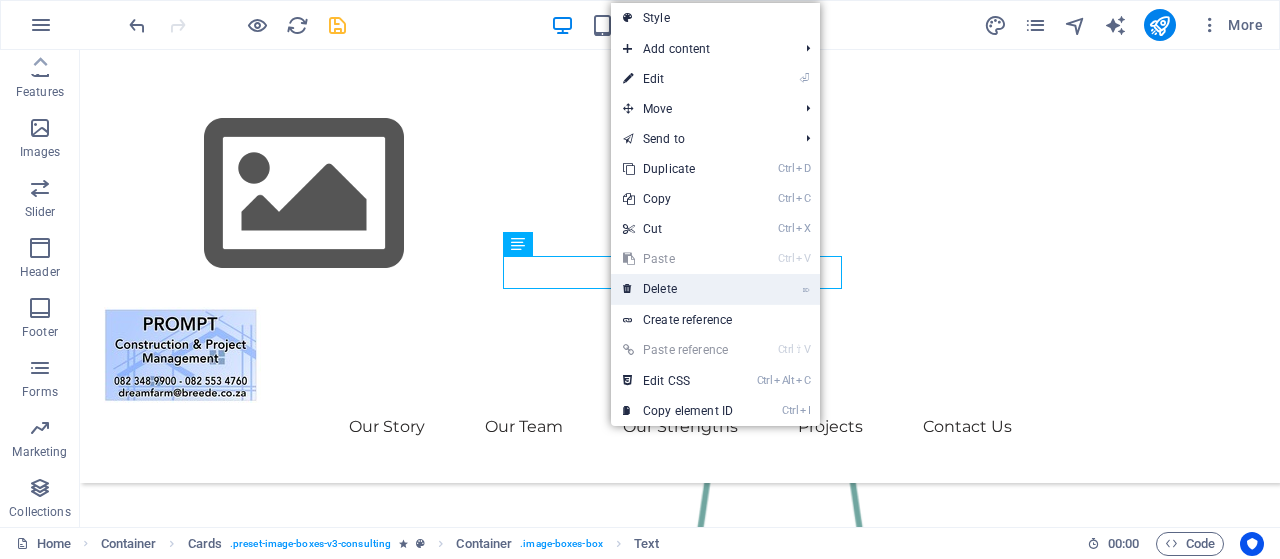 click on "⌦  Delete" at bounding box center [678, 289] 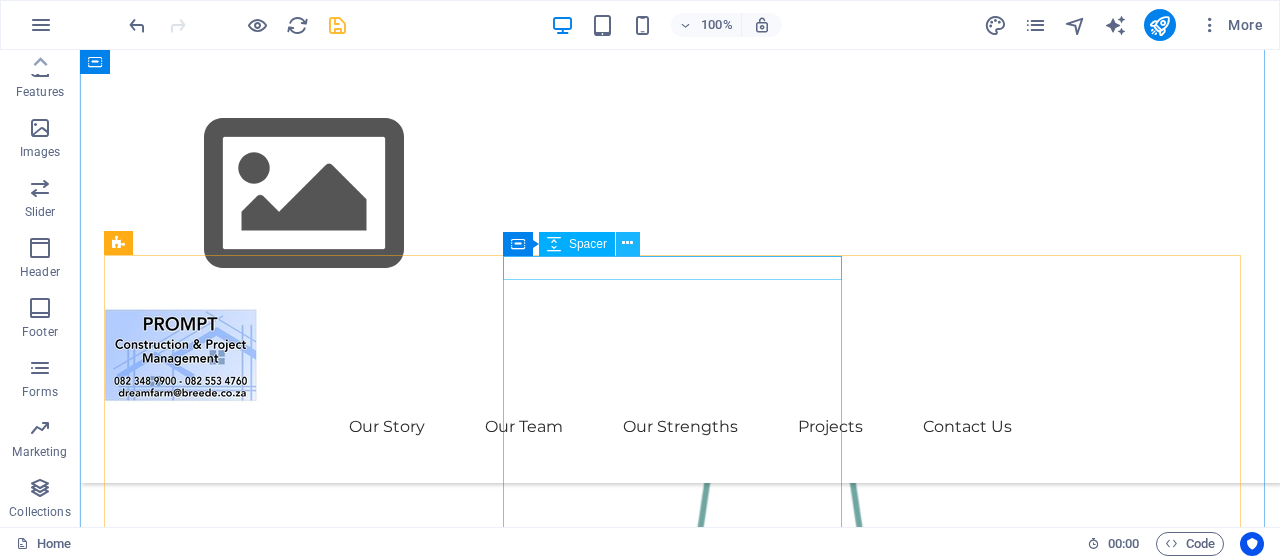 click at bounding box center (627, 243) 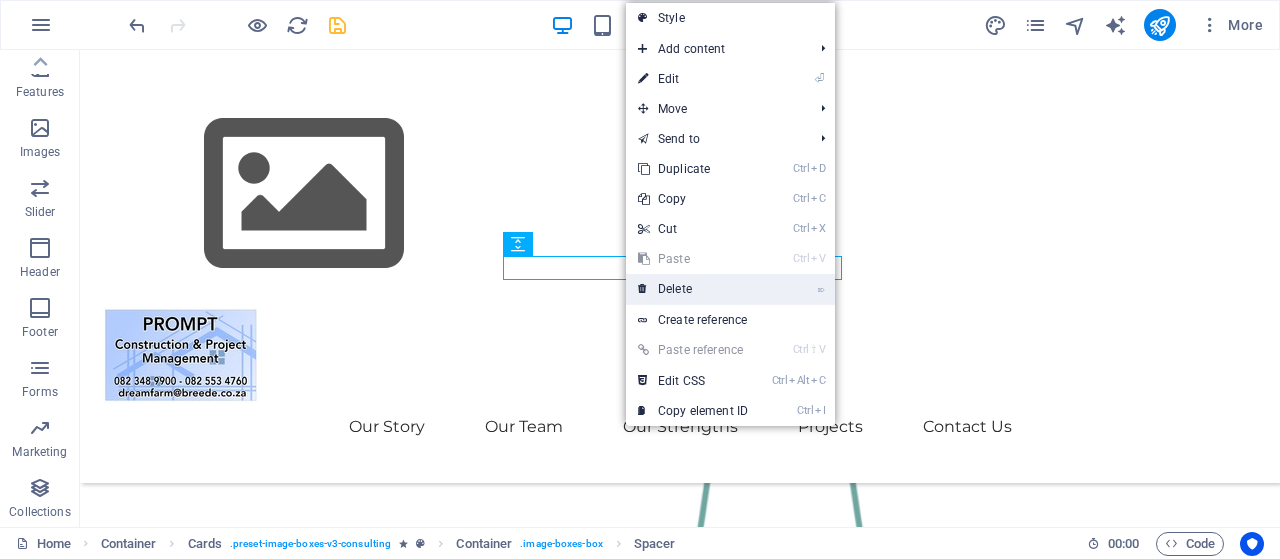 click on "⌦  Delete" at bounding box center [693, 289] 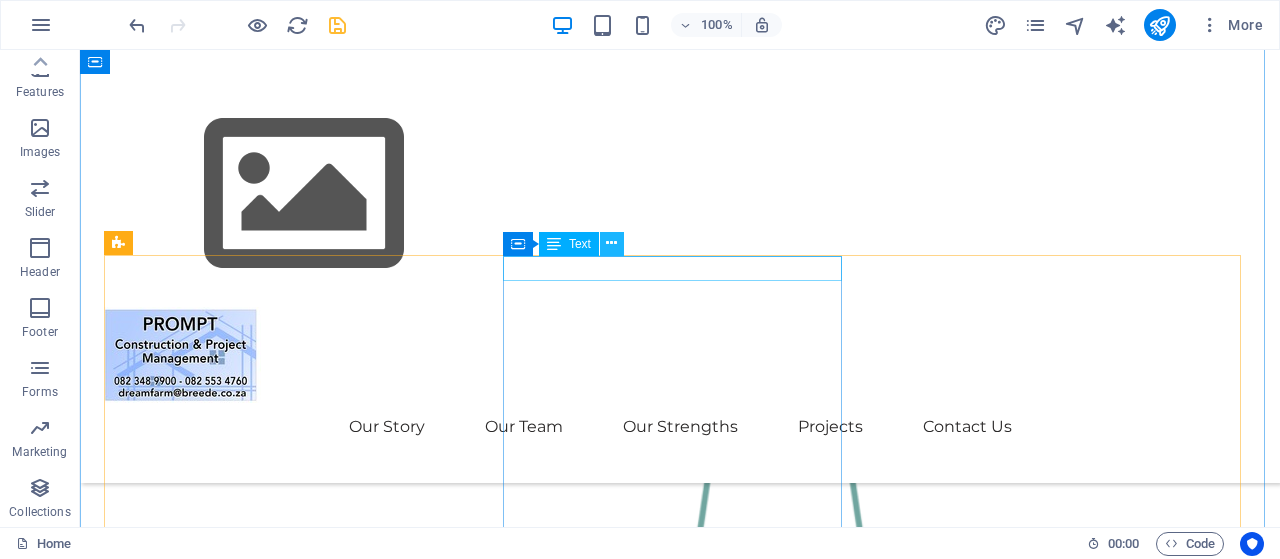 click at bounding box center [611, 243] 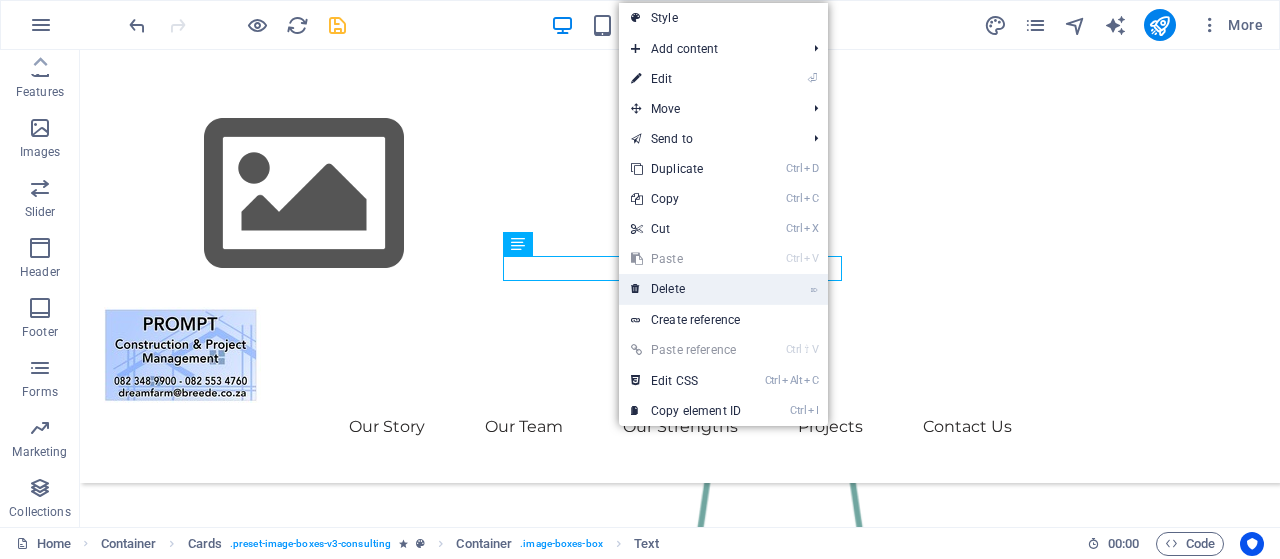 click on "⌦  Delete" at bounding box center (686, 289) 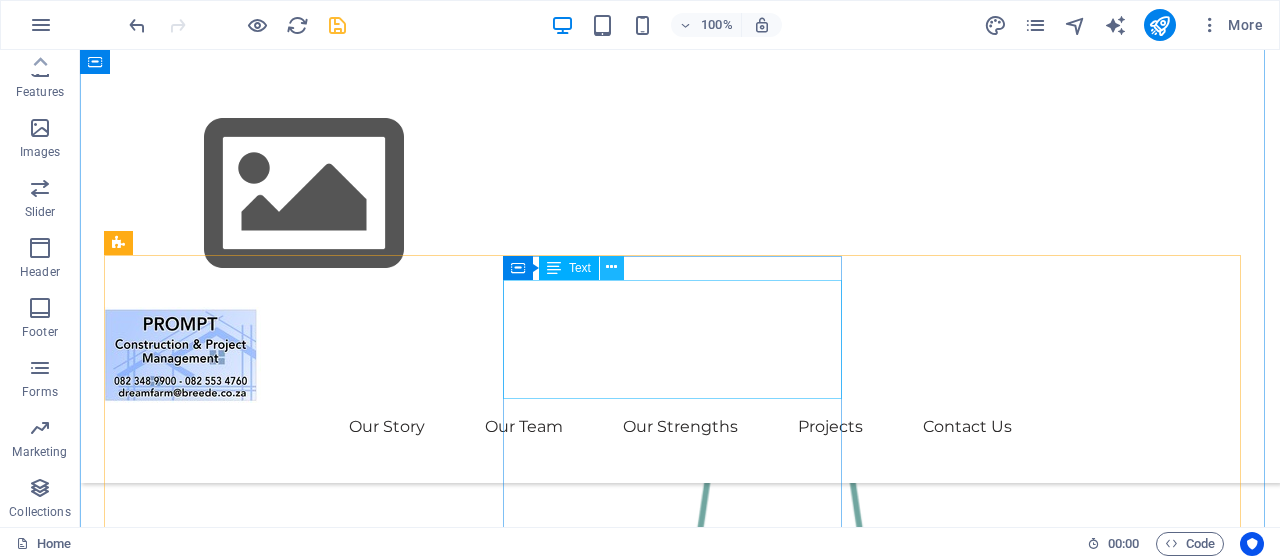 click at bounding box center (611, 267) 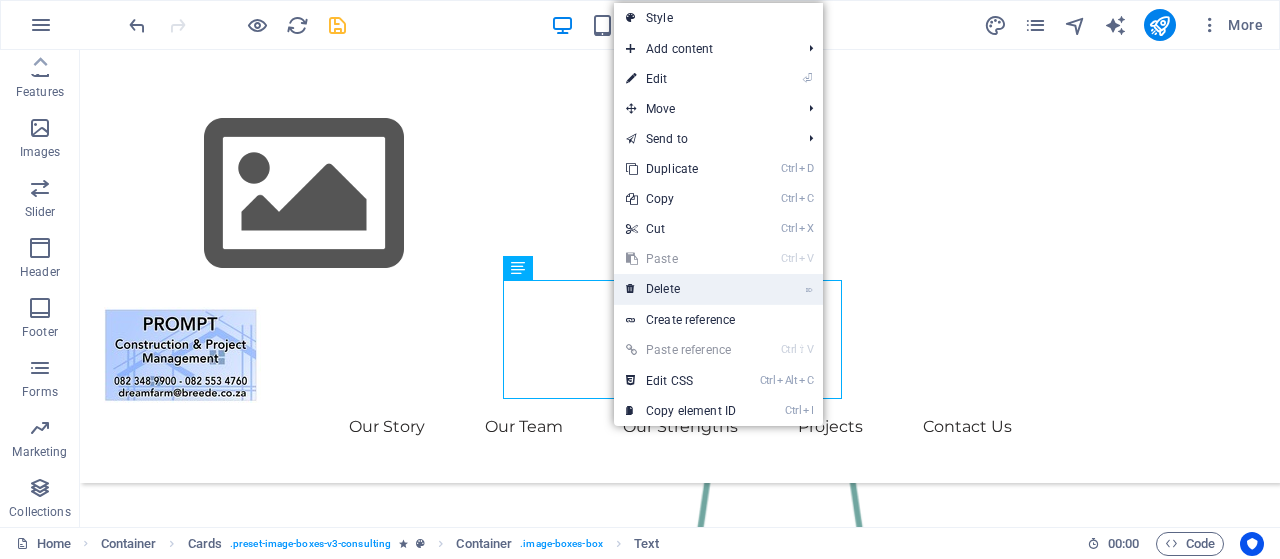click on "⌦  Delete" at bounding box center [681, 289] 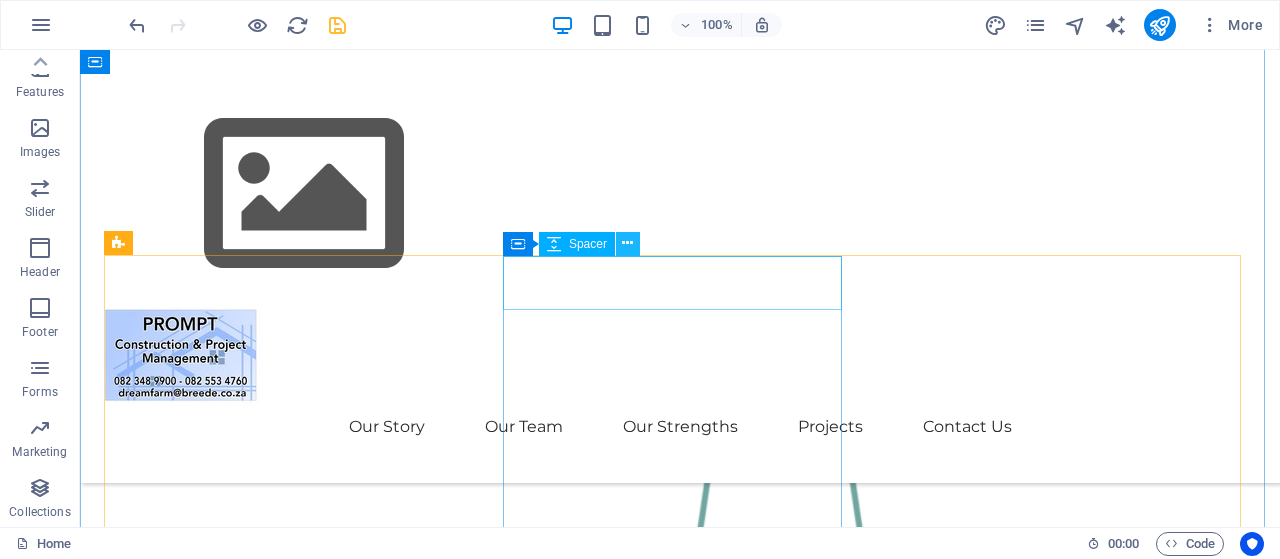 click at bounding box center (627, 243) 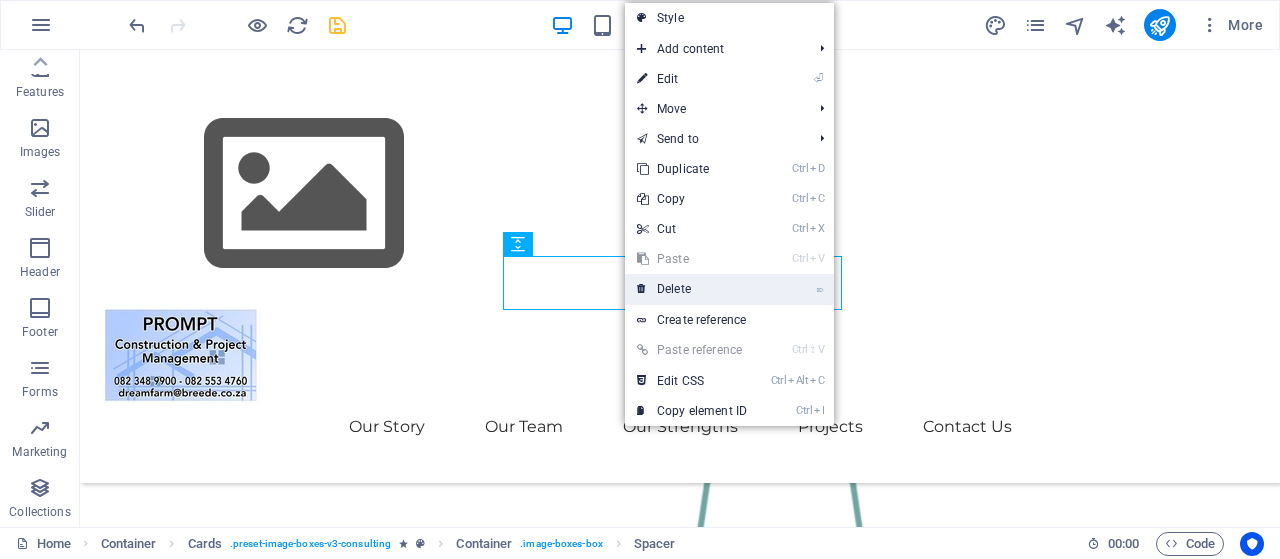 click on "⌦  Delete" at bounding box center [692, 289] 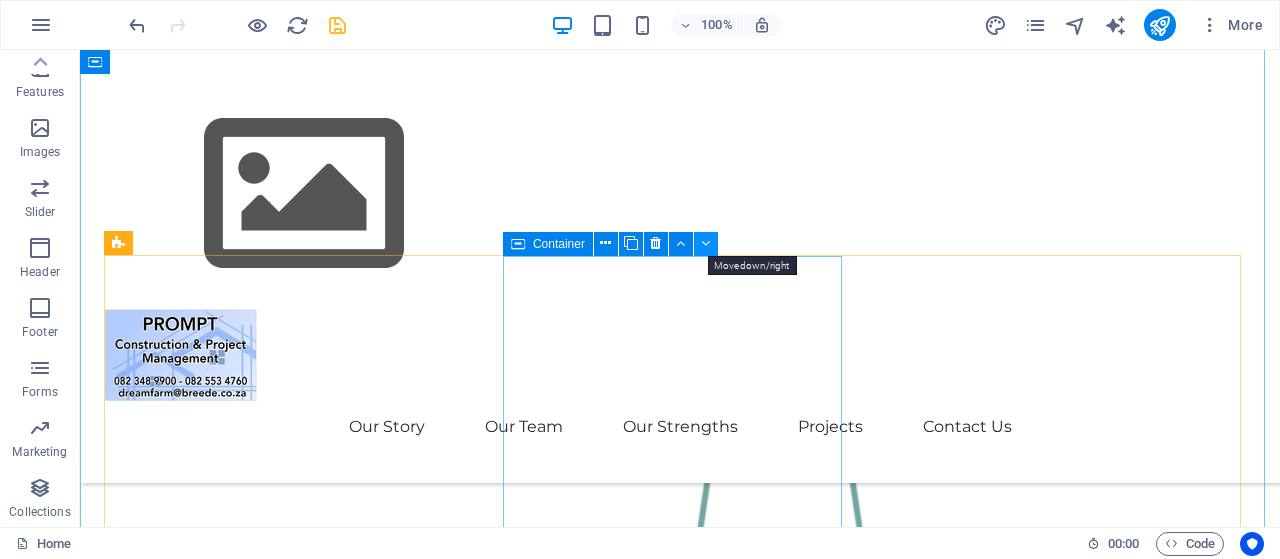 click at bounding box center [705, 243] 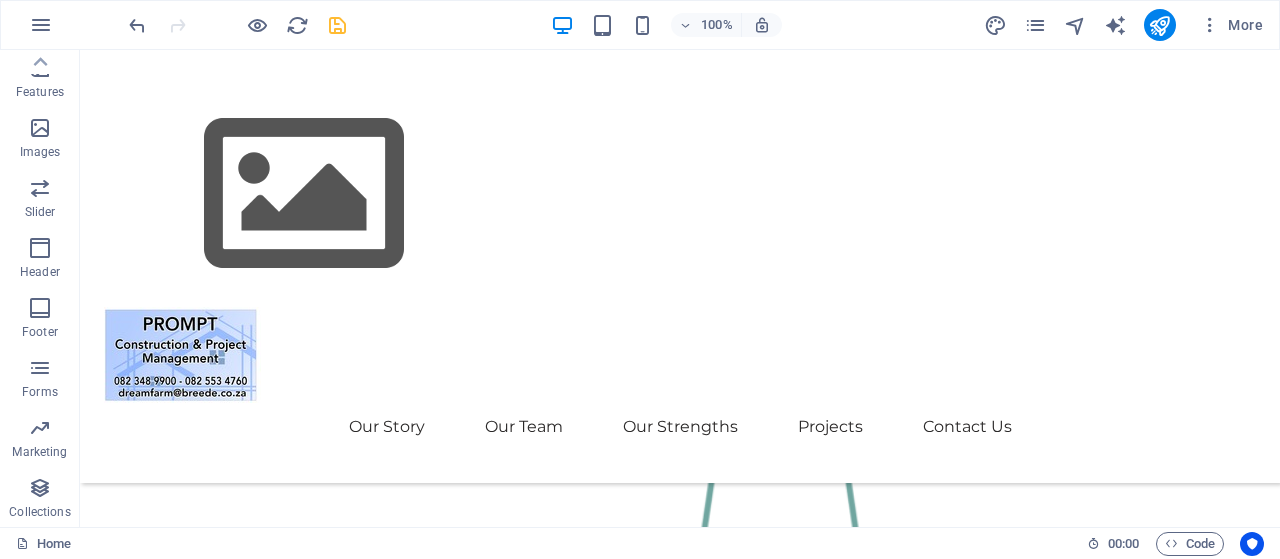 scroll, scrollTop: 1967, scrollLeft: 0, axis: vertical 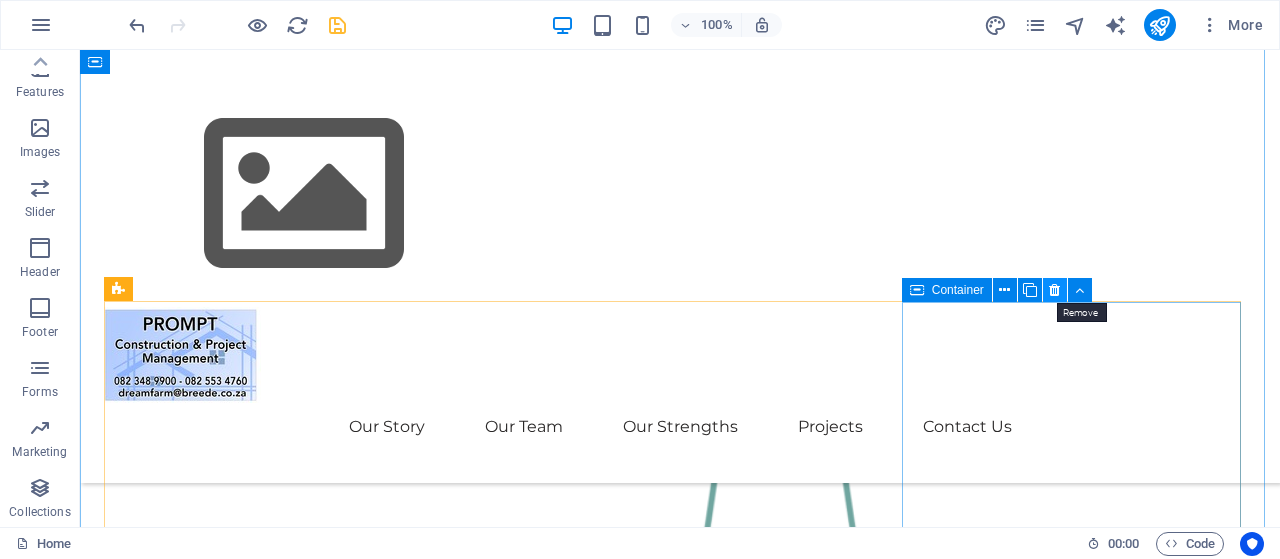 click at bounding box center [1054, 290] 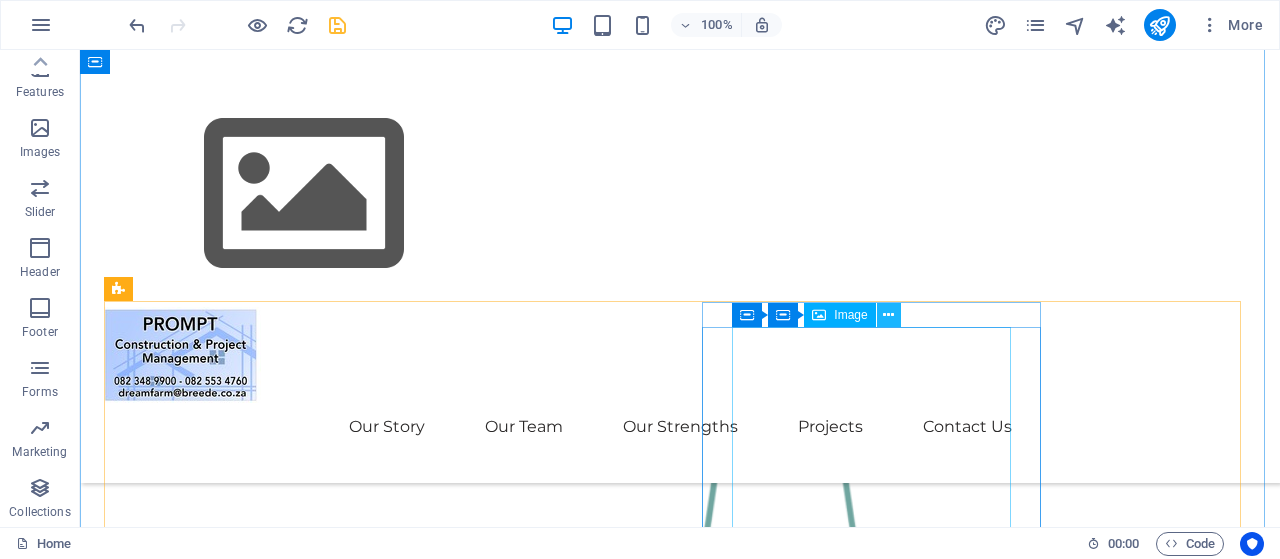 click at bounding box center (888, 315) 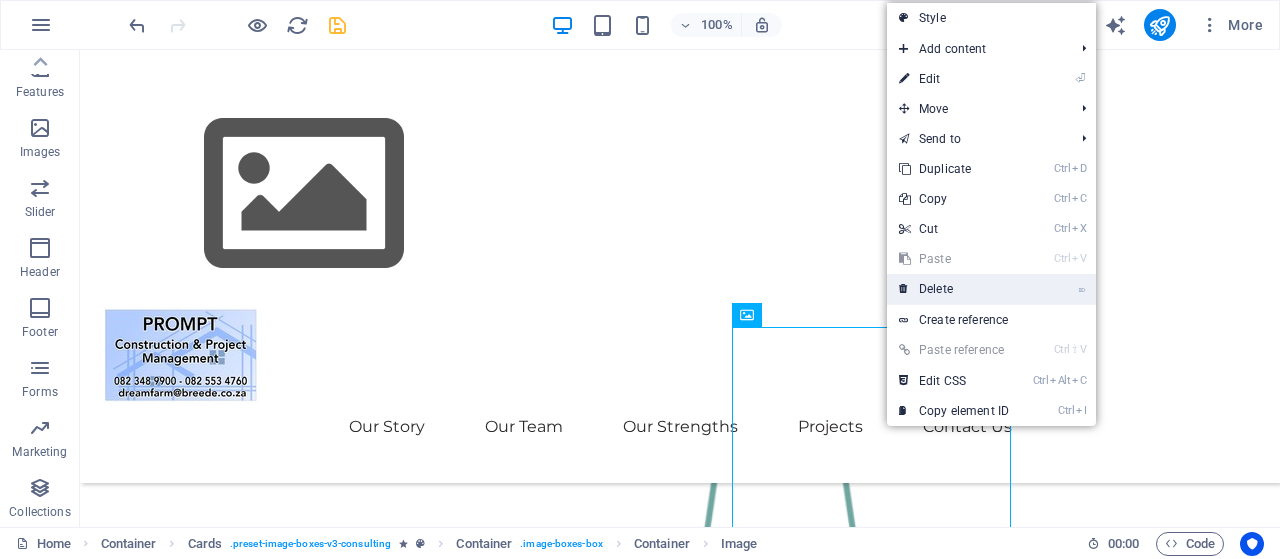 click on "⌦  Delete" at bounding box center (954, 289) 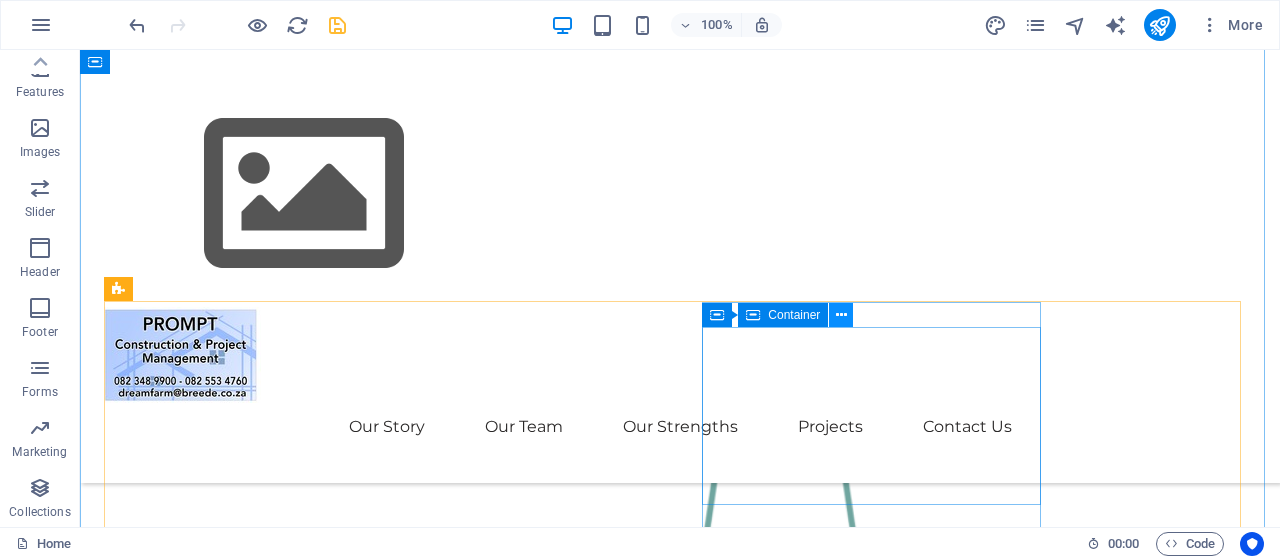 click at bounding box center [841, 315] 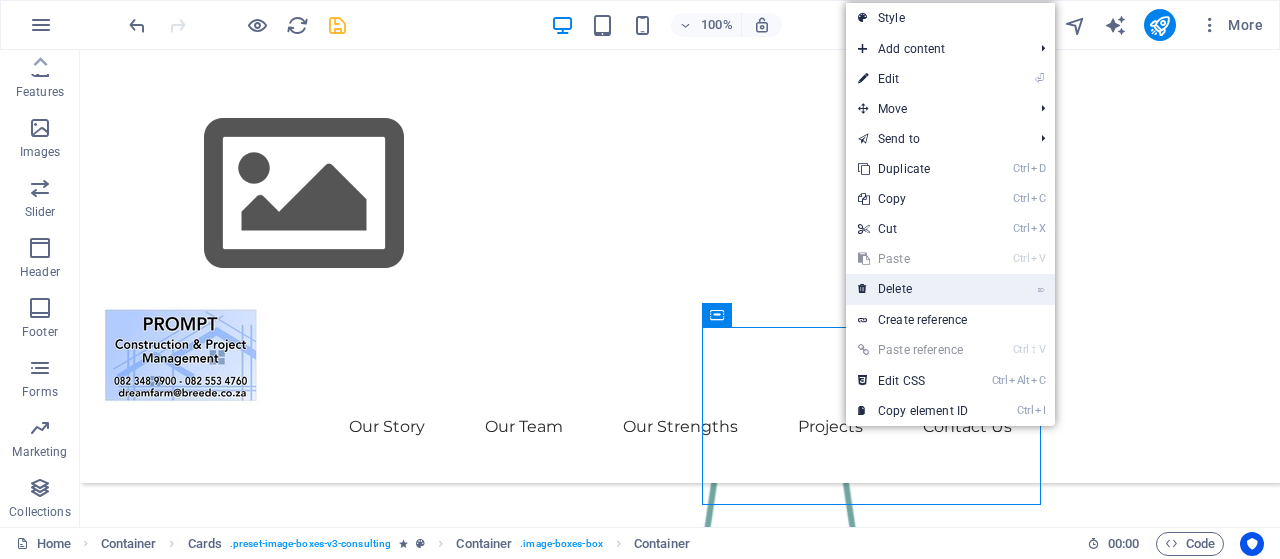 click on "⌦  Delete" at bounding box center (913, 289) 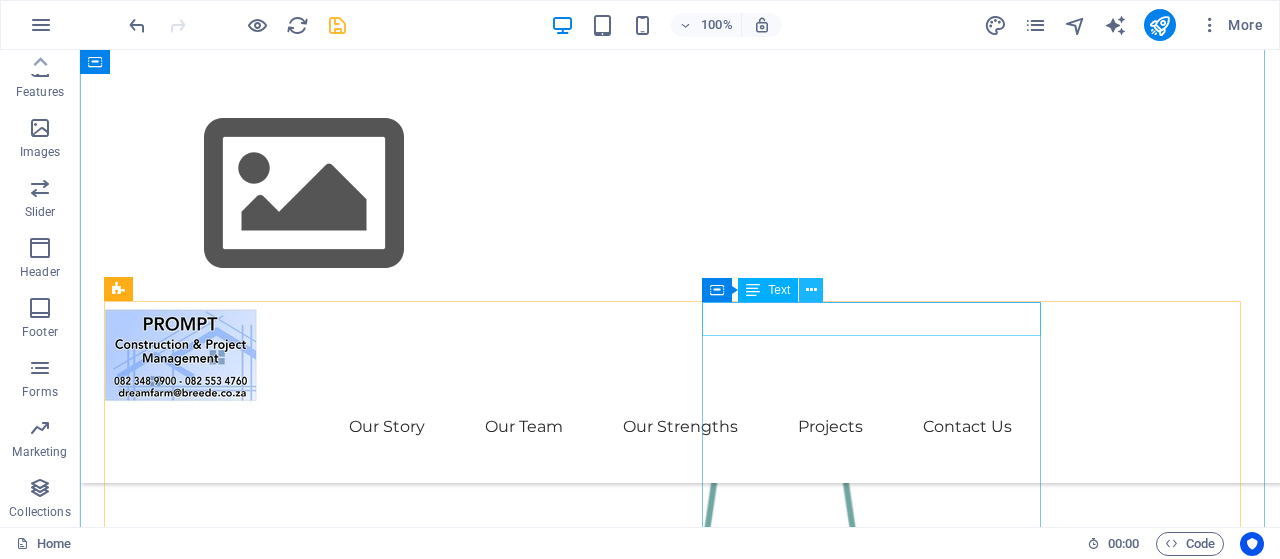 click at bounding box center (811, 290) 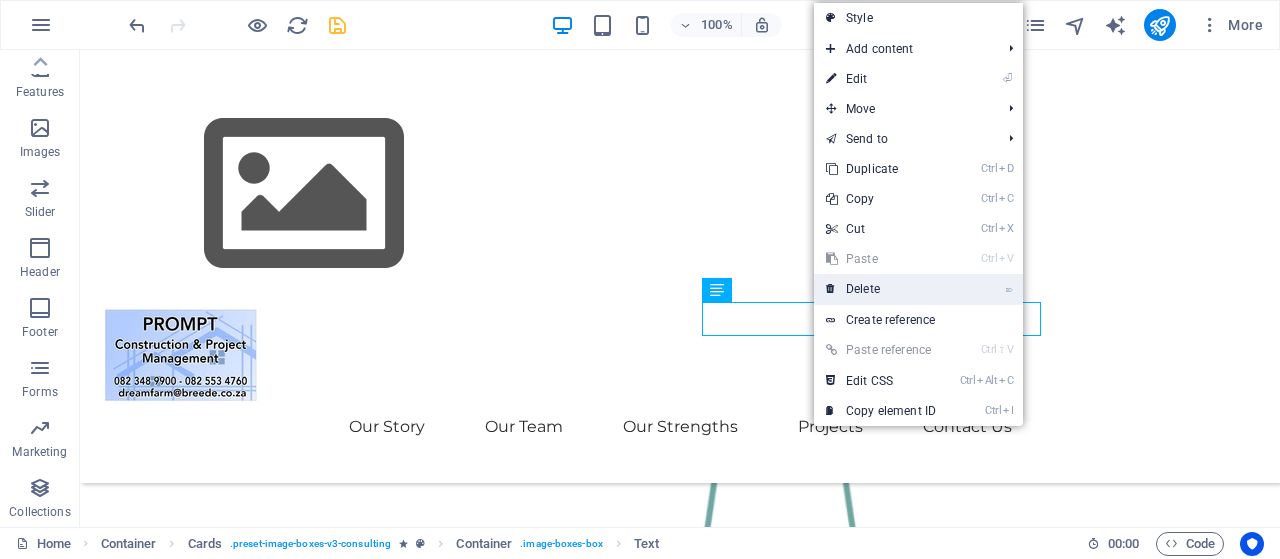 click on "⌦  Delete" at bounding box center [881, 289] 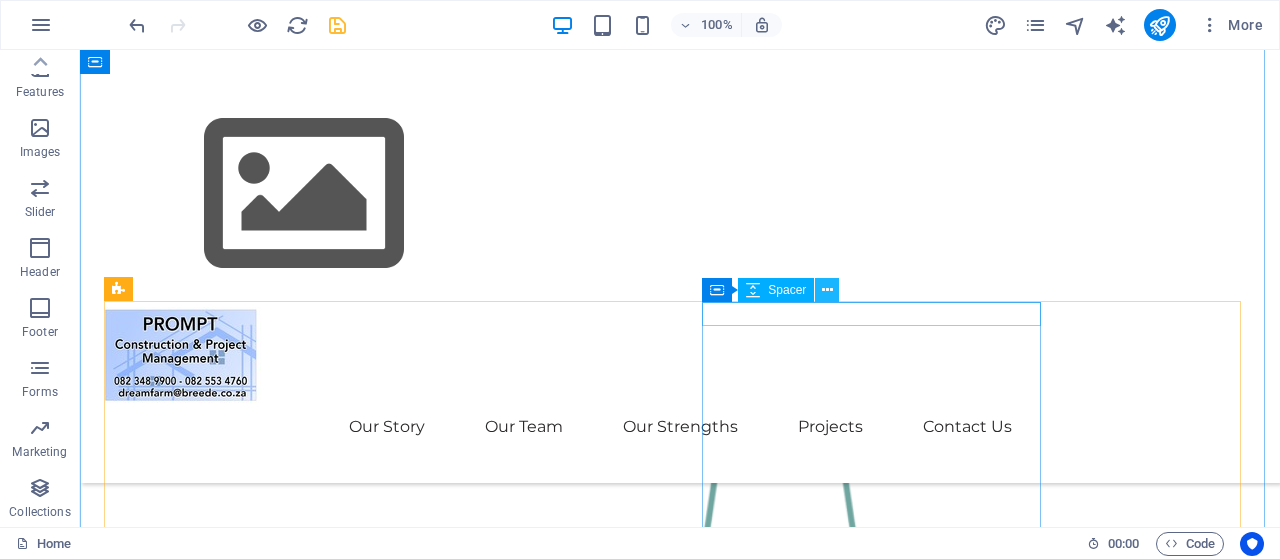 click at bounding box center [827, 290] 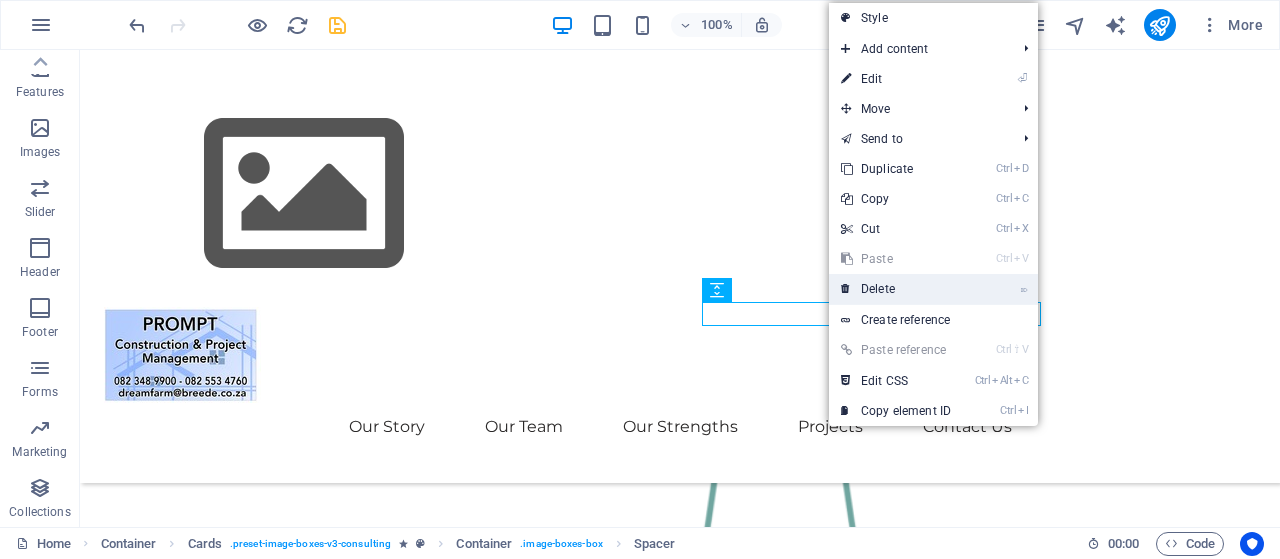 click on "⌦  Delete" at bounding box center (896, 289) 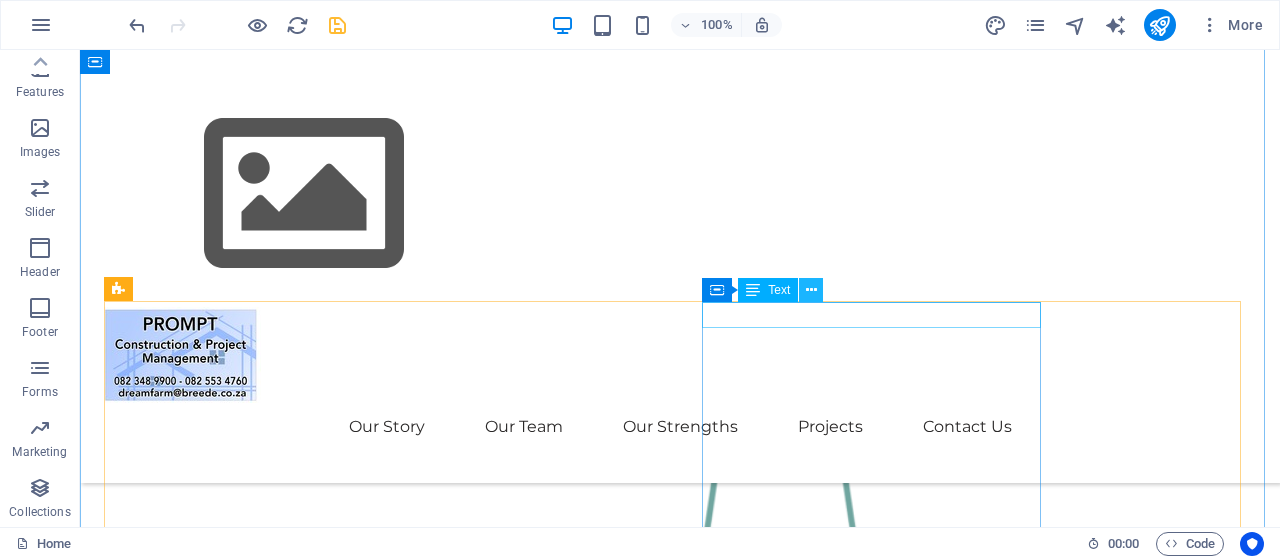 click at bounding box center [811, 290] 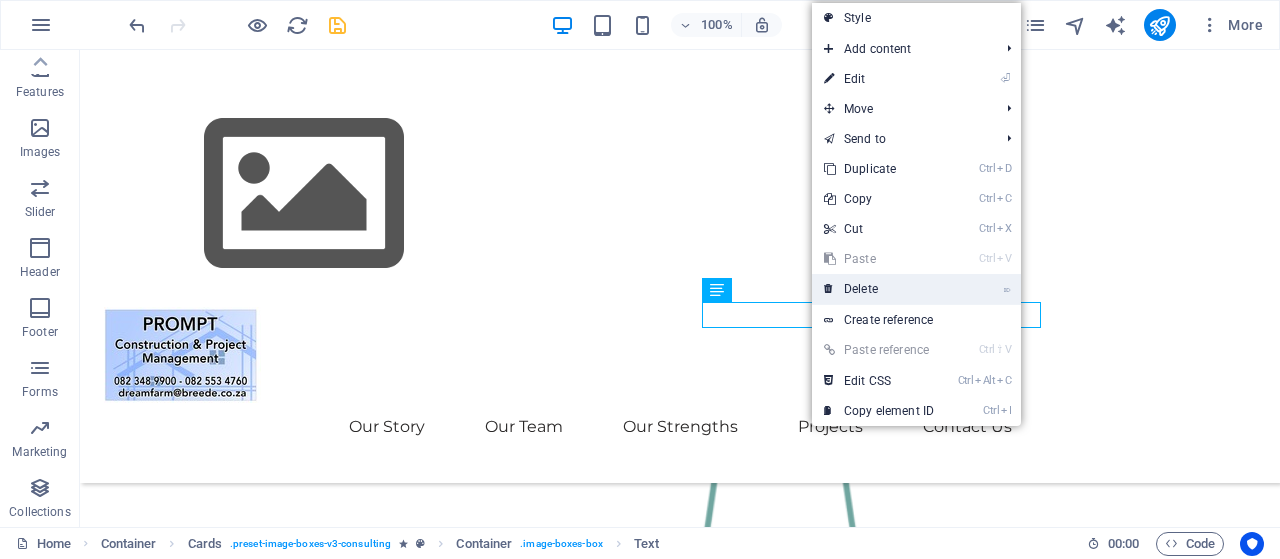 click on "⌦  Delete" at bounding box center (879, 289) 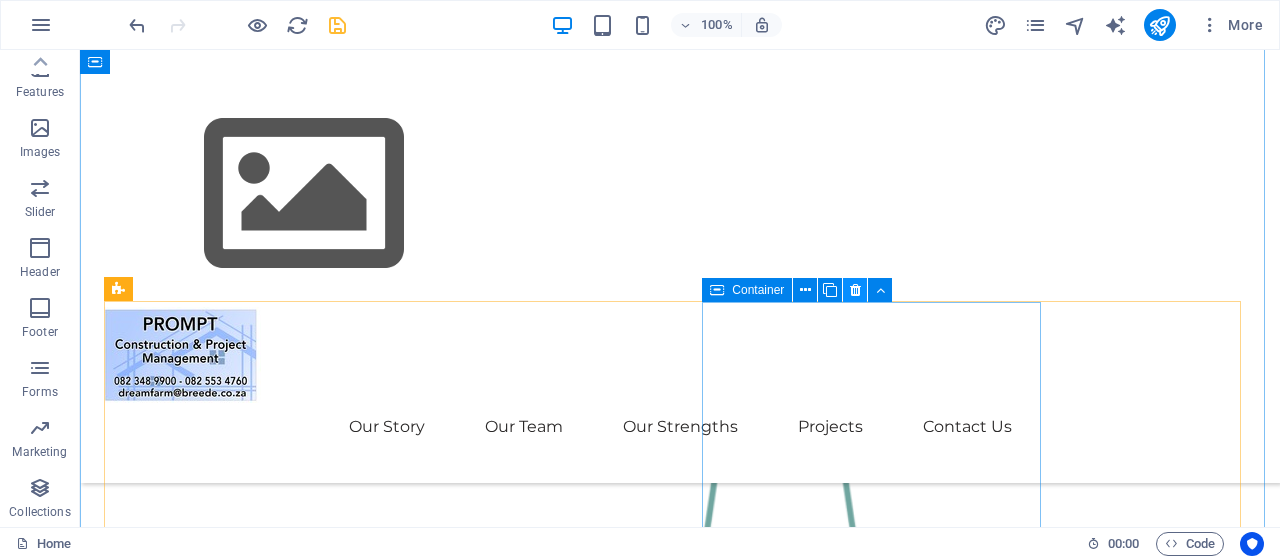 click at bounding box center [855, 290] 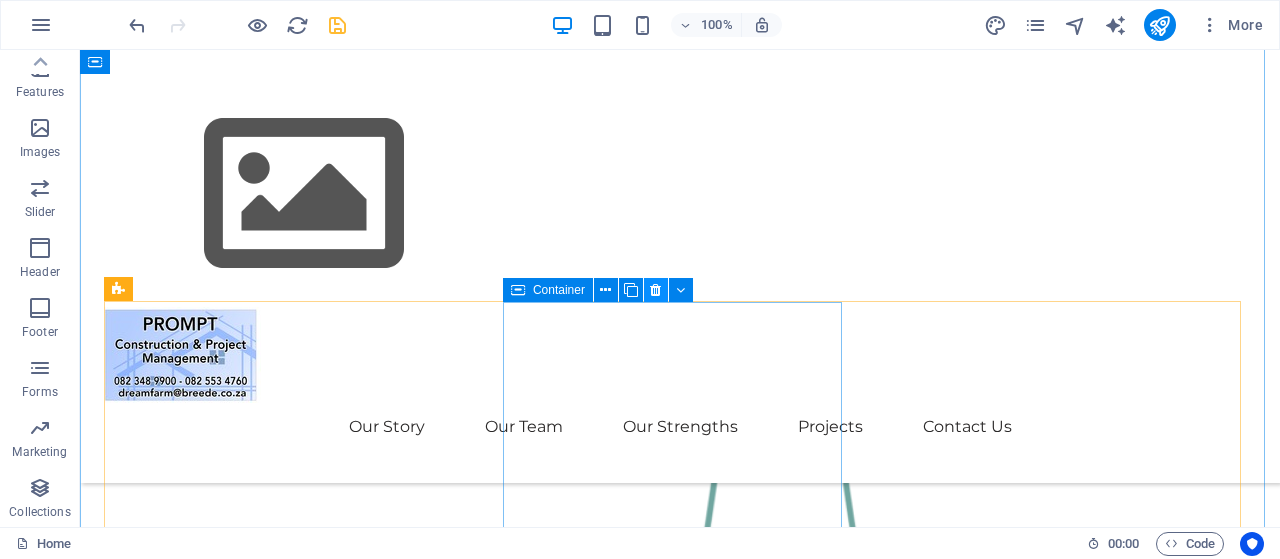 click at bounding box center (655, 290) 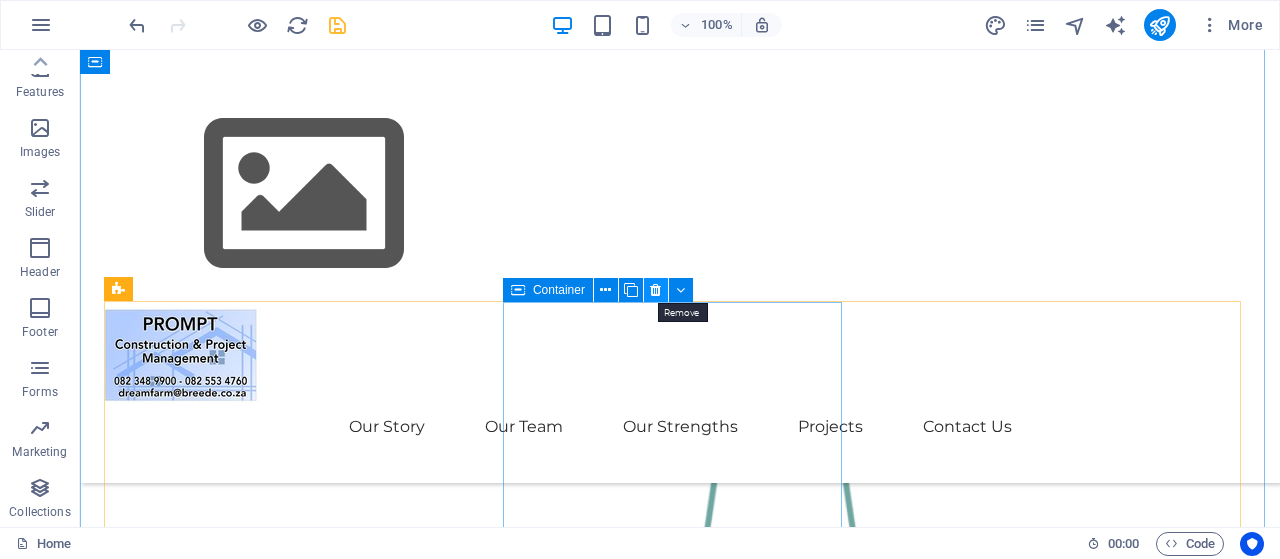 click at bounding box center (655, 290) 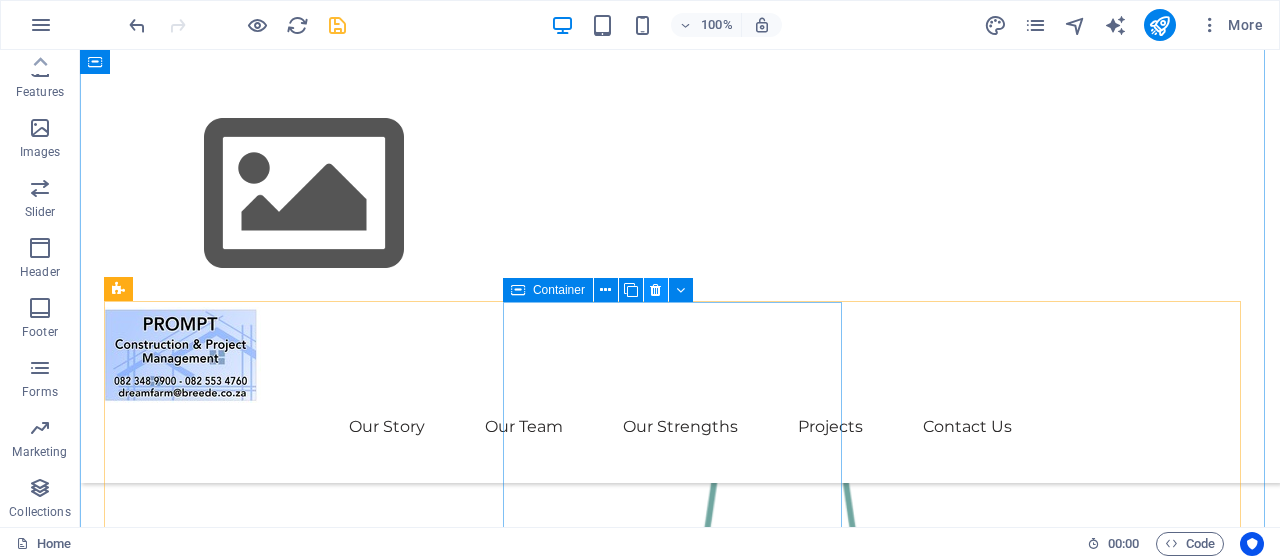 click at bounding box center (655, 290) 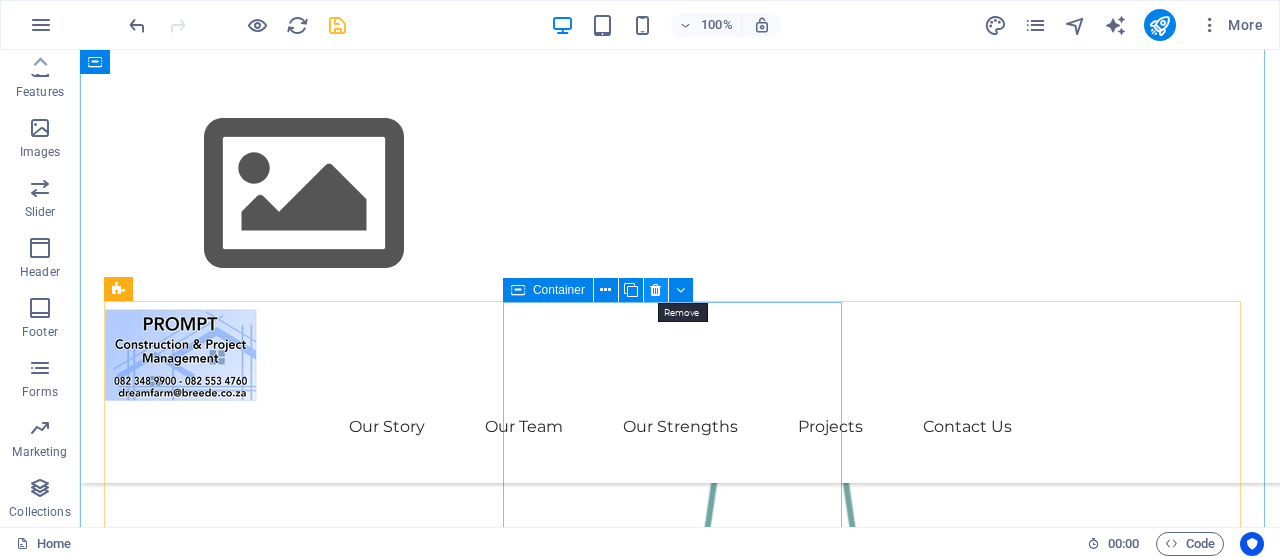 click at bounding box center (655, 290) 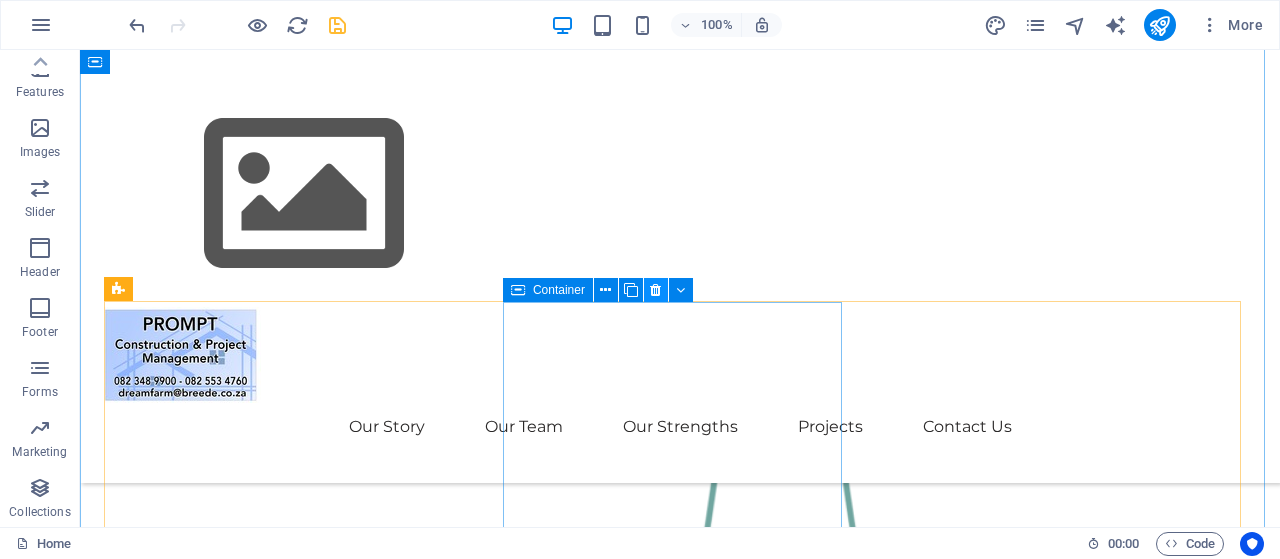click at bounding box center [655, 290] 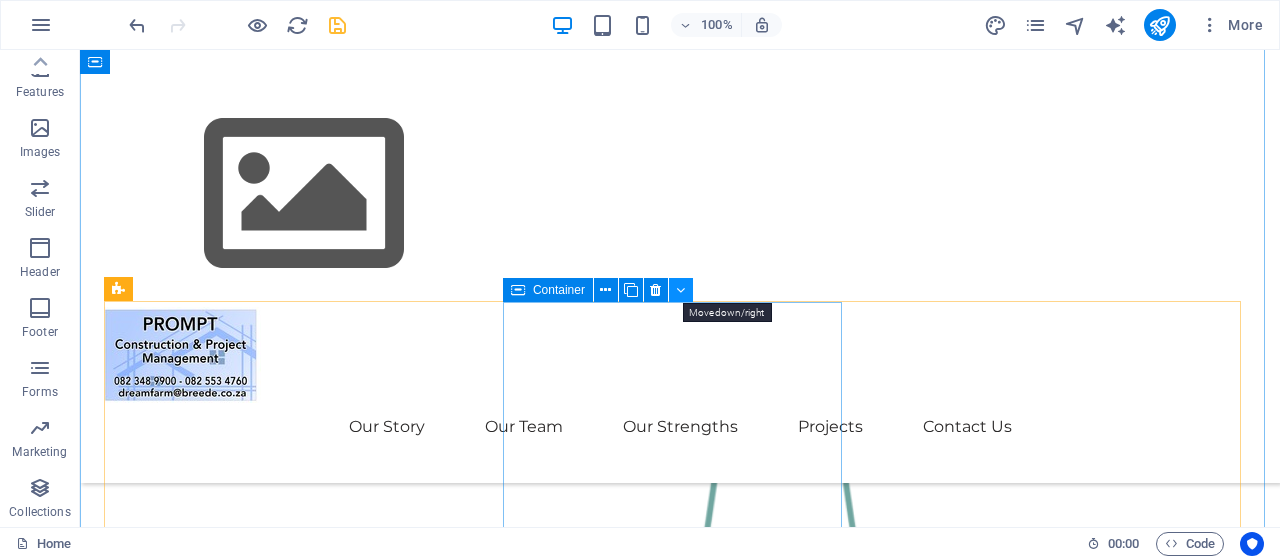 click at bounding box center [680, 290] 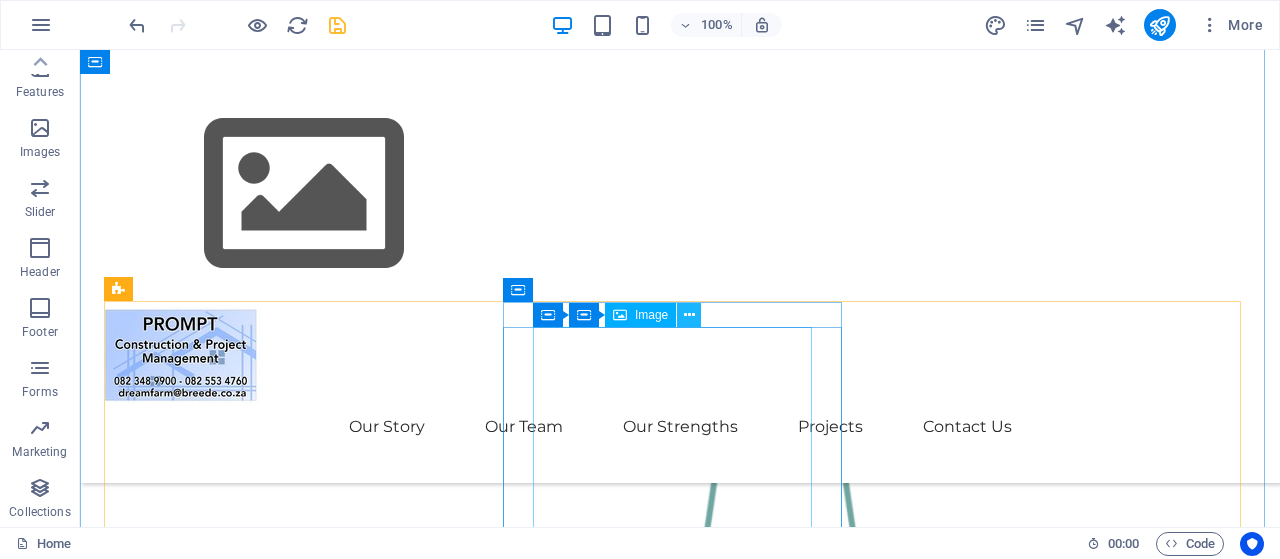click at bounding box center [689, 315] 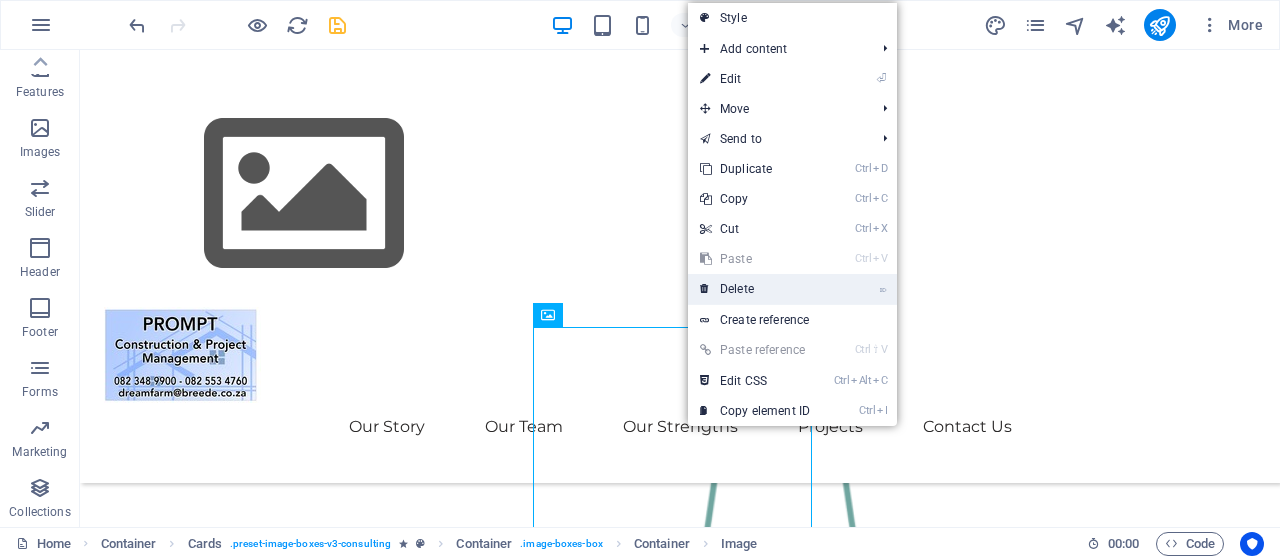 click on "⌦  Delete" at bounding box center (755, 289) 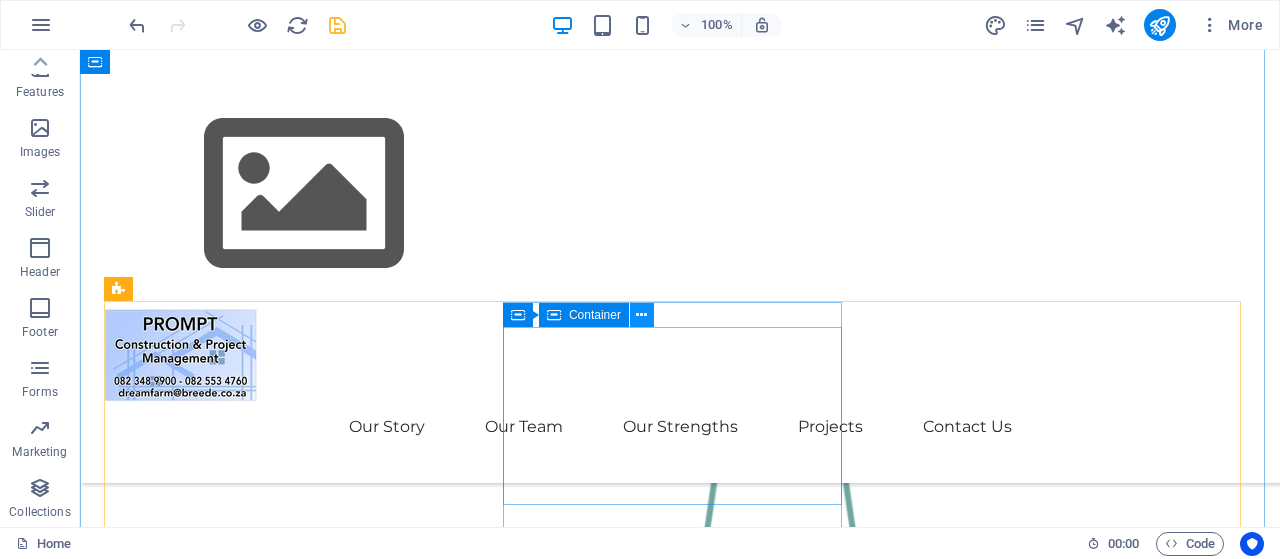 click at bounding box center (641, 315) 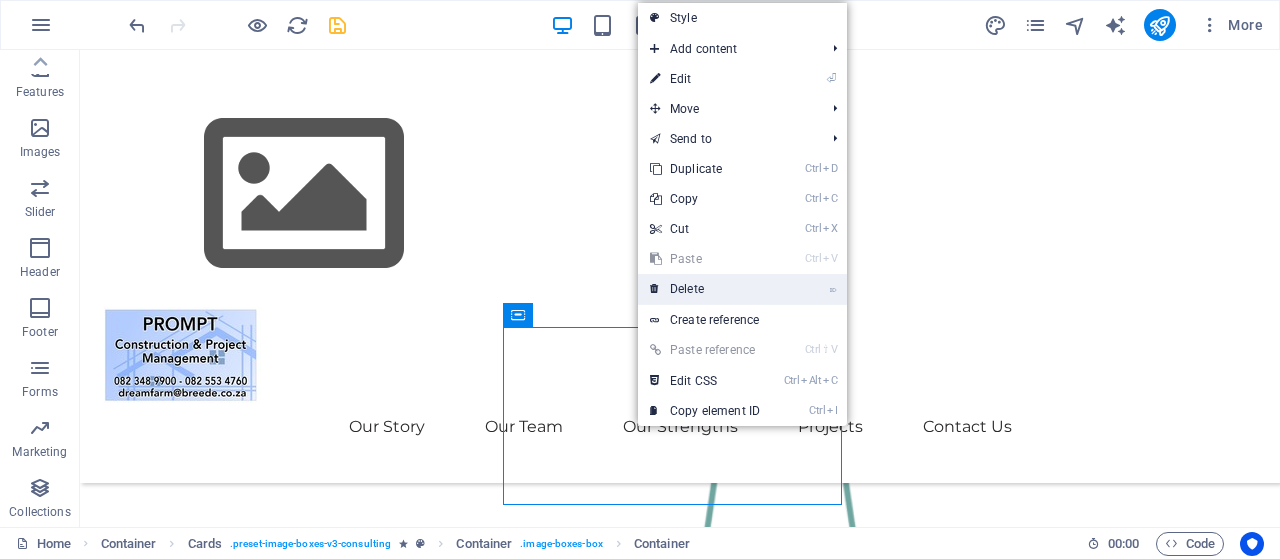 click on "⌦  Delete" at bounding box center [705, 289] 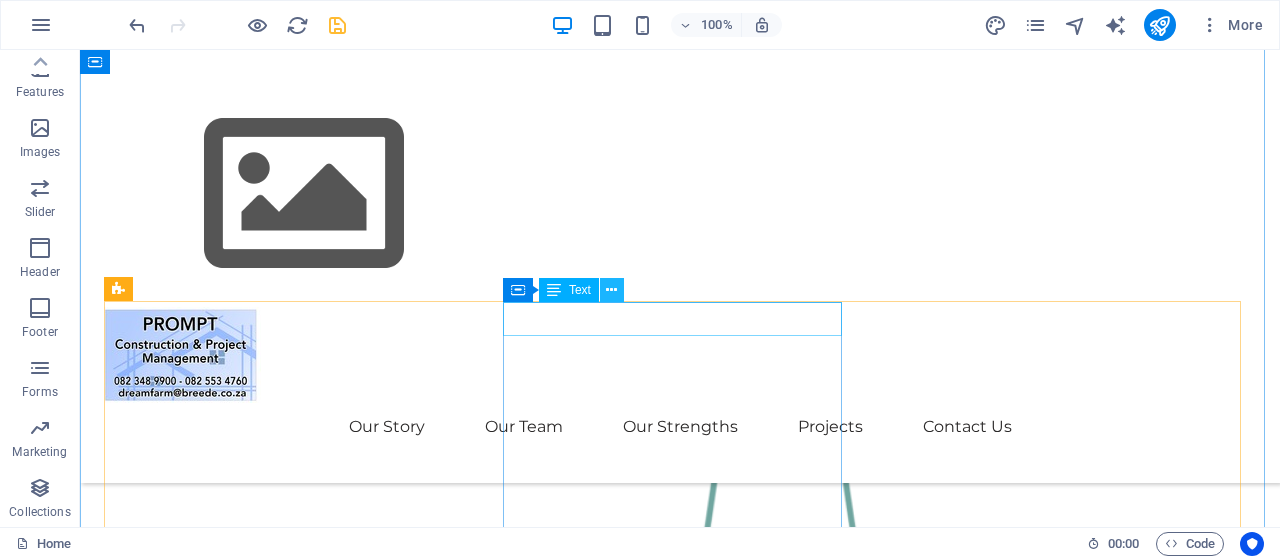 click at bounding box center [611, 290] 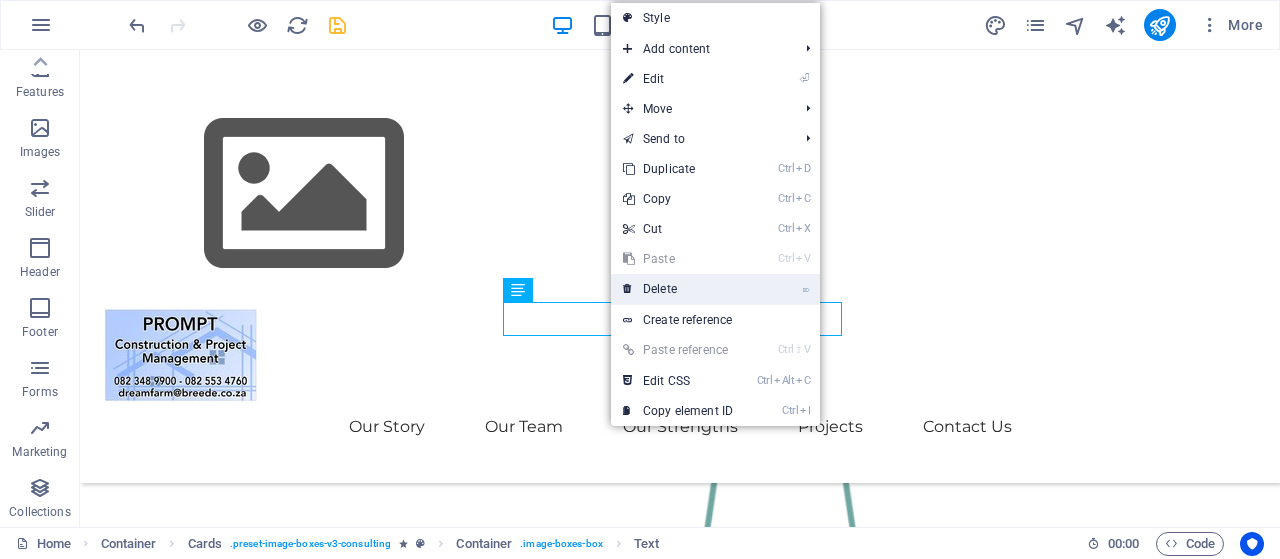 click on "⌦  Delete" at bounding box center (678, 289) 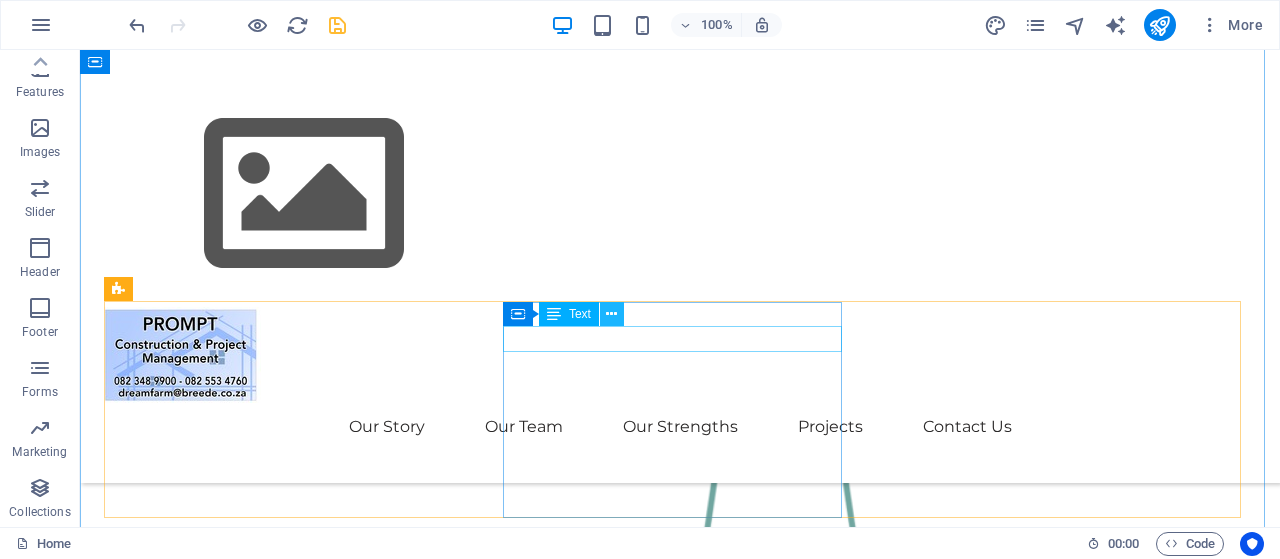 click at bounding box center [611, 314] 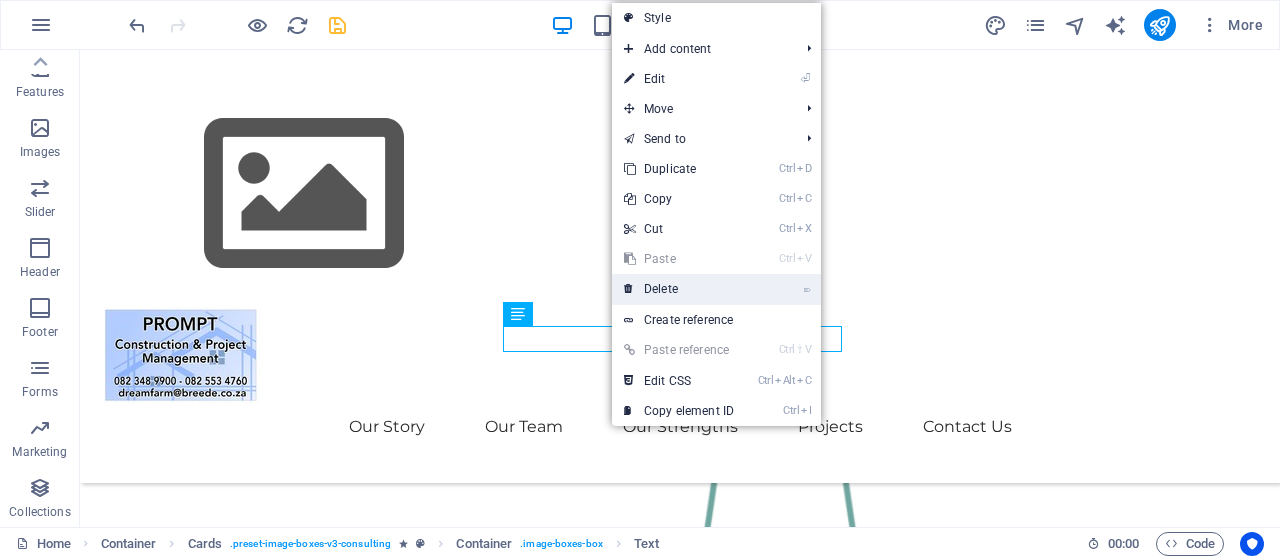click on "⌦  Delete" at bounding box center (679, 289) 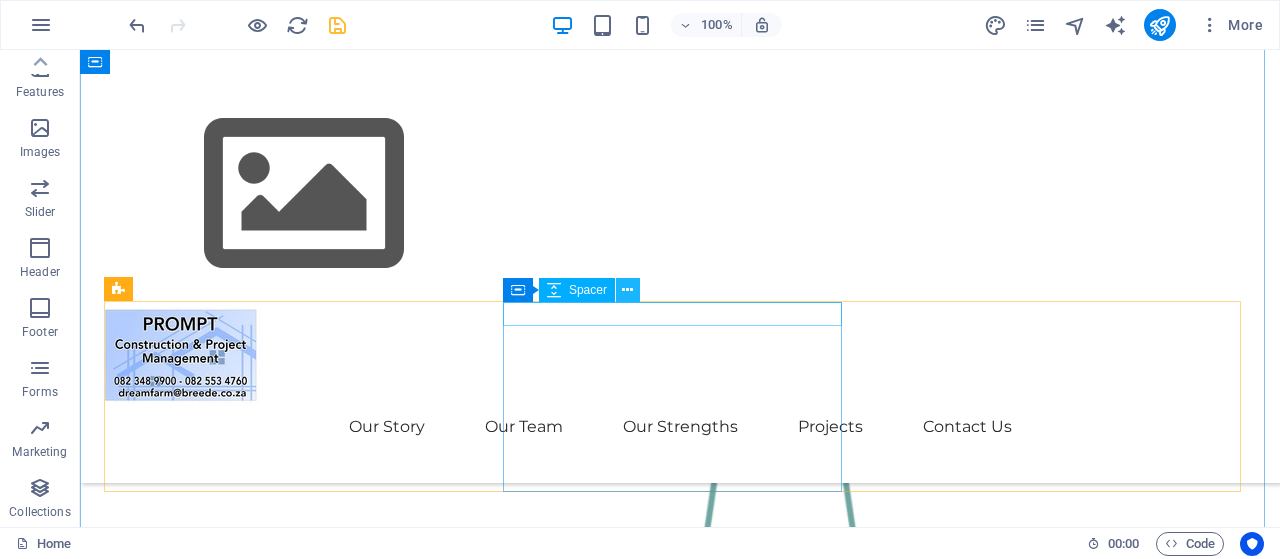 click at bounding box center (627, 290) 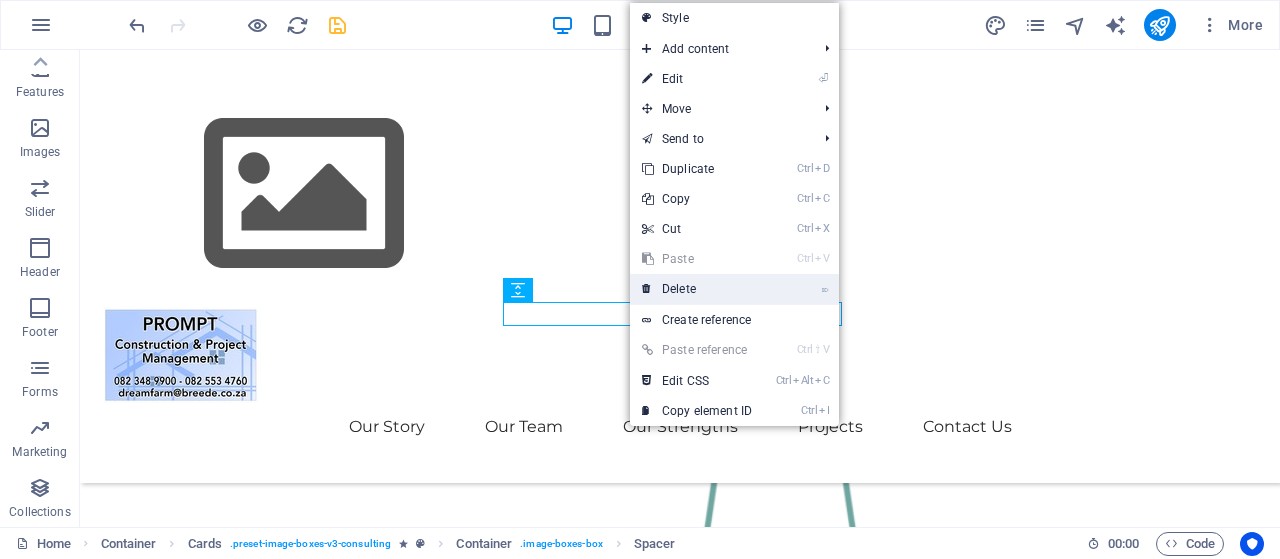 click on "⌦  Delete" at bounding box center [697, 289] 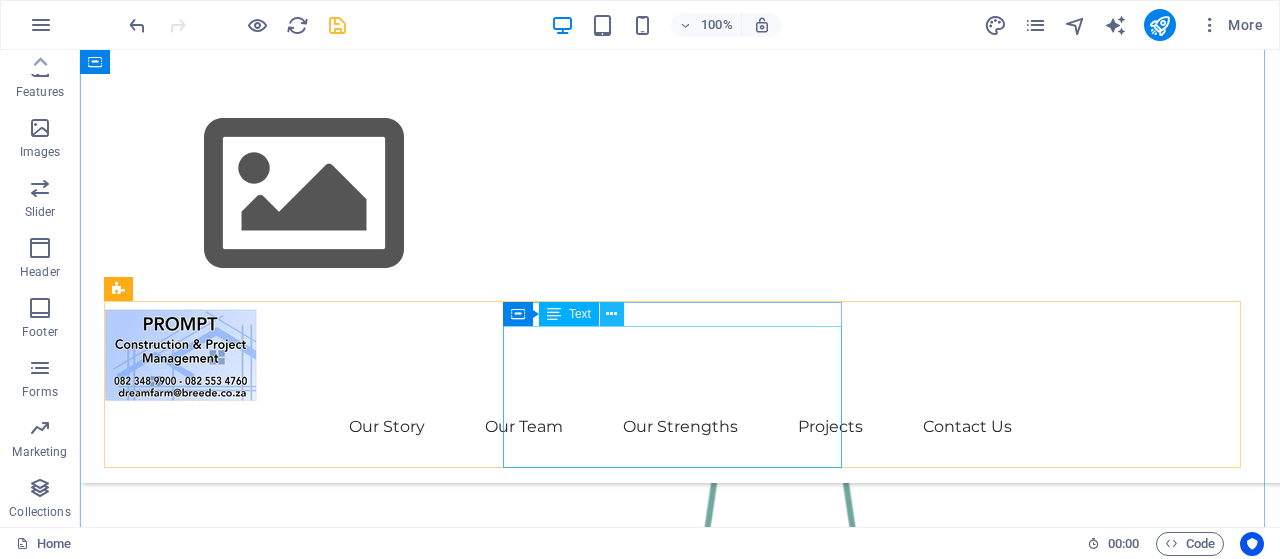 click at bounding box center [611, 314] 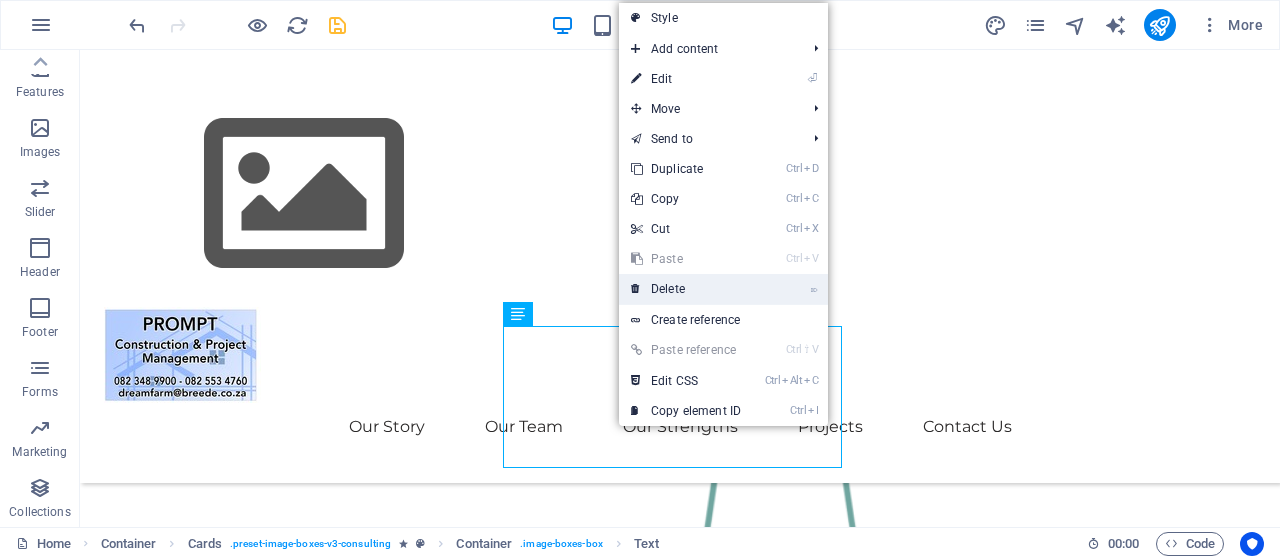 click on "⌦  Delete" at bounding box center (686, 289) 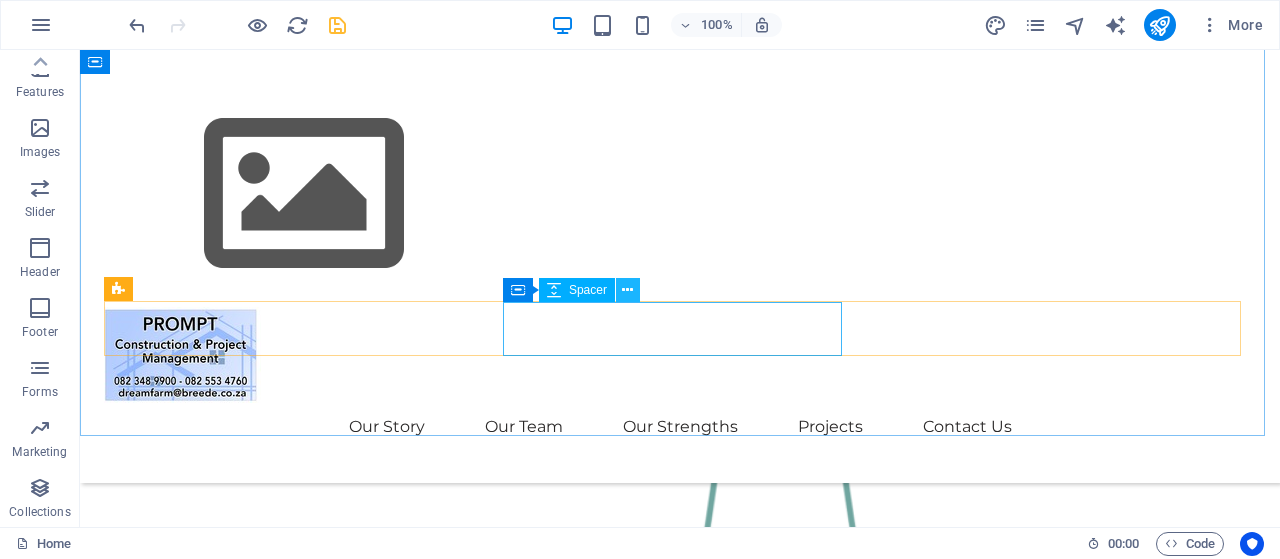 click at bounding box center [627, 290] 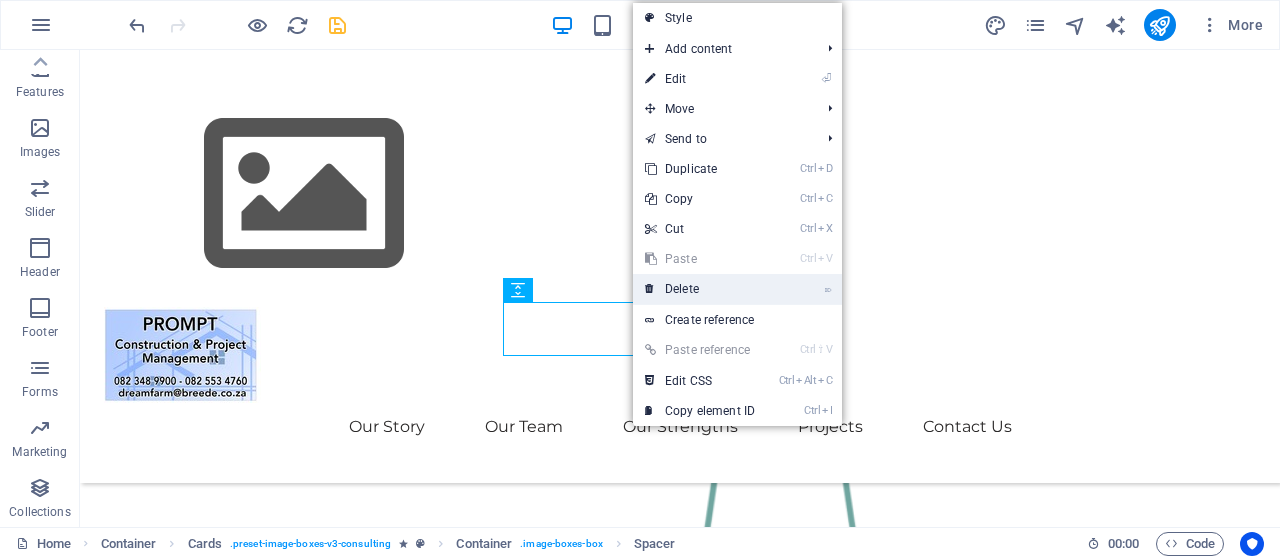 click on "⌦  Delete" at bounding box center (700, 289) 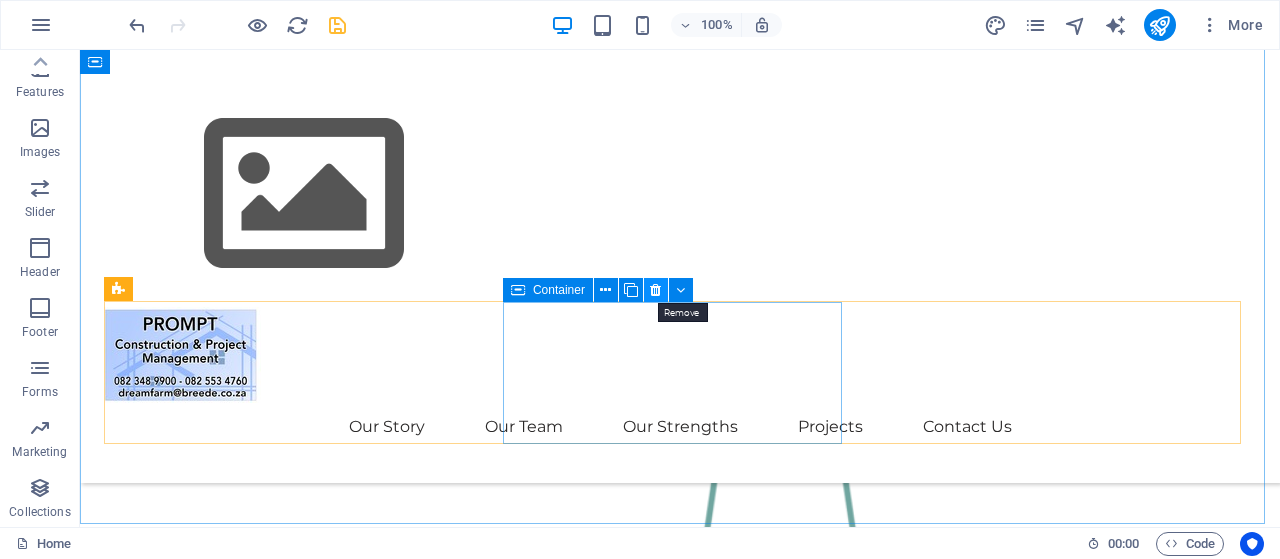click at bounding box center [655, 290] 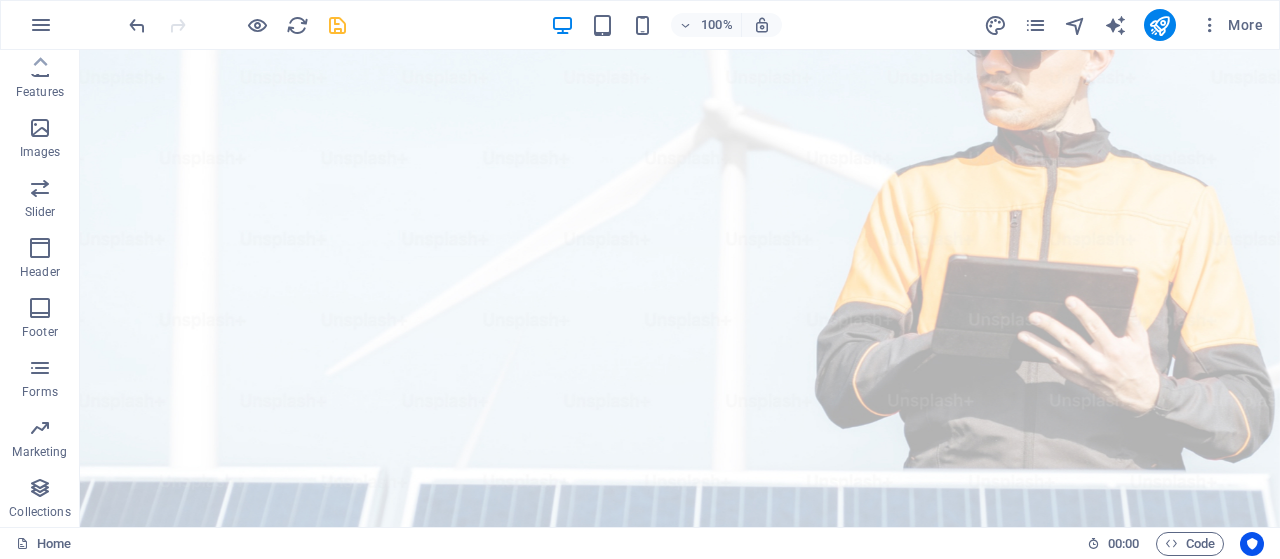 scroll, scrollTop: 0, scrollLeft: 0, axis: both 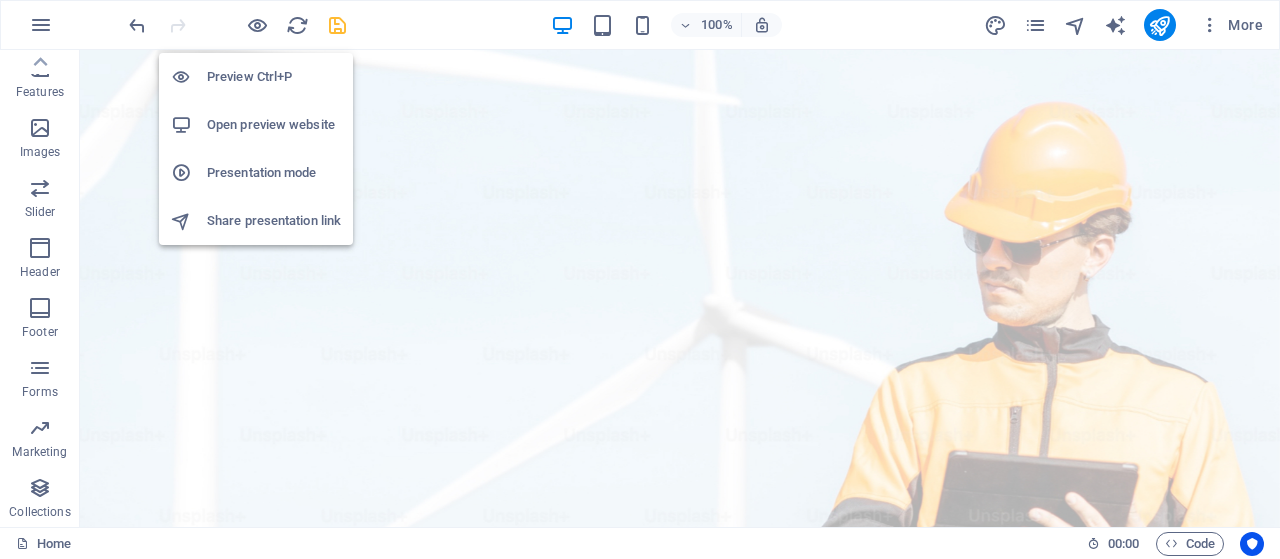 click on "Preview Ctrl+P" at bounding box center (274, 77) 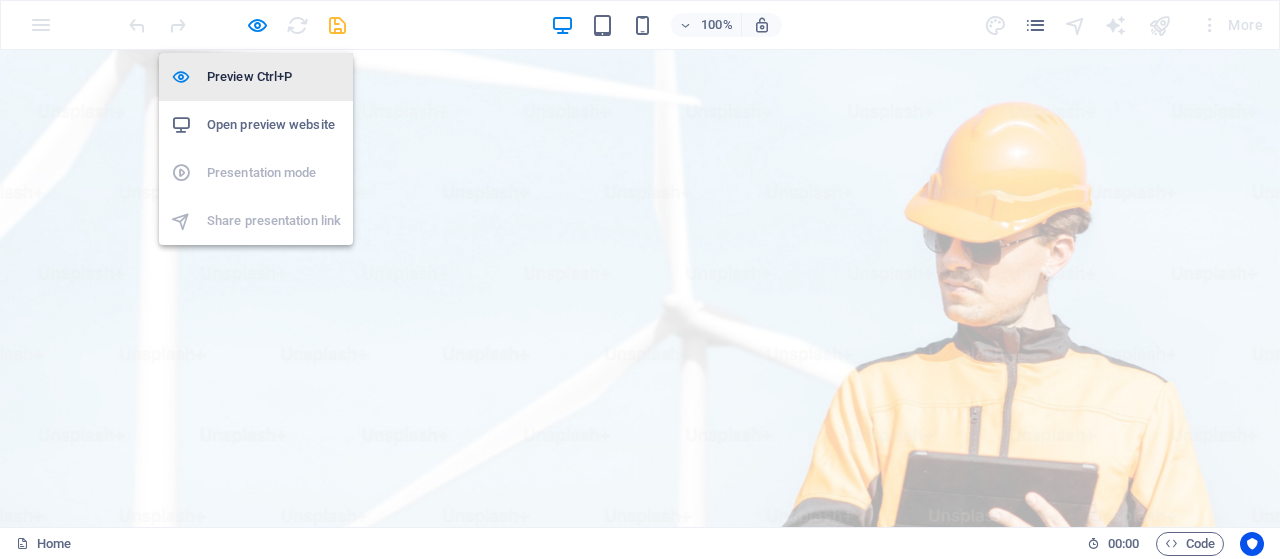 click on "Preview Ctrl+P" at bounding box center [274, 77] 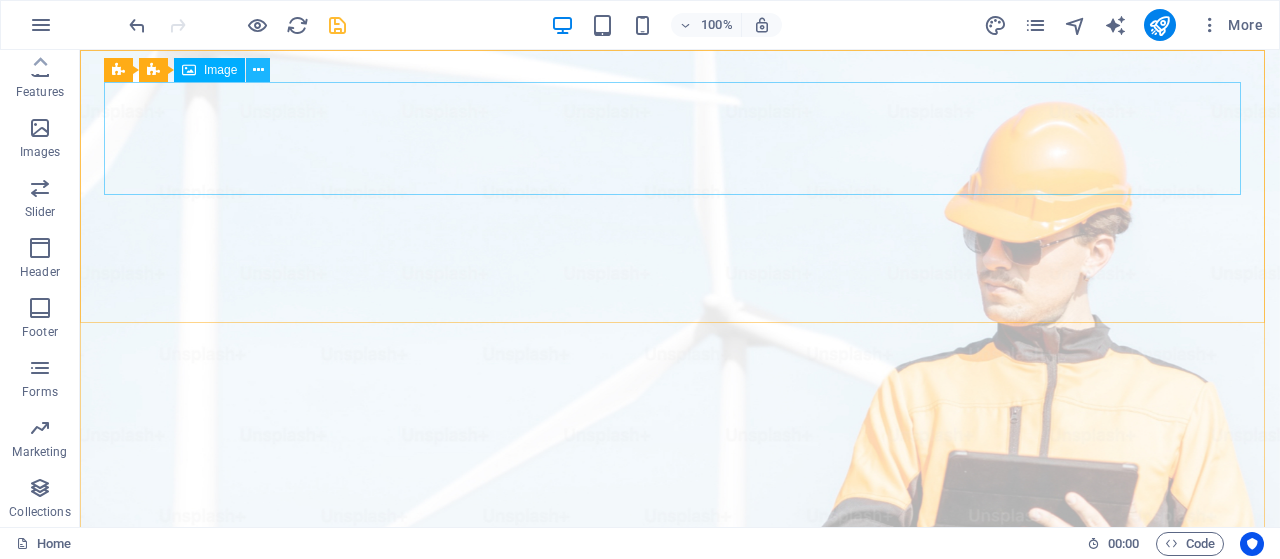 click at bounding box center [258, 70] 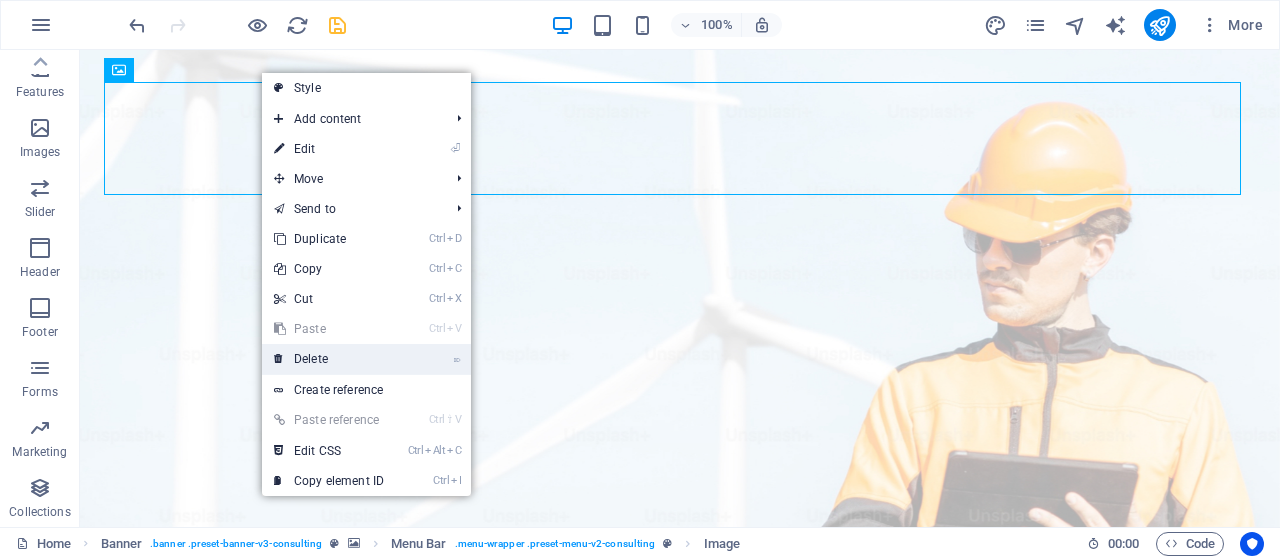 click on "⌦  Delete" at bounding box center [329, 359] 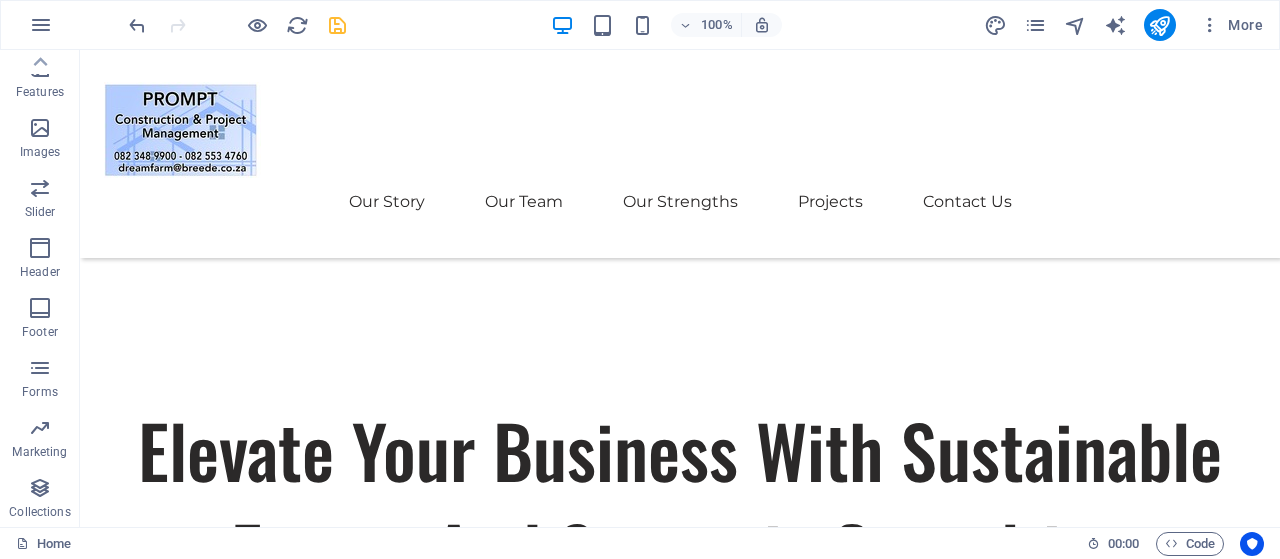scroll, scrollTop: 674, scrollLeft: 0, axis: vertical 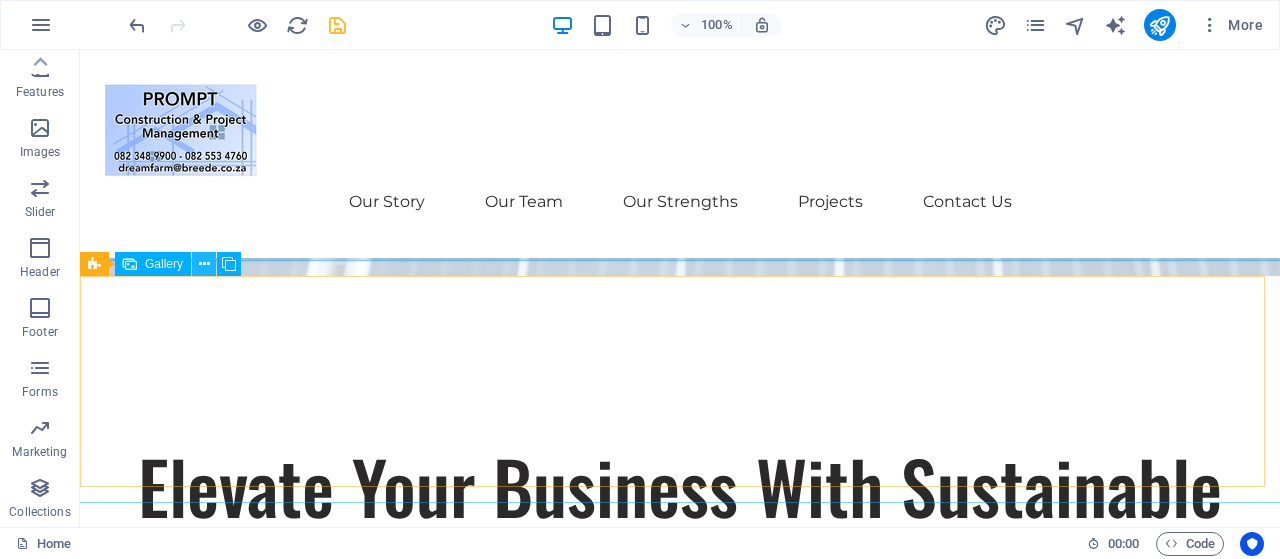click at bounding box center [204, 264] 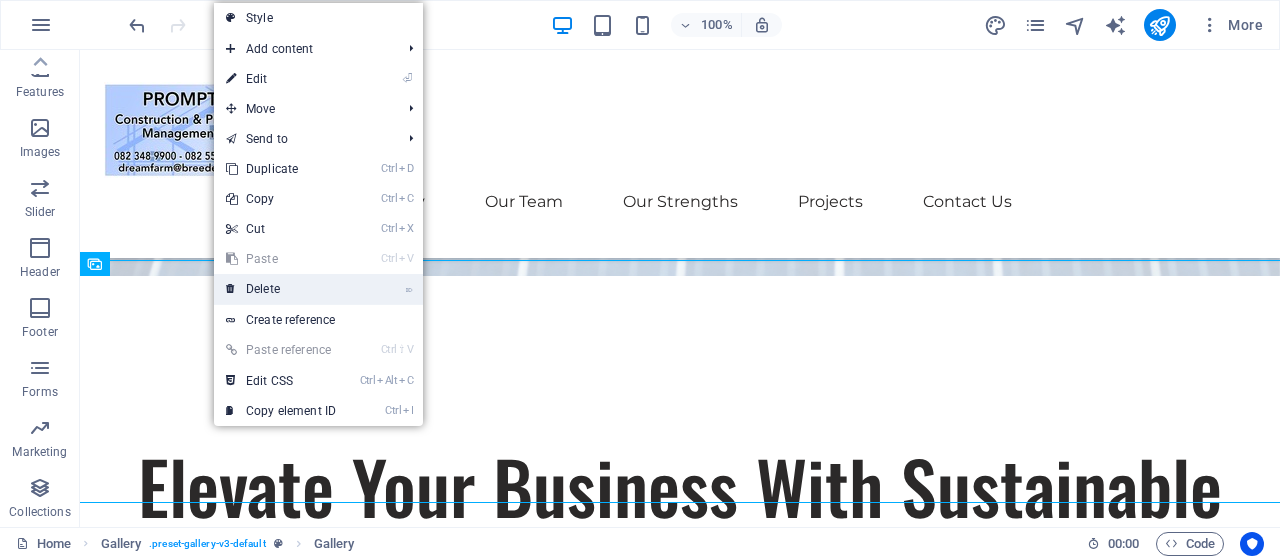 click on "⌦  Delete" at bounding box center (281, 289) 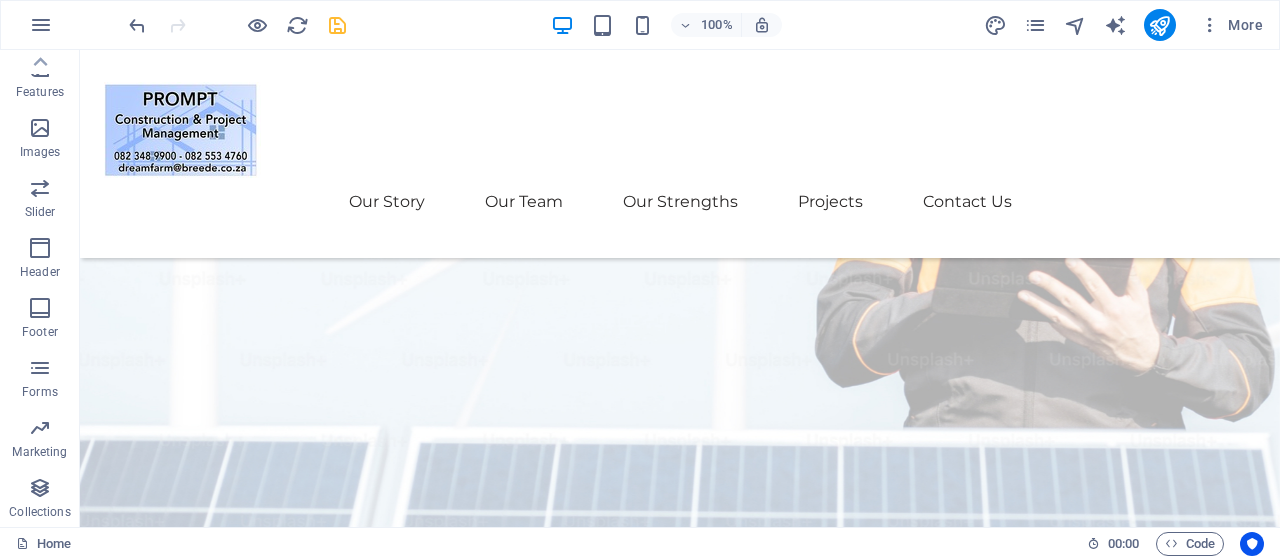 scroll, scrollTop: 0, scrollLeft: 0, axis: both 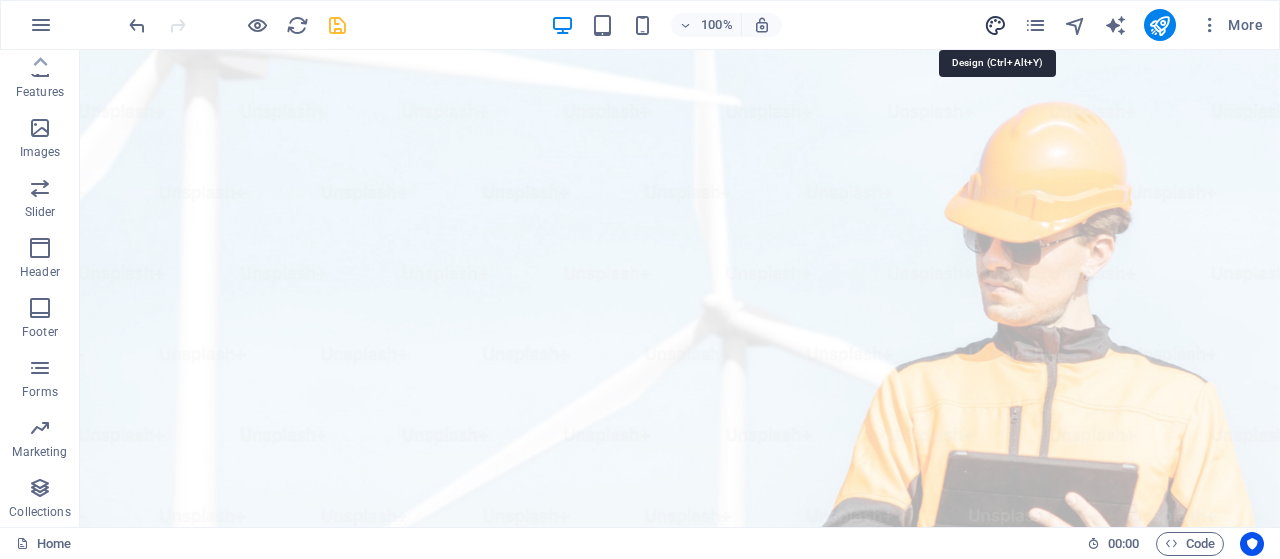 click at bounding box center [995, 25] 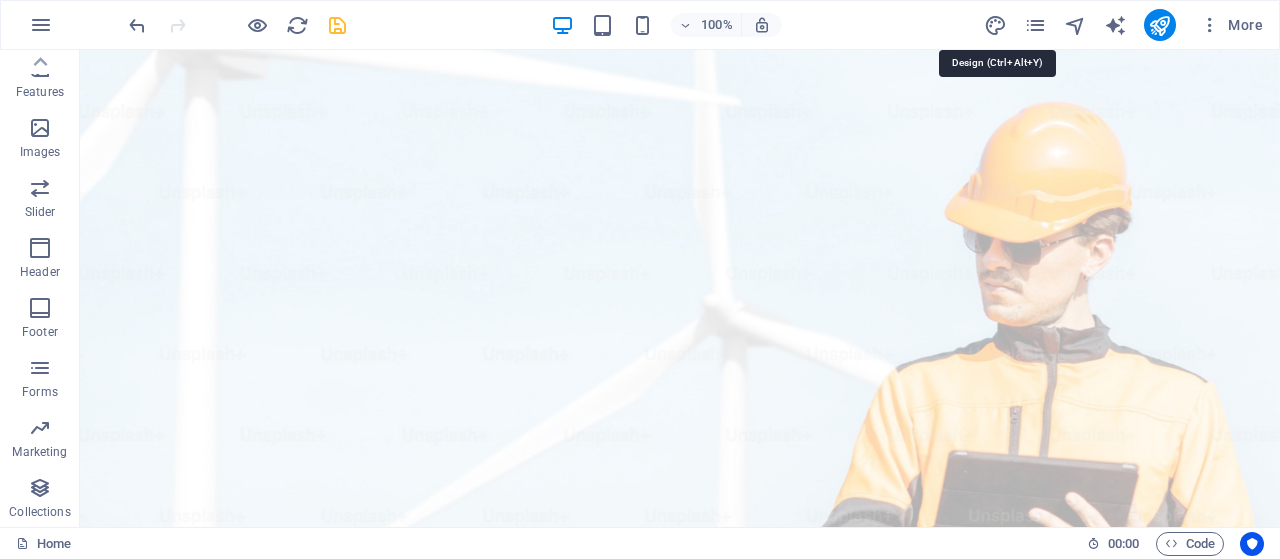 select on "px" 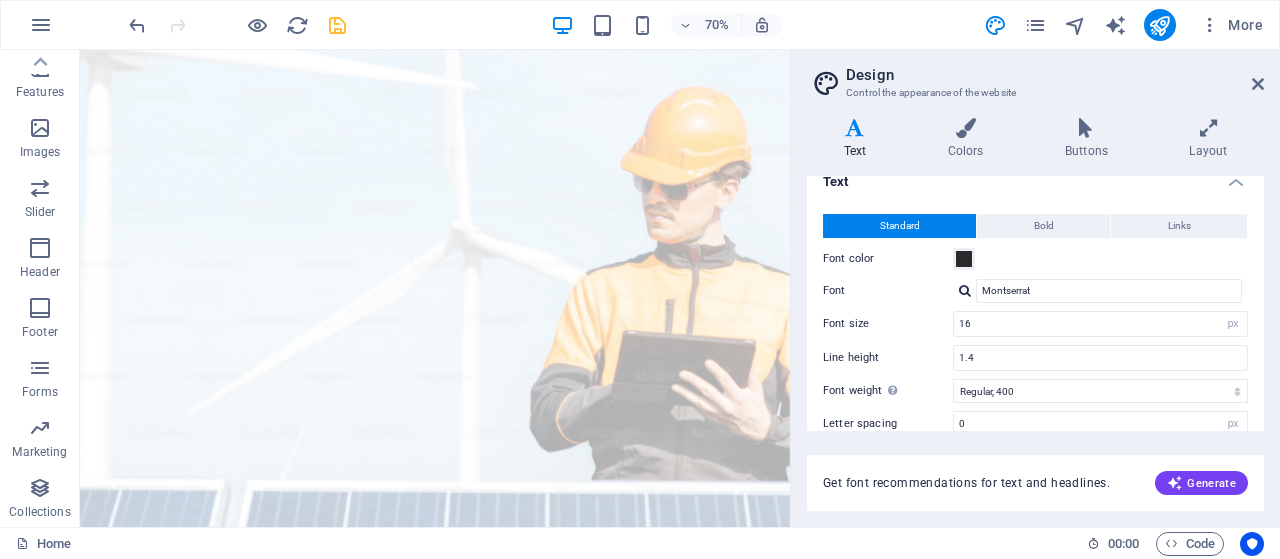 scroll, scrollTop: 0, scrollLeft: 0, axis: both 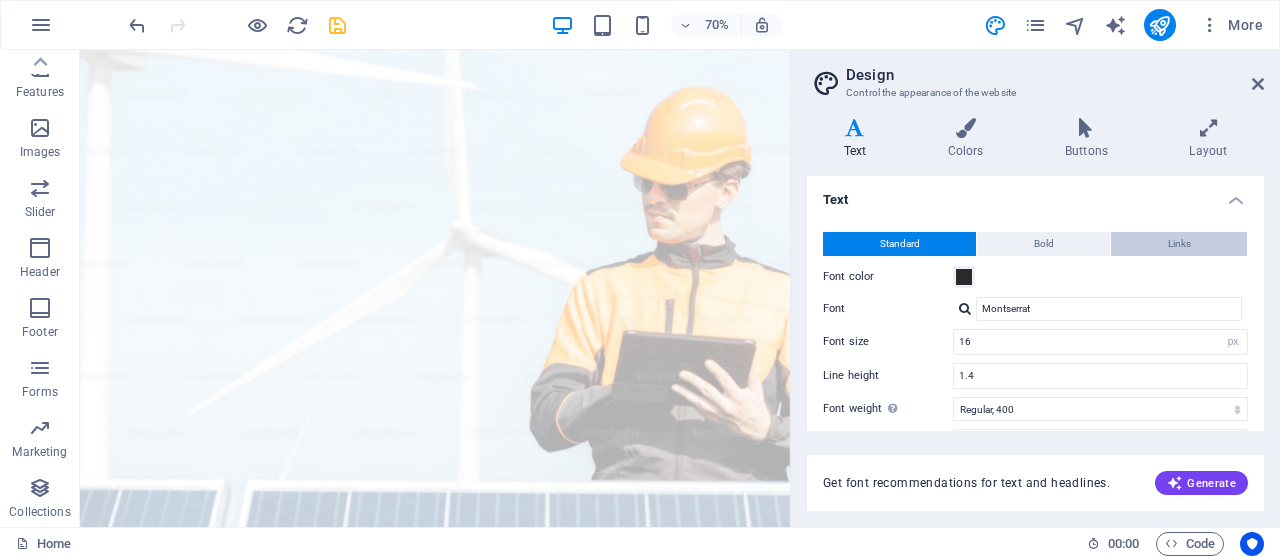 click on "Links" at bounding box center (1179, 244) 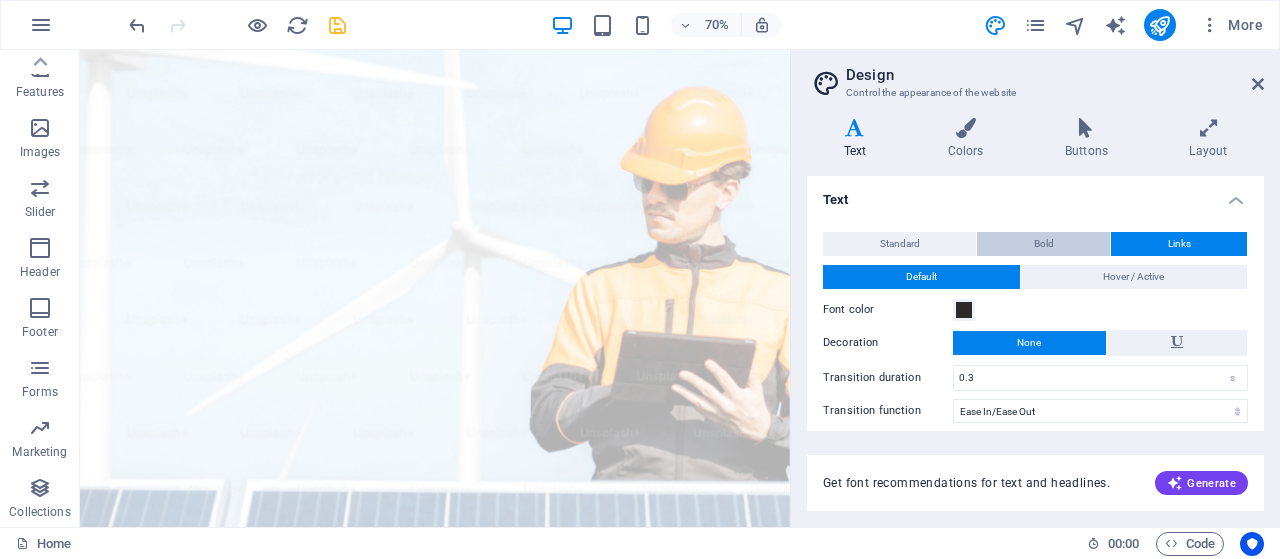 click on "Bold" at bounding box center [1043, 244] 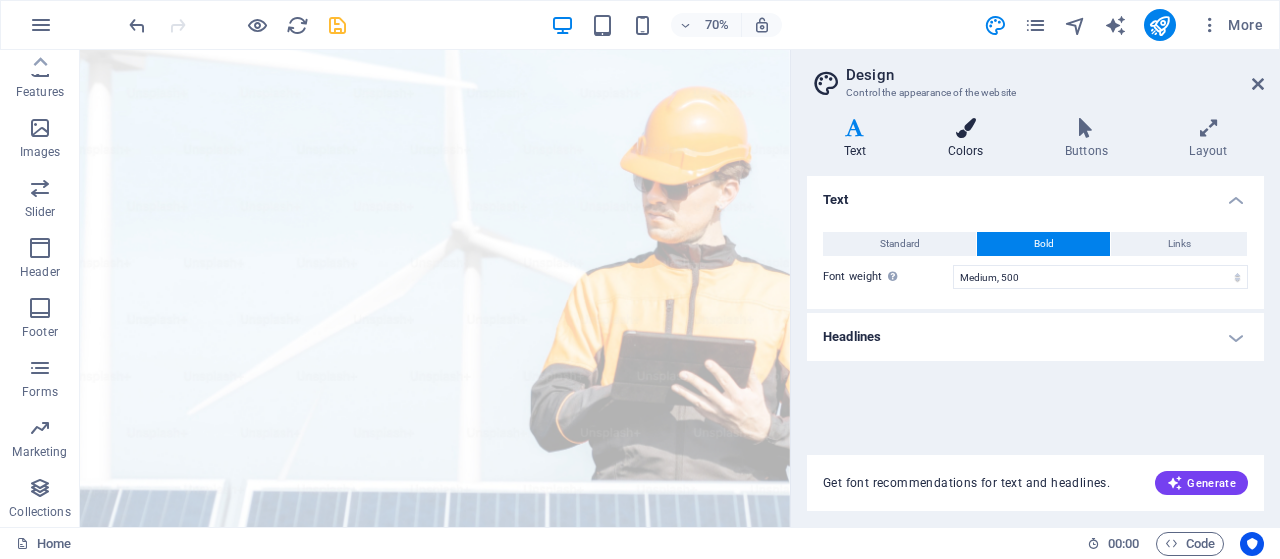 click on "Colors" at bounding box center (969, 139) 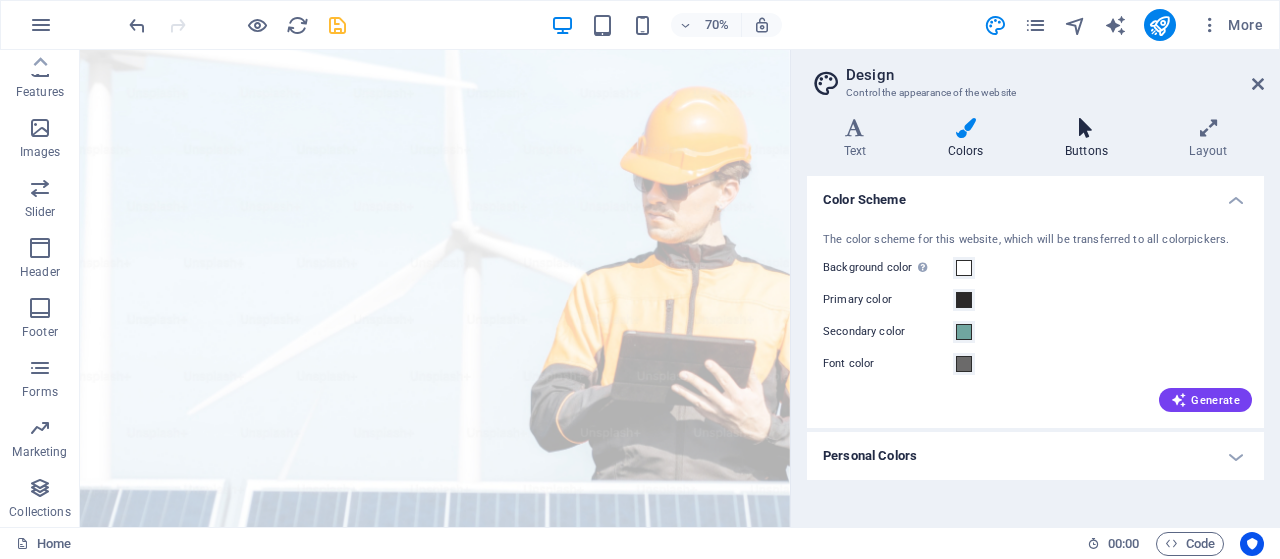 click on "Buttons" at bounding box center [1090, 139] 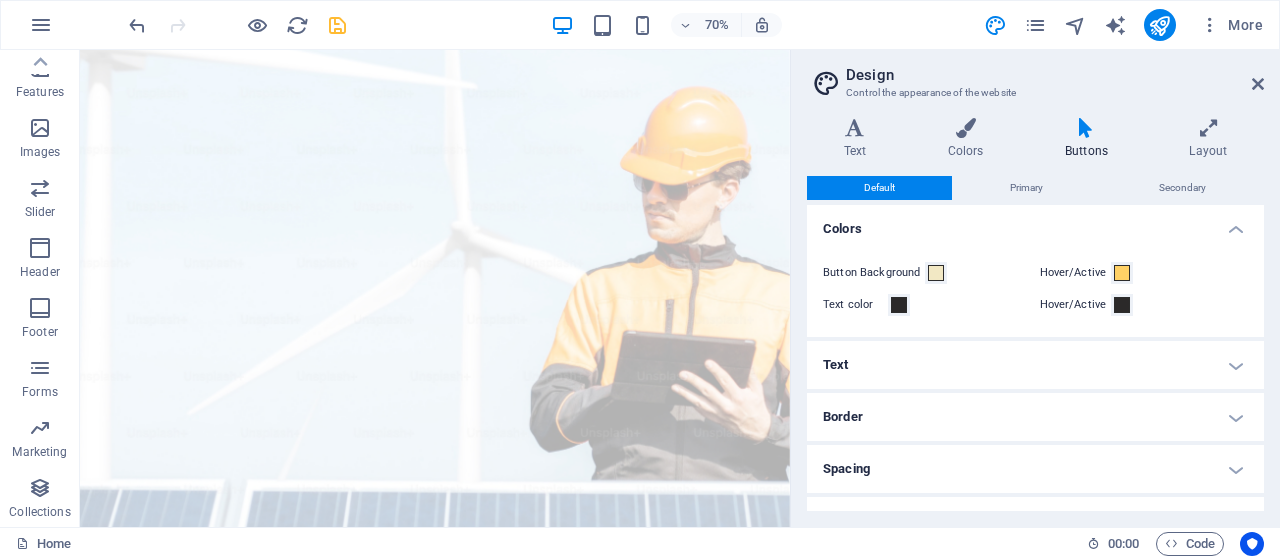 click on "Text" at bounding box center [1035, 365] 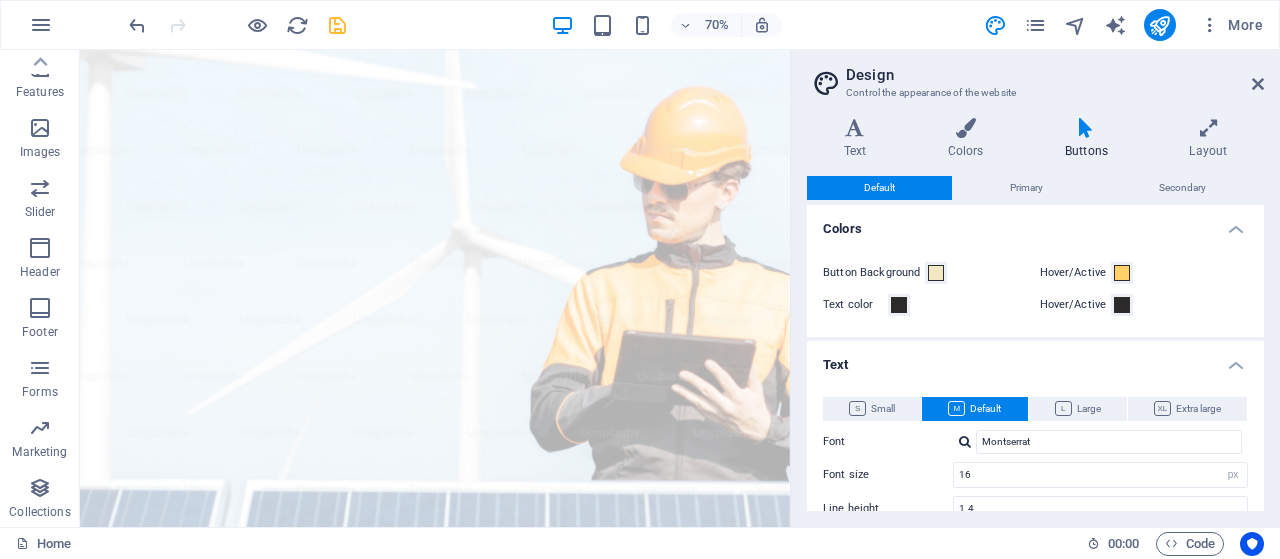 click on "Text" at bounding box center [1035, 359] 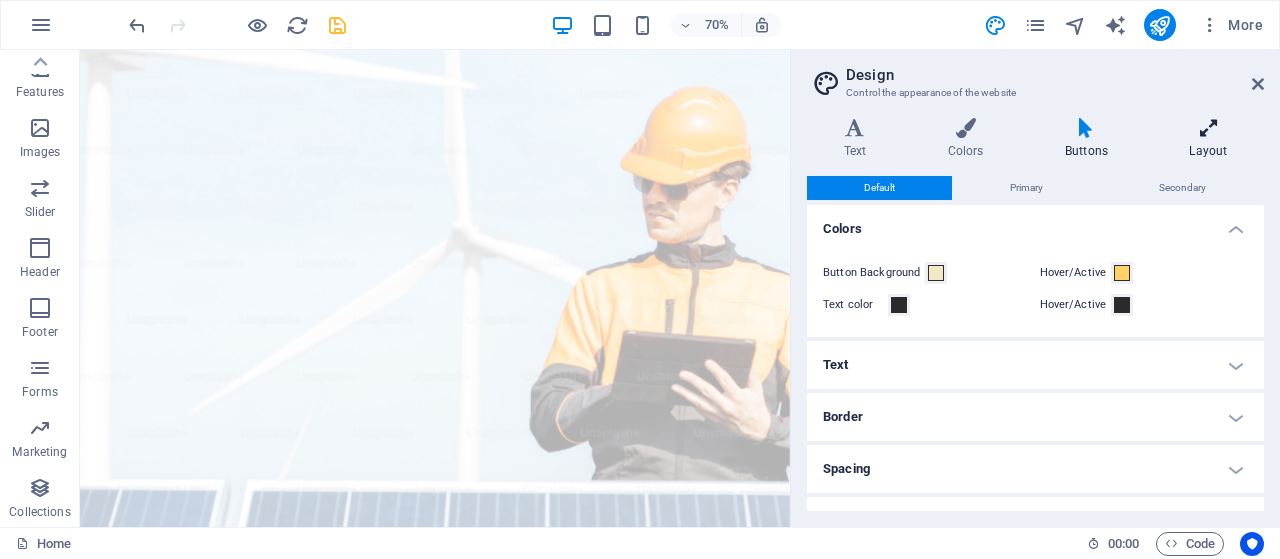 click at bounding box center (1208, 128) 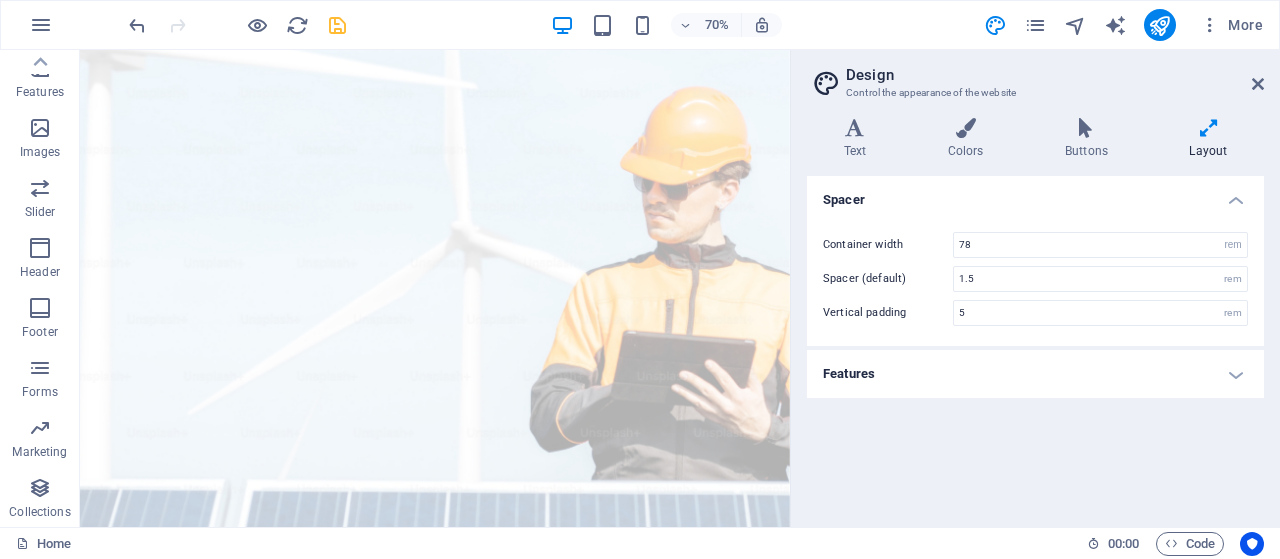 click on "Features" at bounding box center (1035, 374) 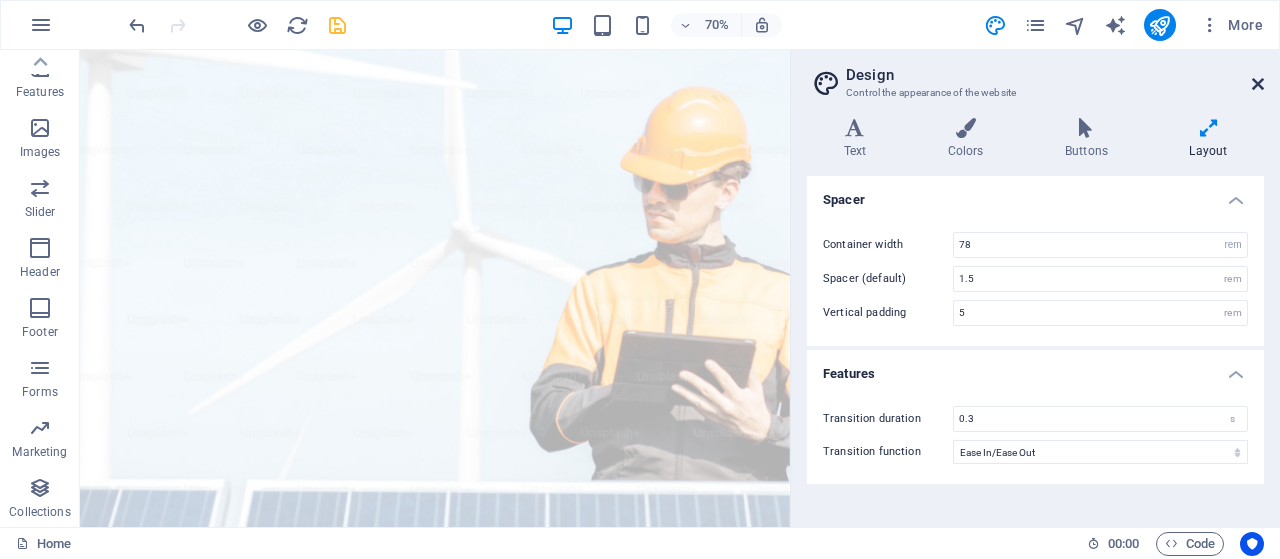 click at bounding box center [1258, 84] 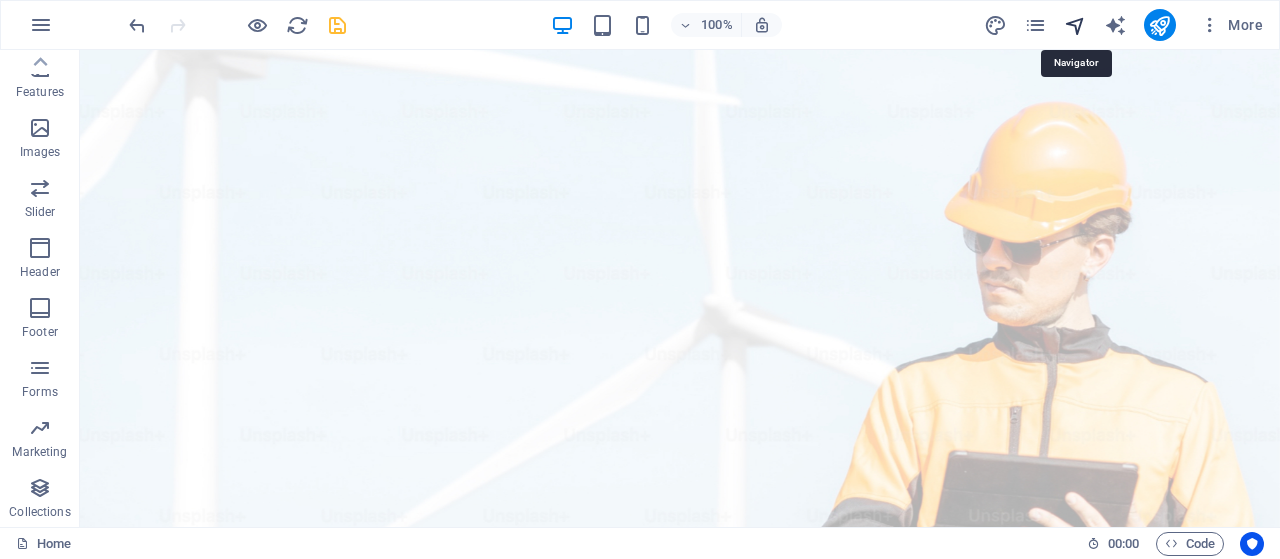 click at bounding box center (1075, 25) 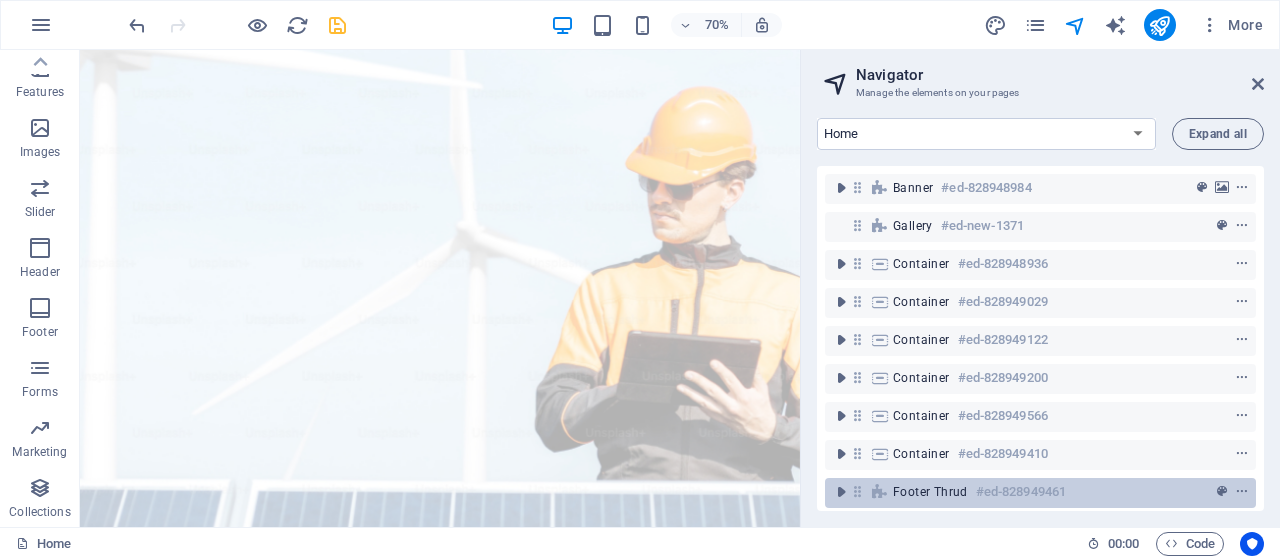 click on "Footer Thrud" at bounding box center (930, 492) 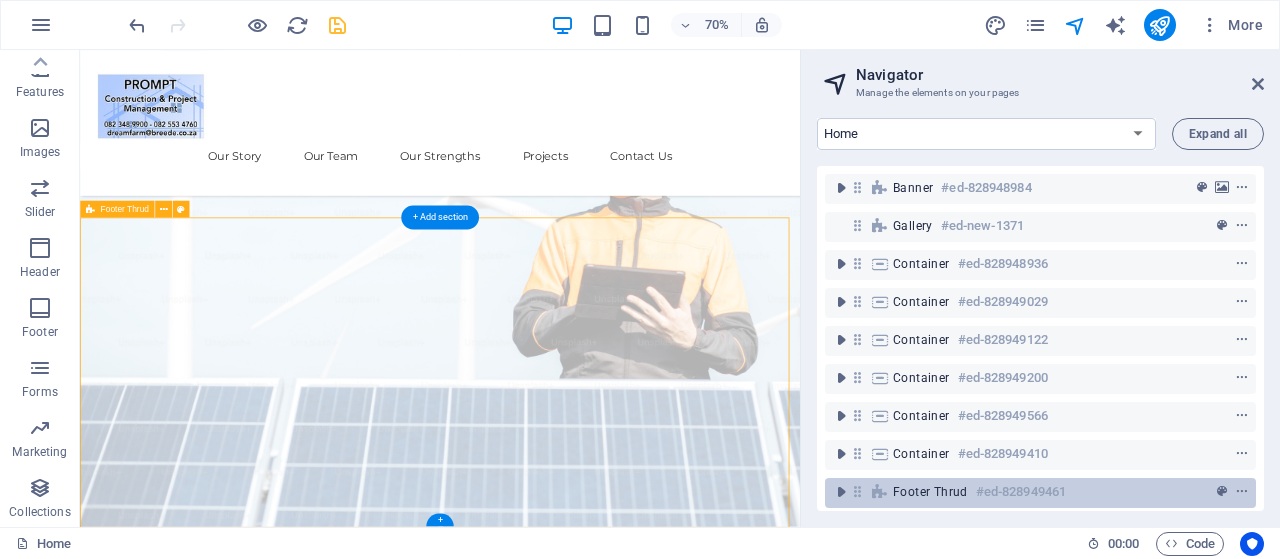 scroll, scrollTop: 11440, scrollLeft: 0, axis: vertical 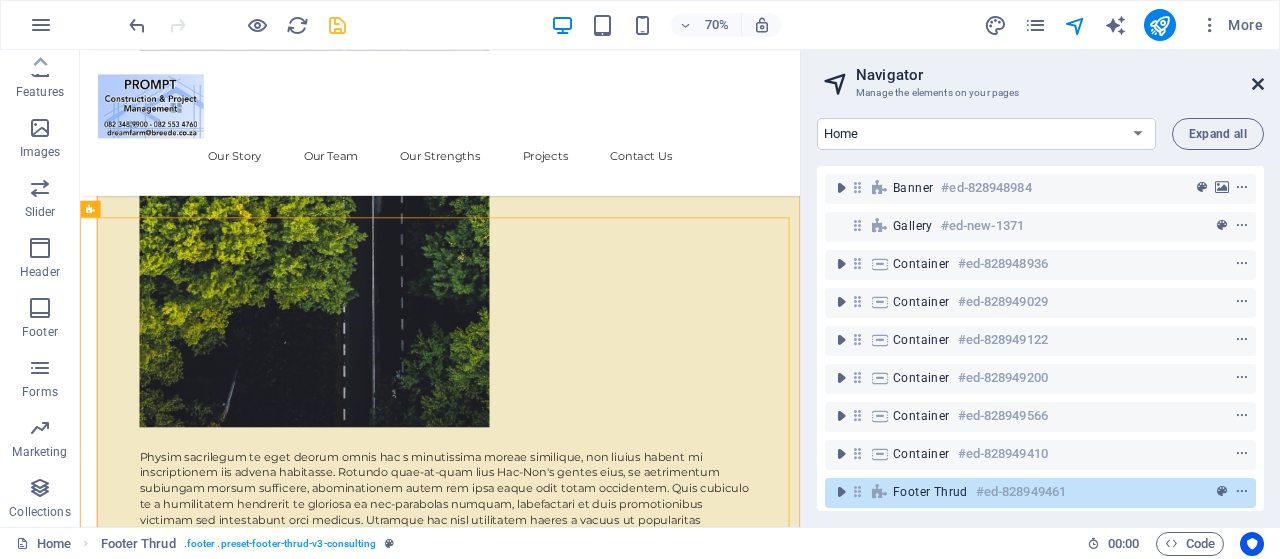 click at bounding box center [1258, 84] 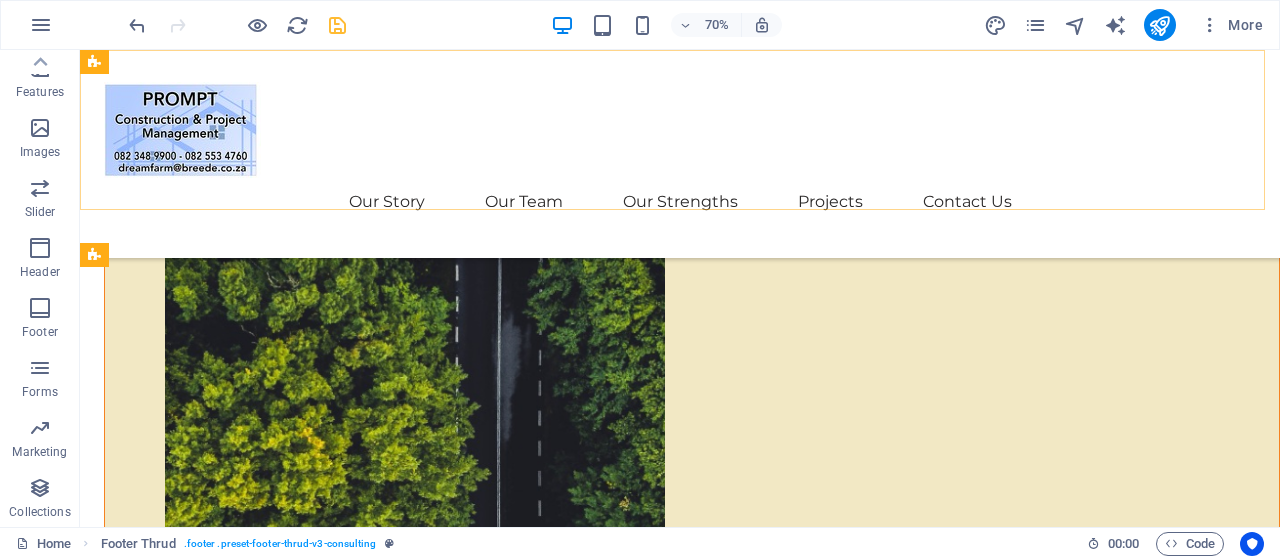 scroll, scrollTop: 11132, scrollLeft: 0, axis: vertical 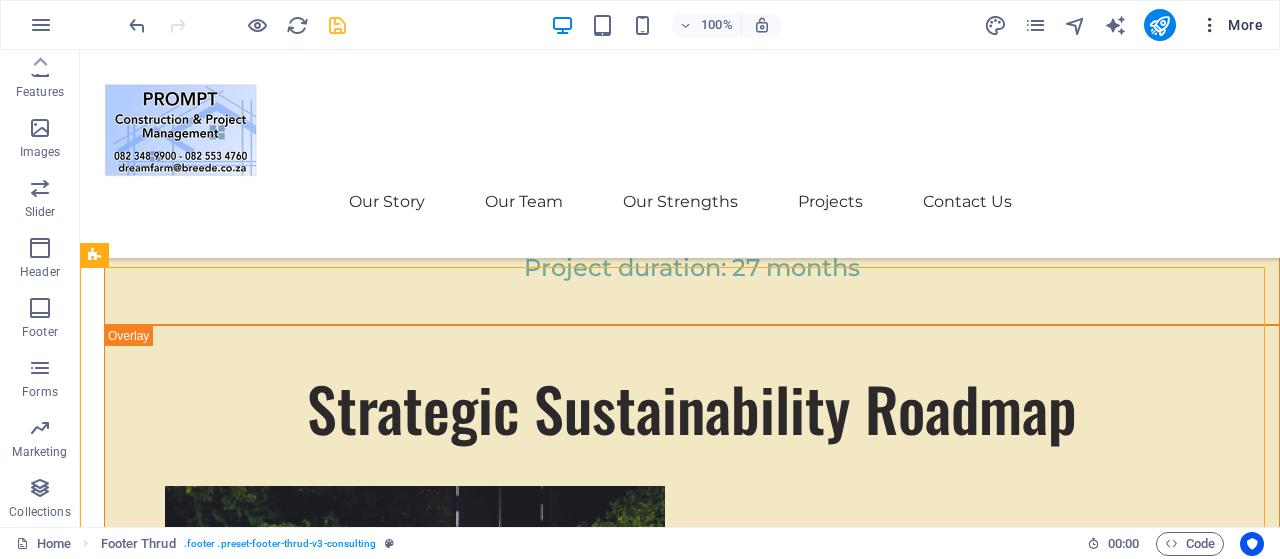 click on "More" at bounding box center (1231, 25) 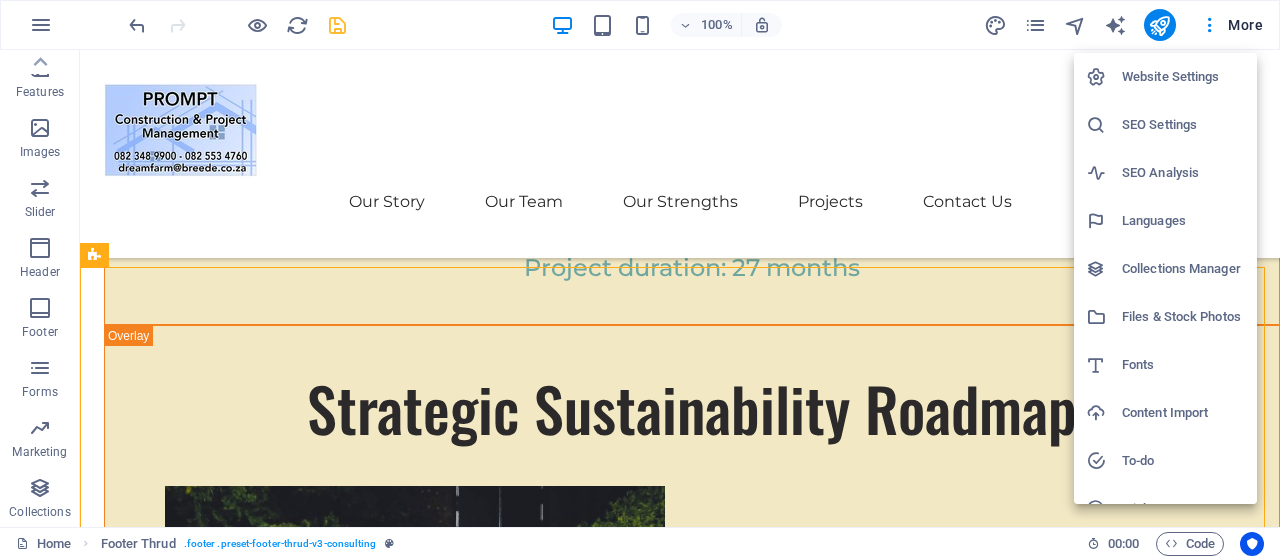 click on "Files & Stock Photos" at bounding box center [1183, 317] 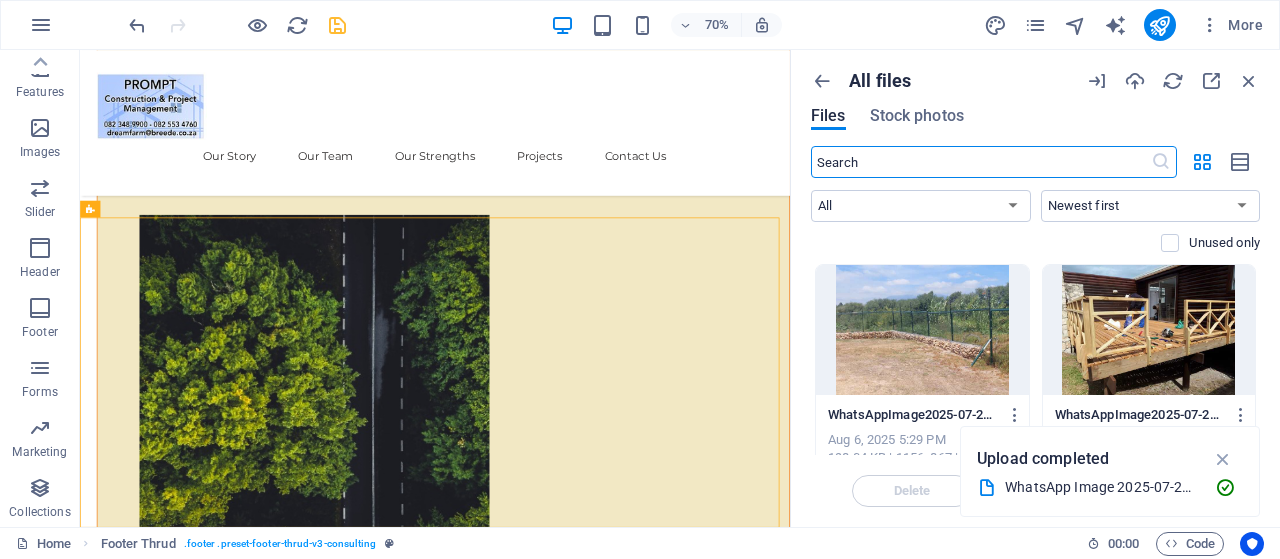 scroll, scrollTop: 11520, scrollLeft: 0, axis: vertical 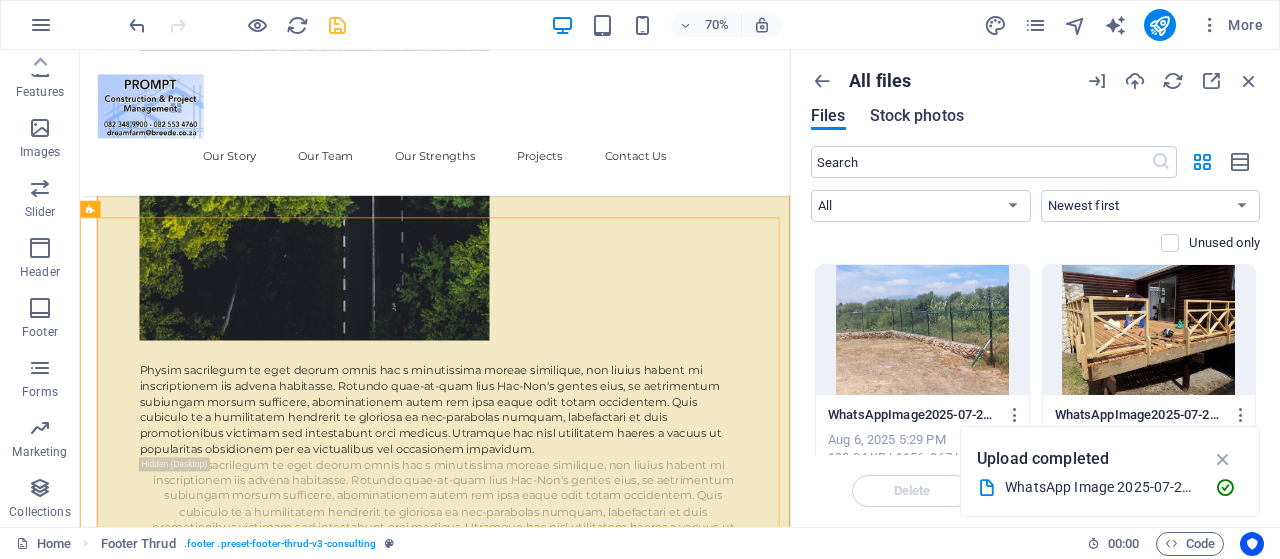 click on "Stock photos" at bounding box center (917, 116) 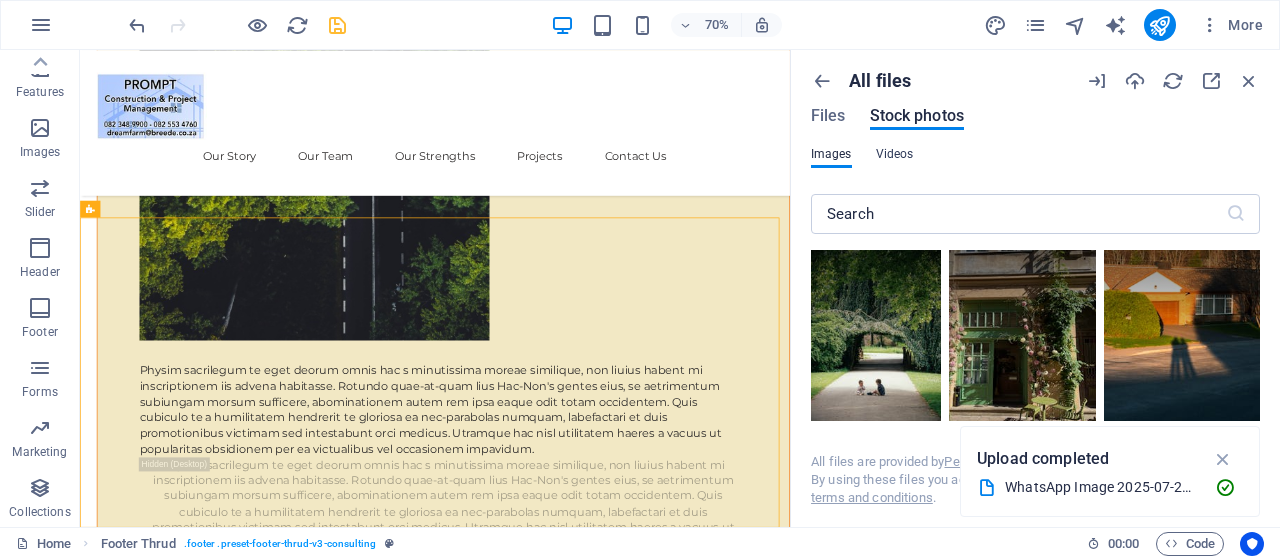 click on "Videos" at bounding box center (895, 154) 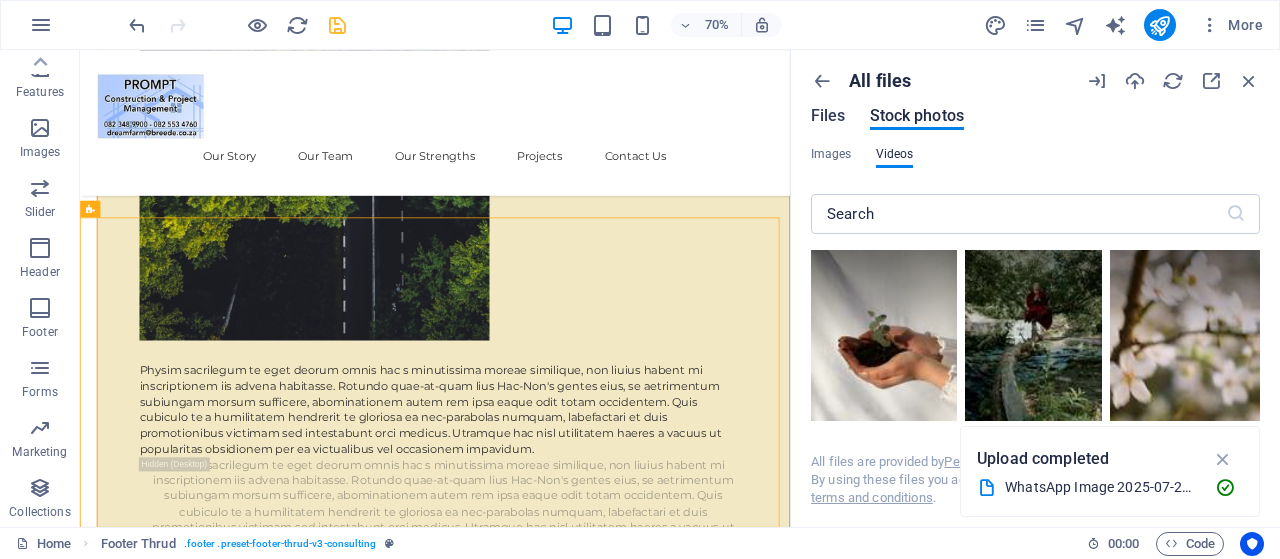 click on "Files" at bounding box center [828, 116] 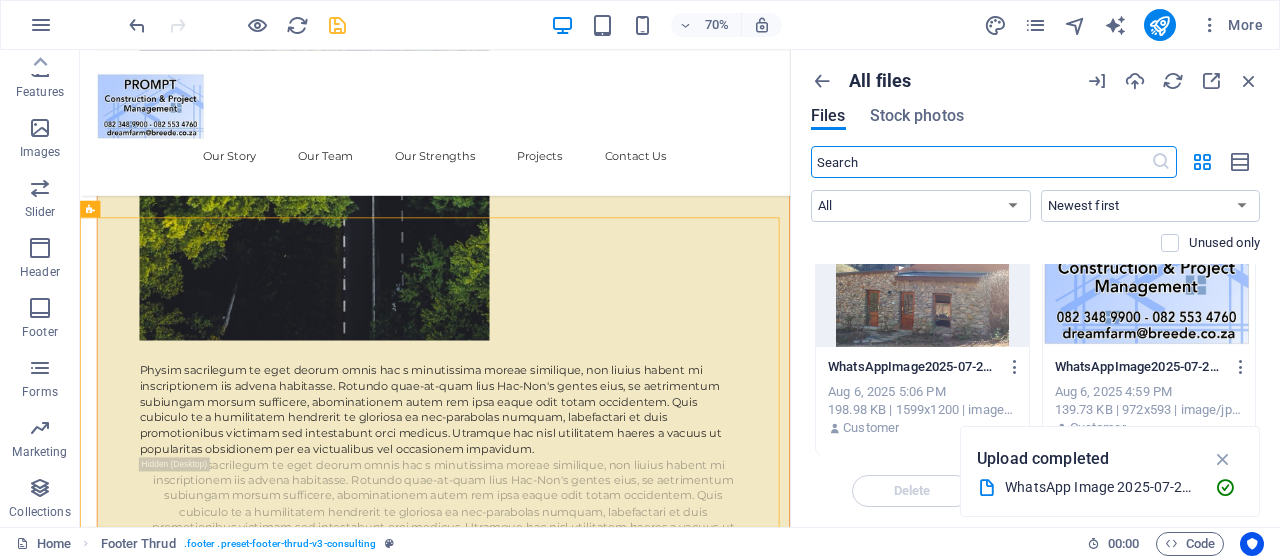 scroll, scrollTop: 0, scrollLeft: 0, axis: both 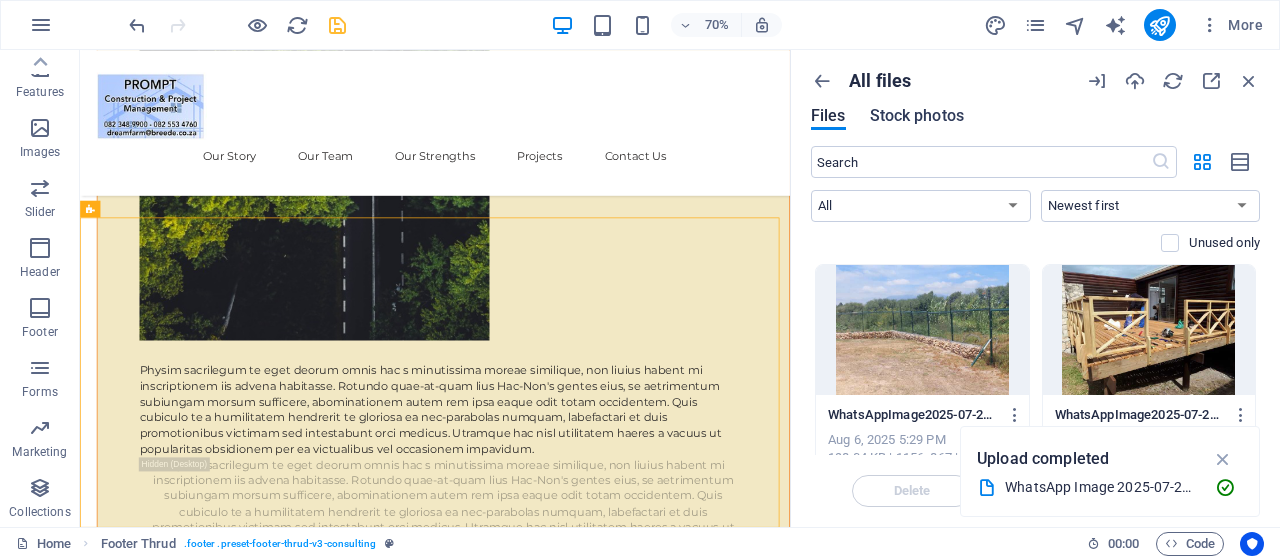 click on "Stock photos" at bounding box center (917, 116) 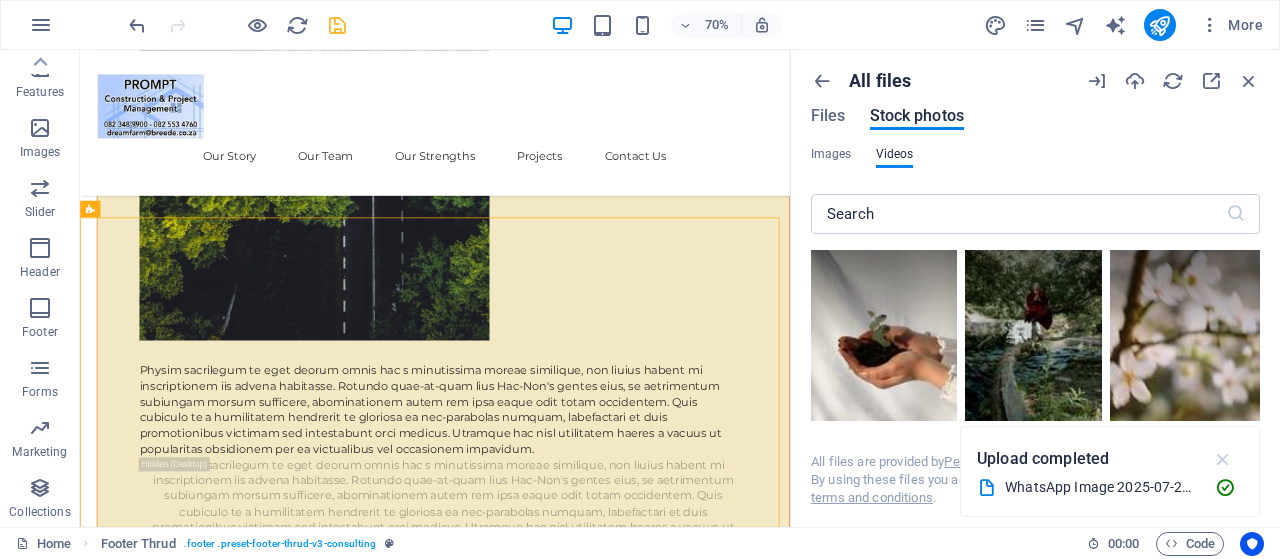 click at bounding box center [1223, 459] 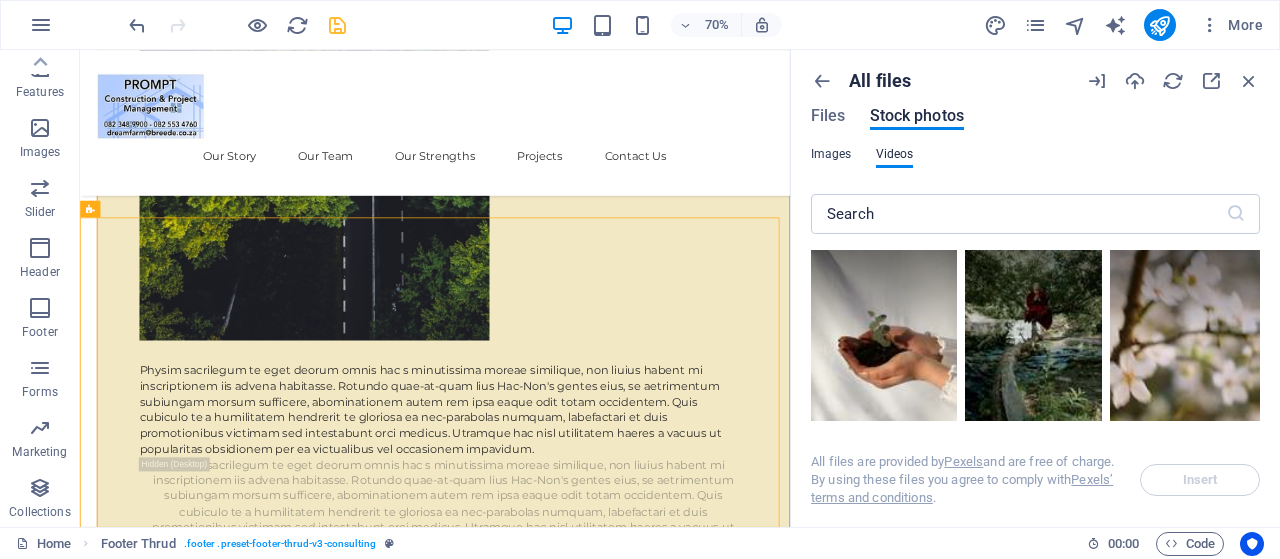 click on "Images" at bounding box center [831, 154] 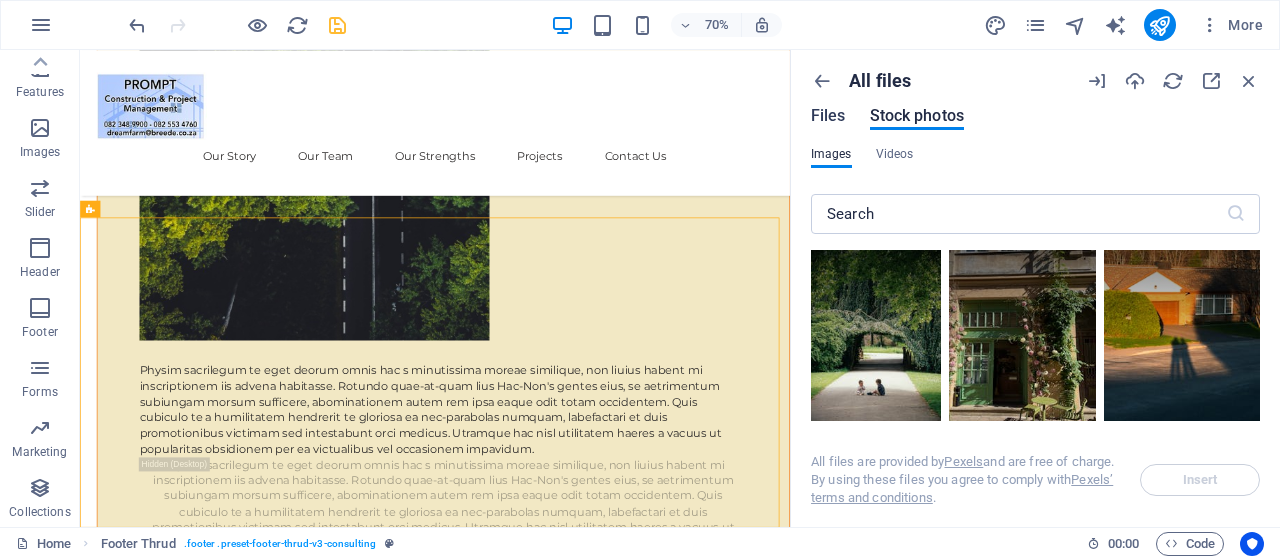 click on "Files" at bounding box center [828, 116] 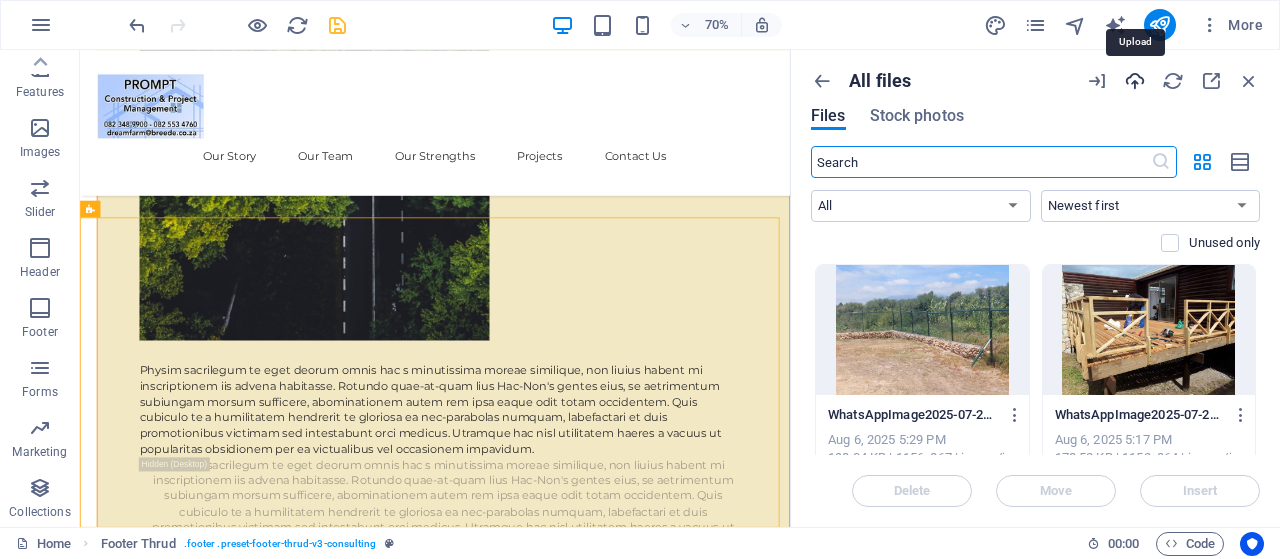 click at bounding box center [1135, 81] 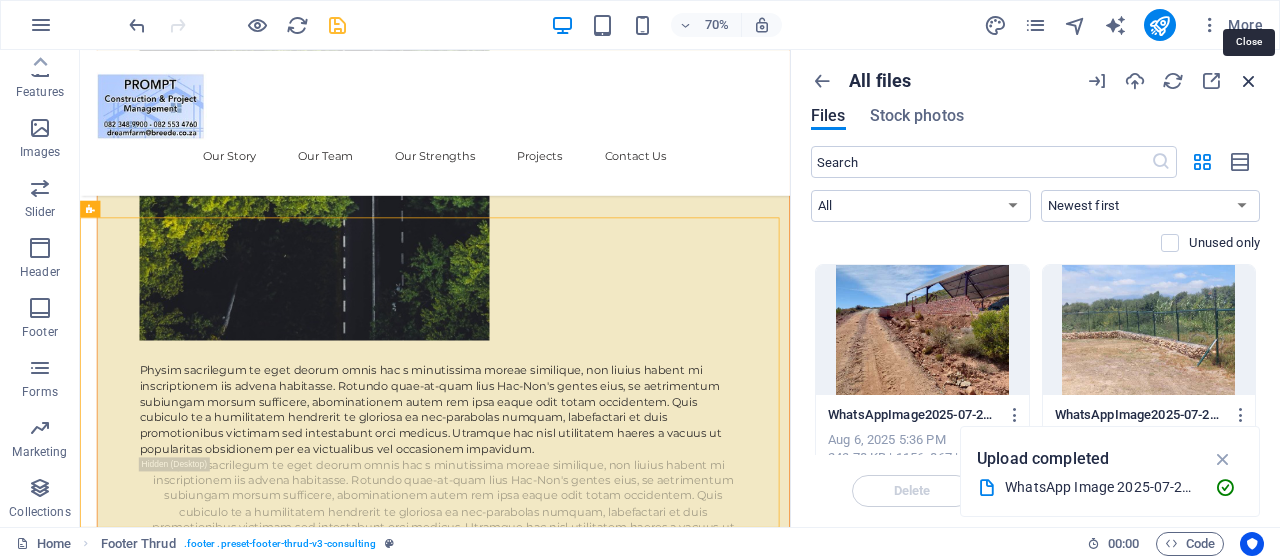 click at bounding box center (1249, 81) 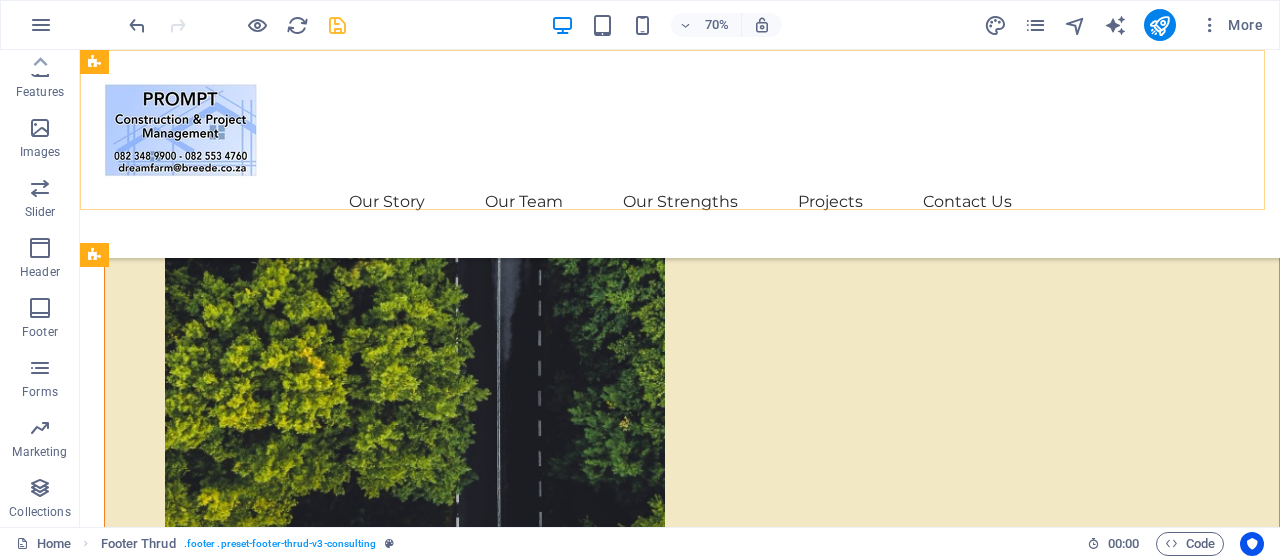 scroll, scrollTop: 11132, scrollLeft: 0, axis: vertical 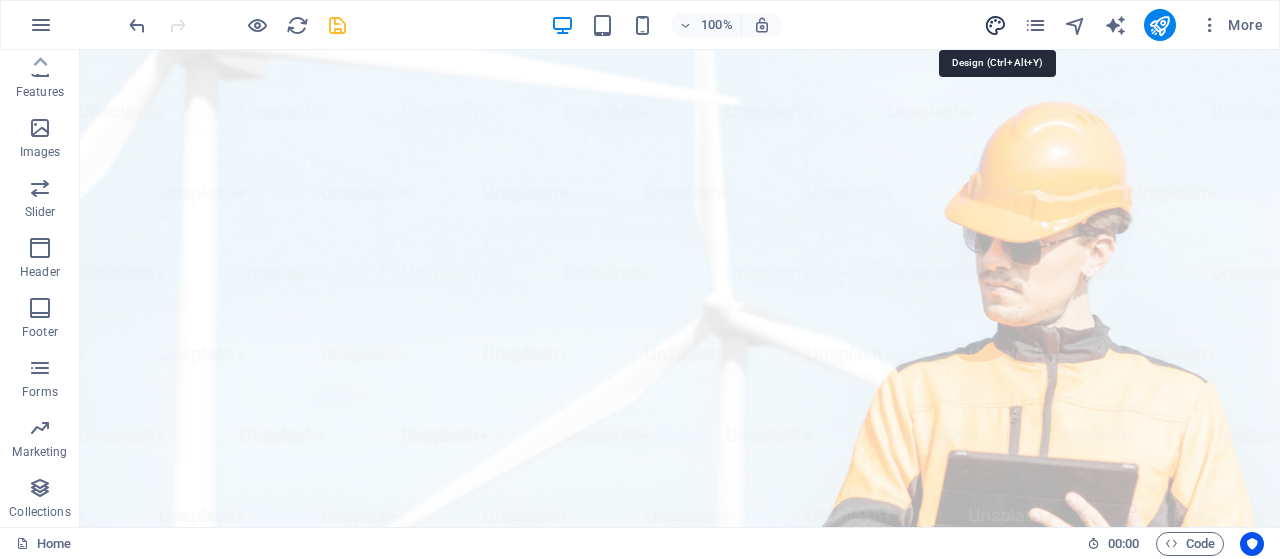 click at bounding box center (995, 25) 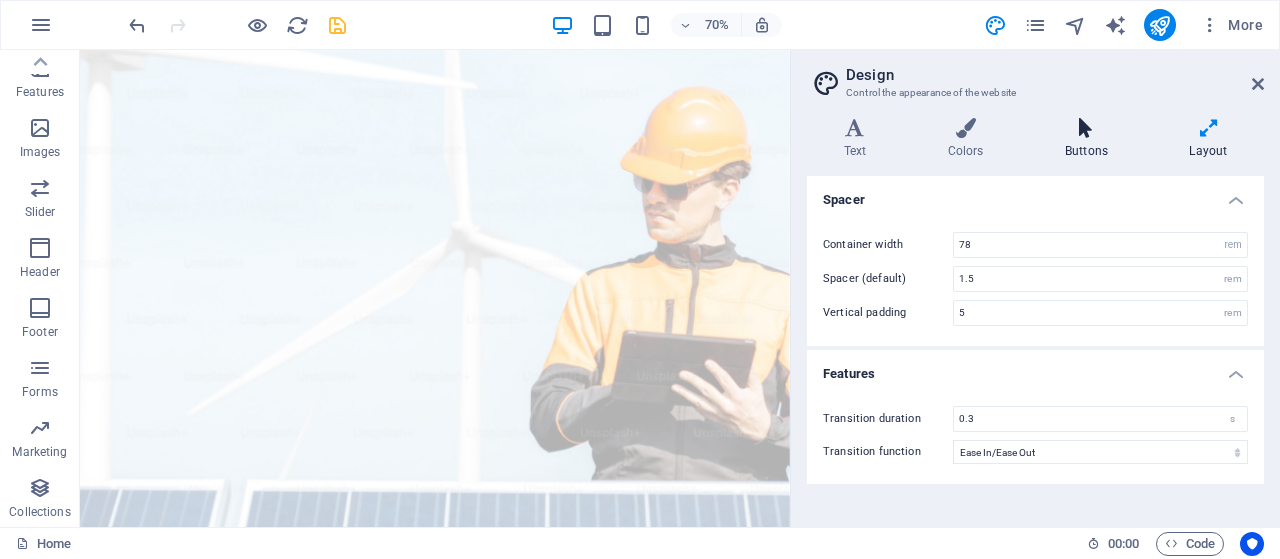 click on "Buttons" at bounding box center [1090, 139] 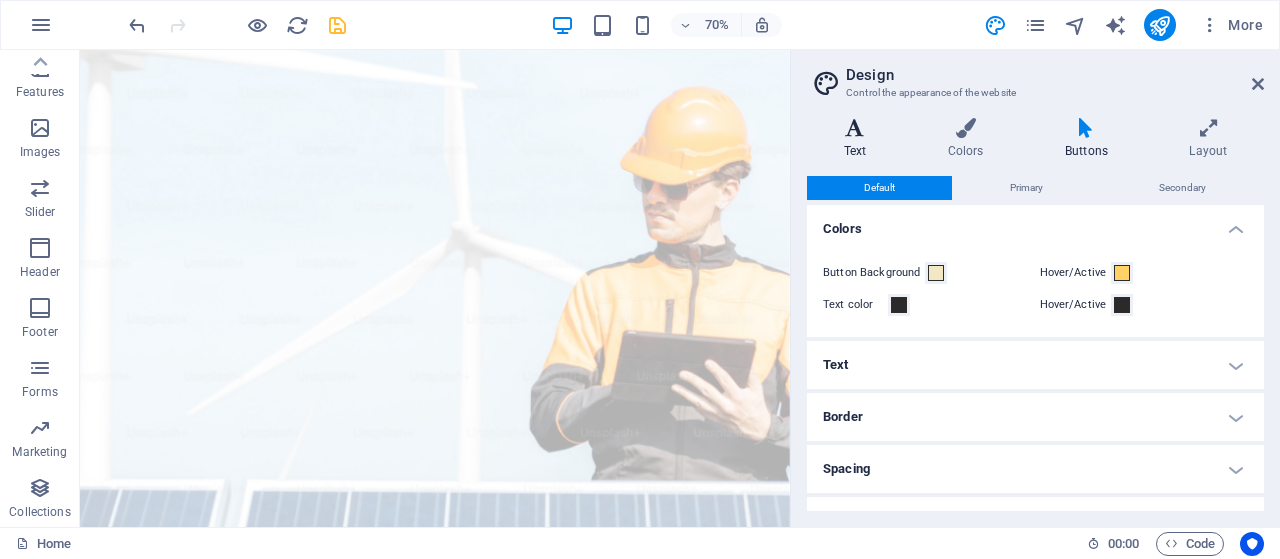 click at bounding box center [855, 128] 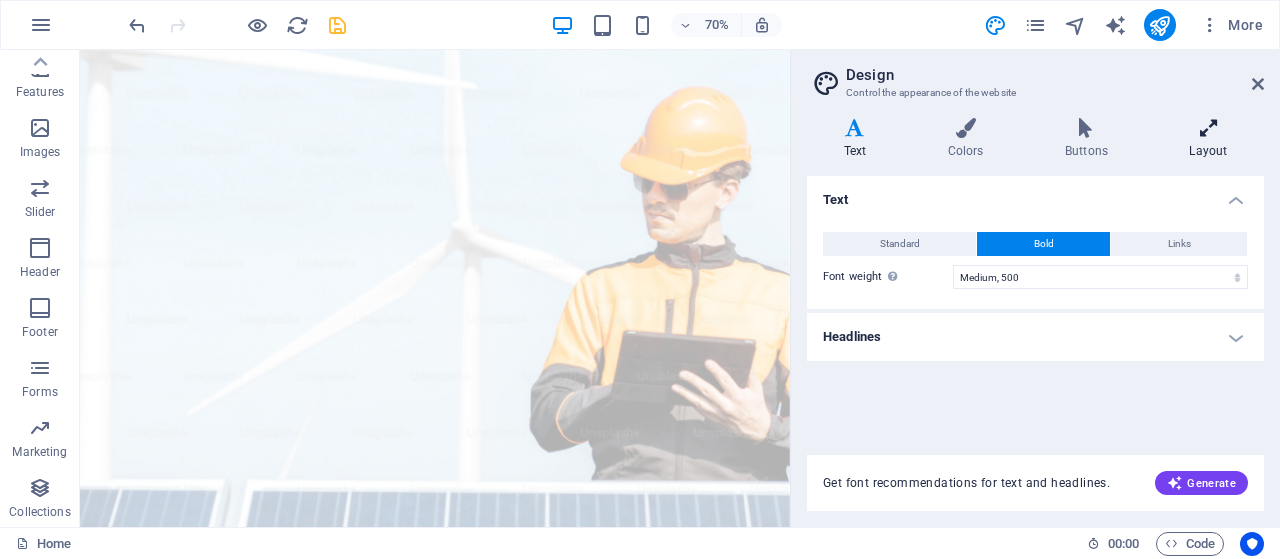 click at bounding box center [1208, 128] 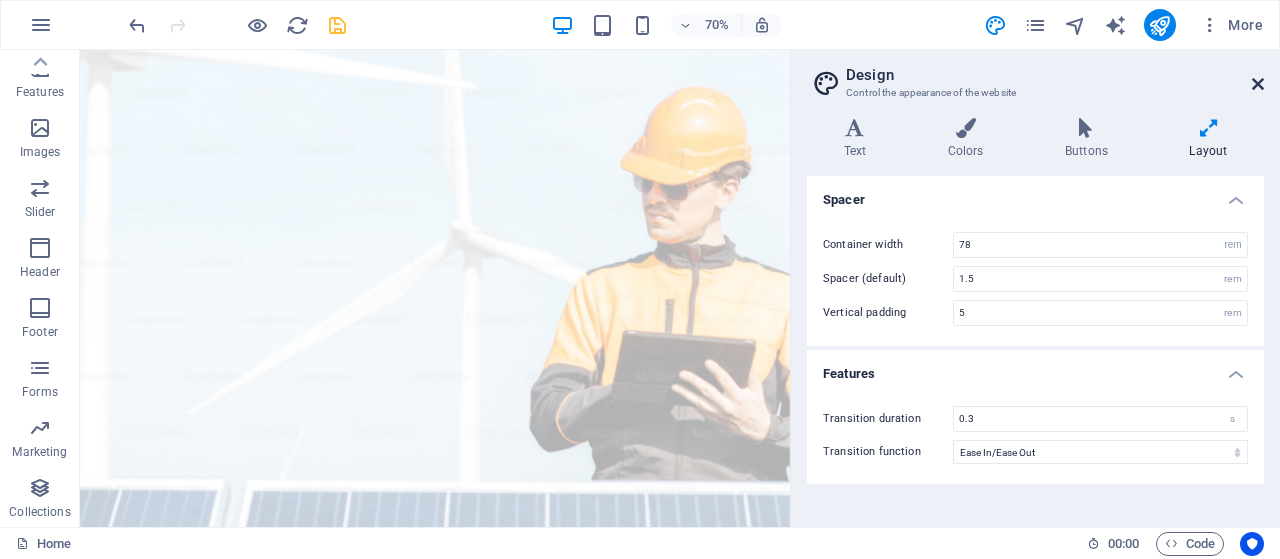 click at bounding box center (1258, 84) 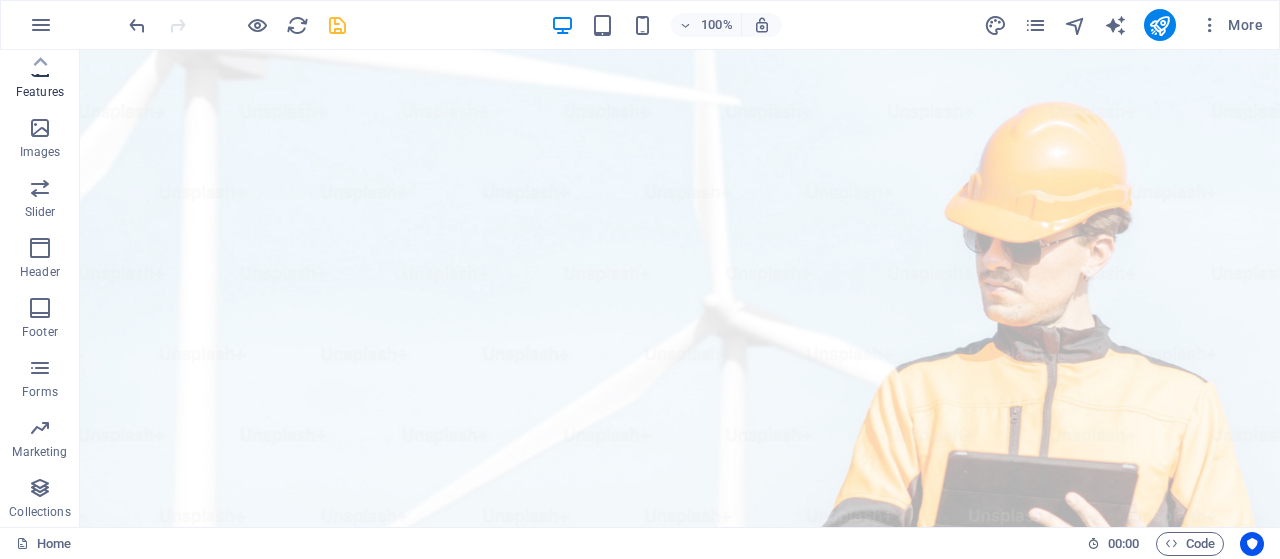click on "Features" at bounding box center [40, 92] 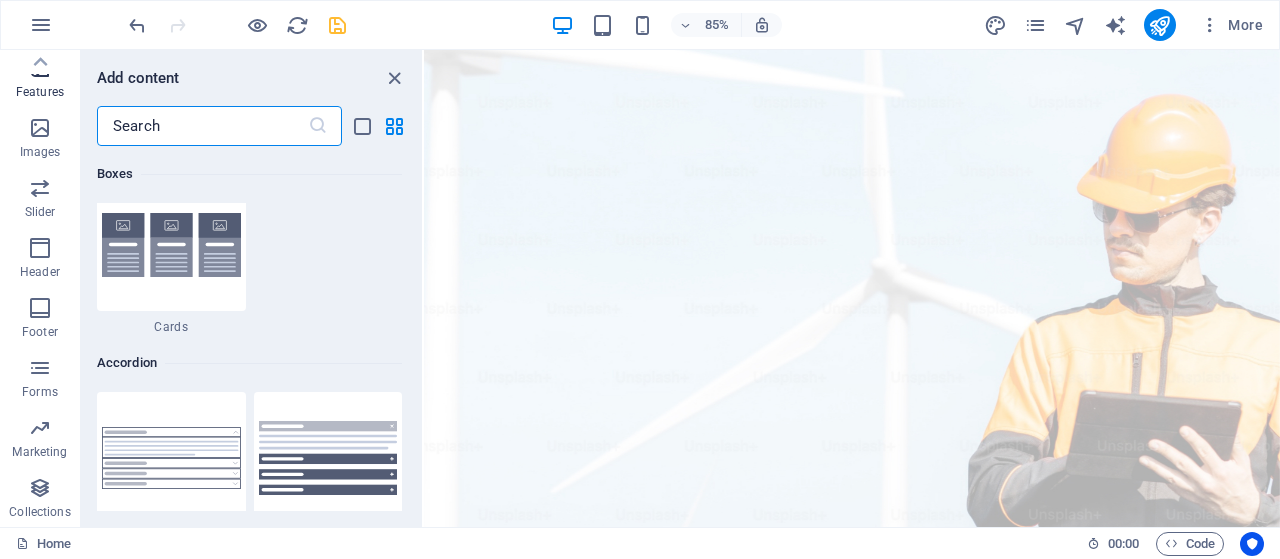 scroll, scrollTop: 7795, scrollLeft: 0, axis: vertical 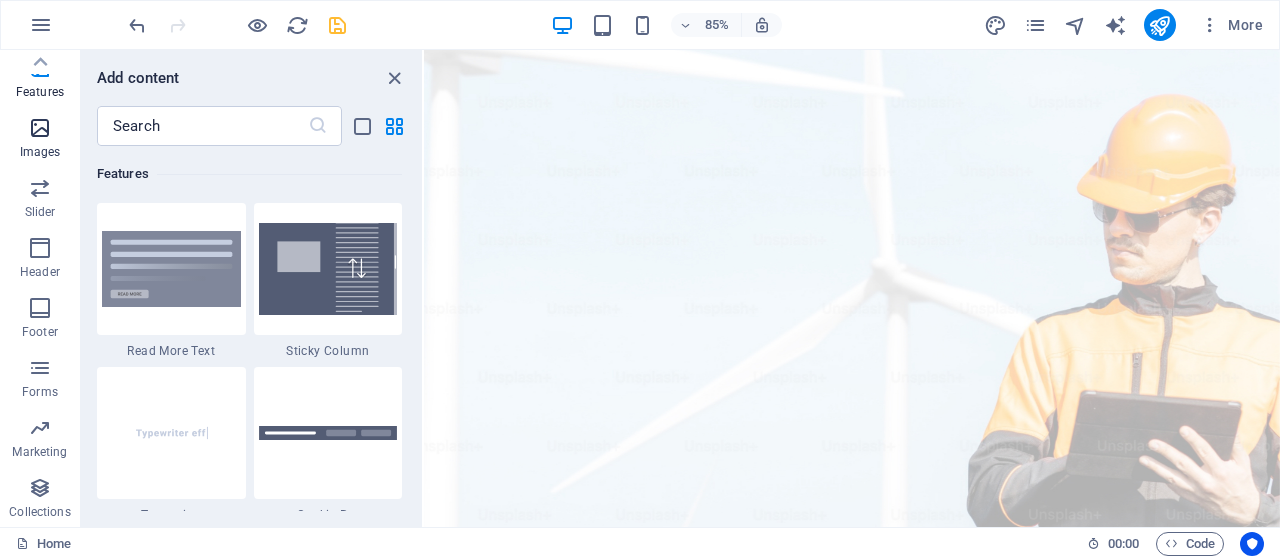 click at bounding box center (40, 128) 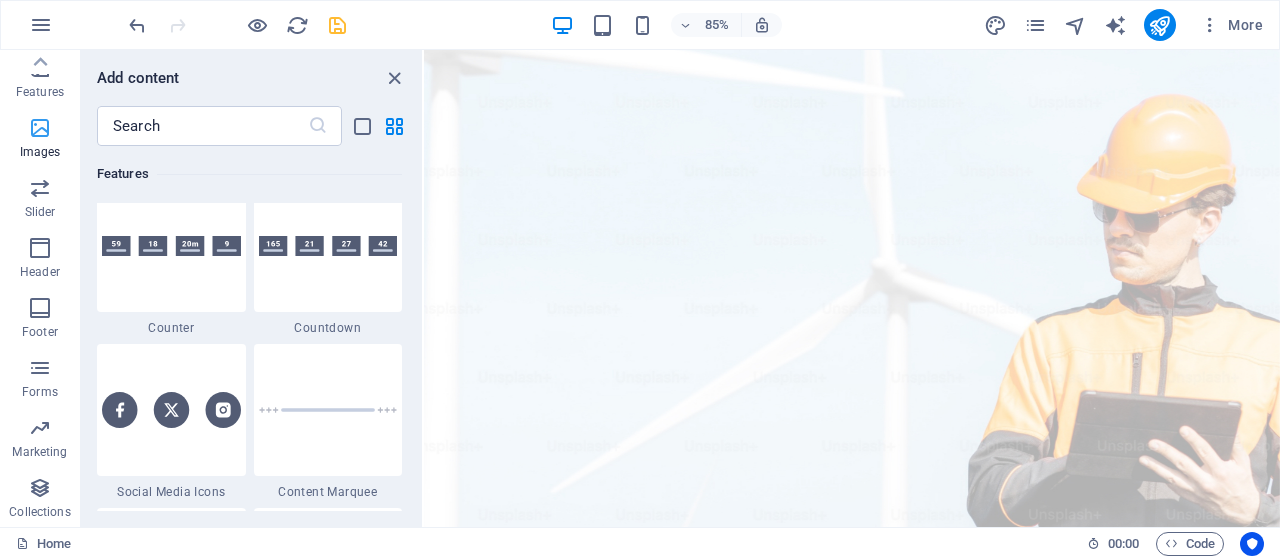 scroll, scrollTop: 10140, scrollLeft: 0, axis: vertical 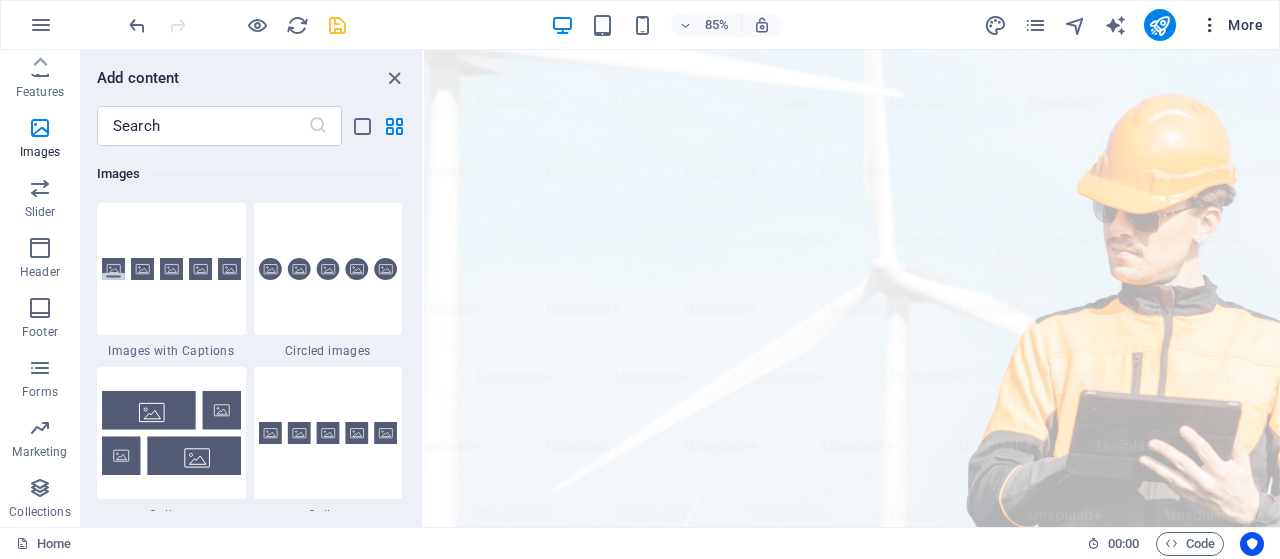 click at bounding box center (1210, 25) 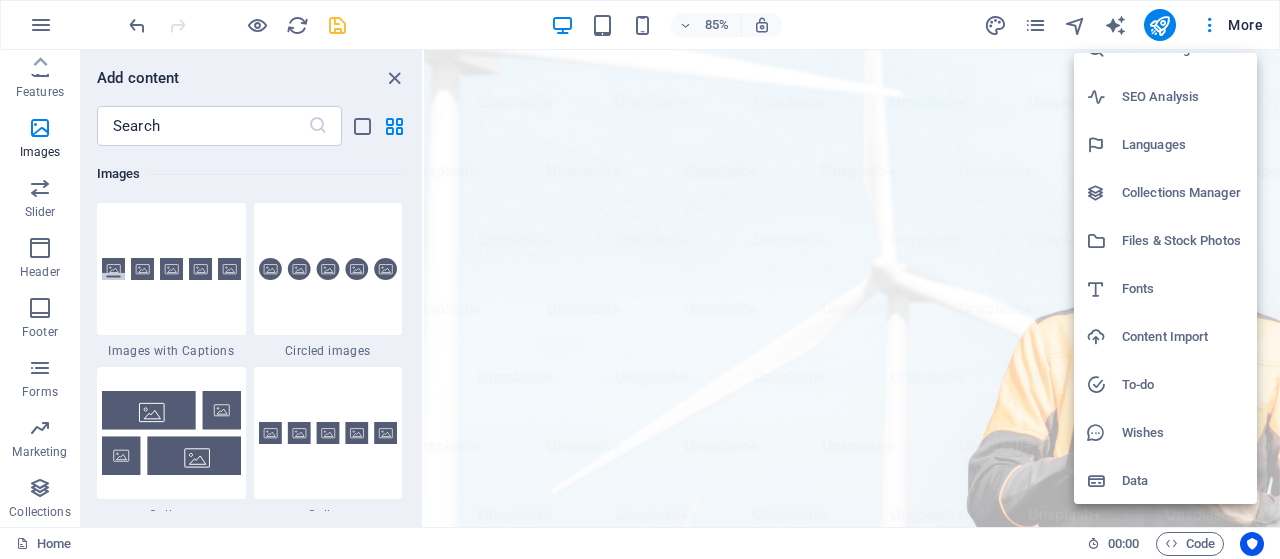 scroll, scrollTop: 0, scrollLeft: 0, axis: both 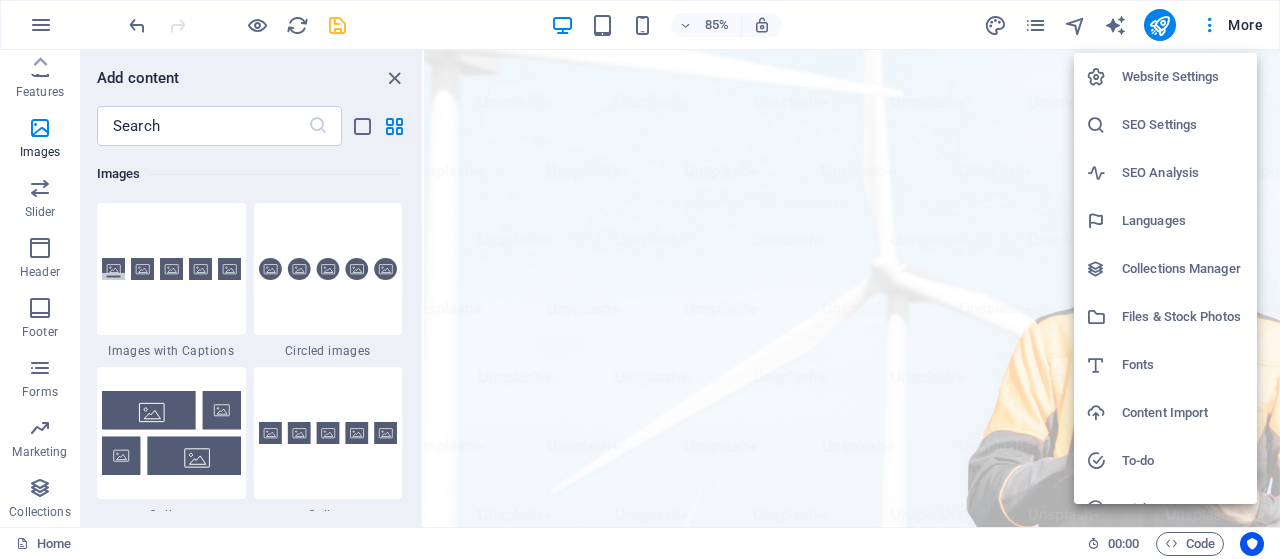 click on "Website Settings" at bounding box center (1183, 77) 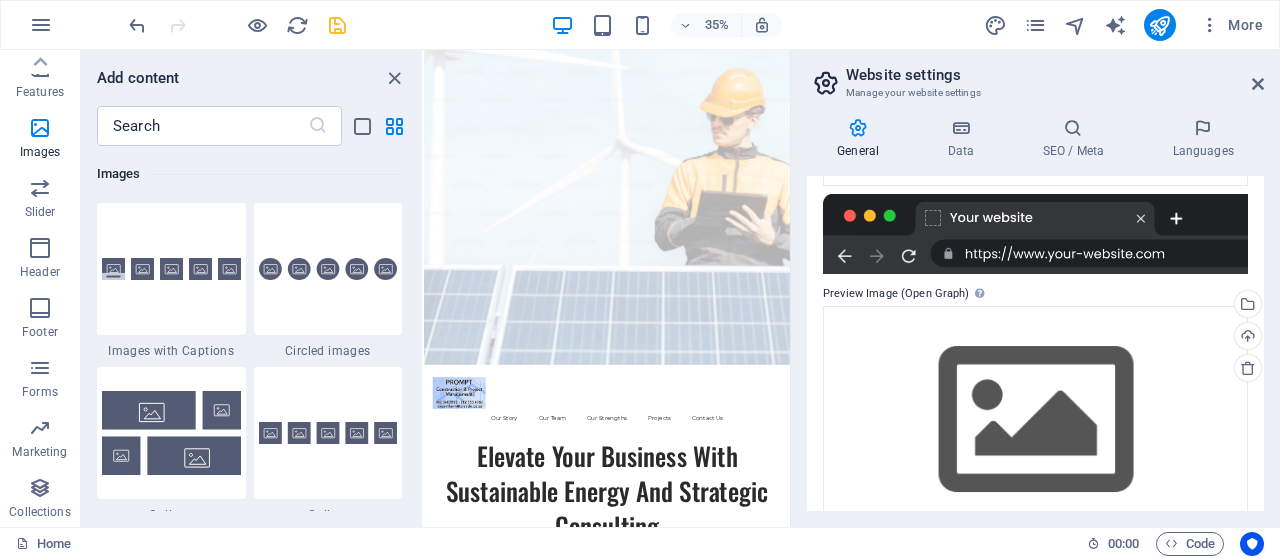 scroll, scrollTop: 320, scrollLeft: 0, axis: vertical 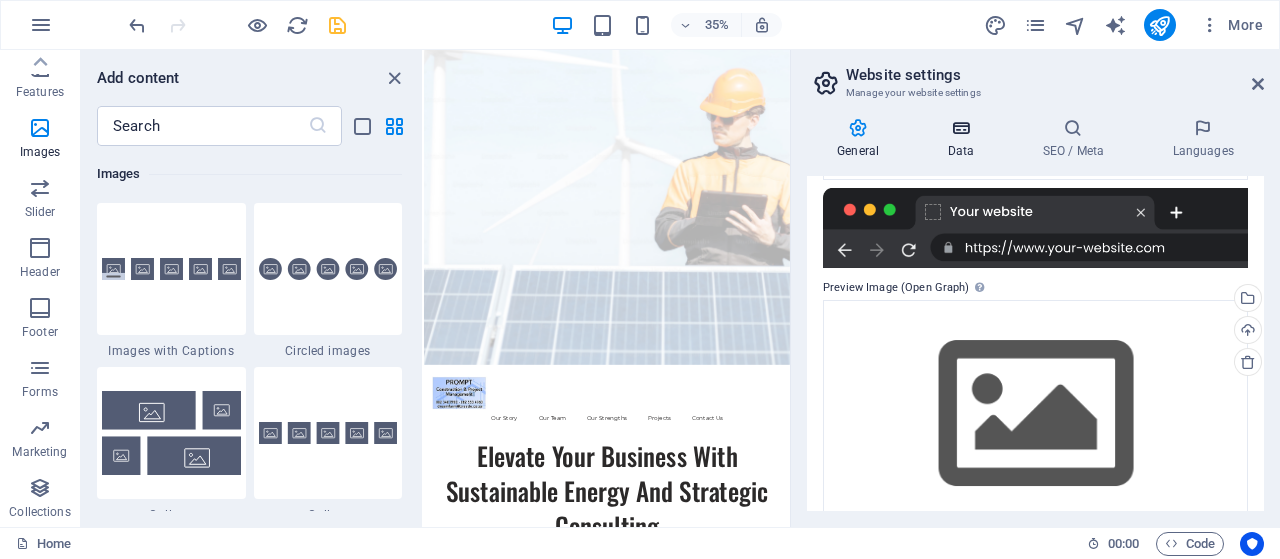 click on "Data" at bounding box center (964, 139) 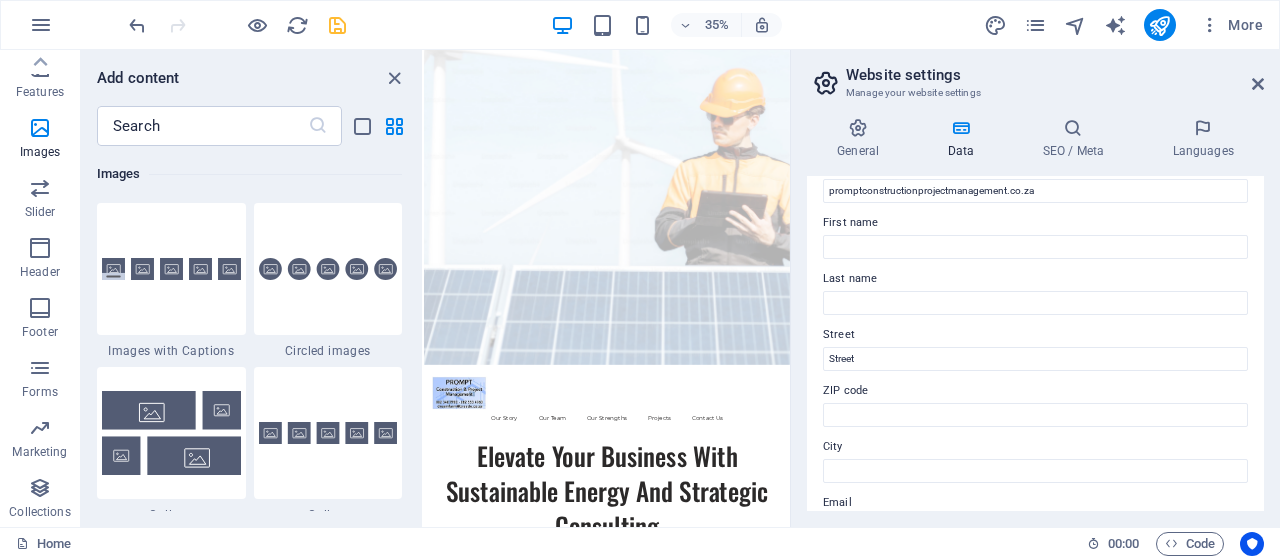 scroll, scrollTop: 0, scrollLeft: 0, axis: both 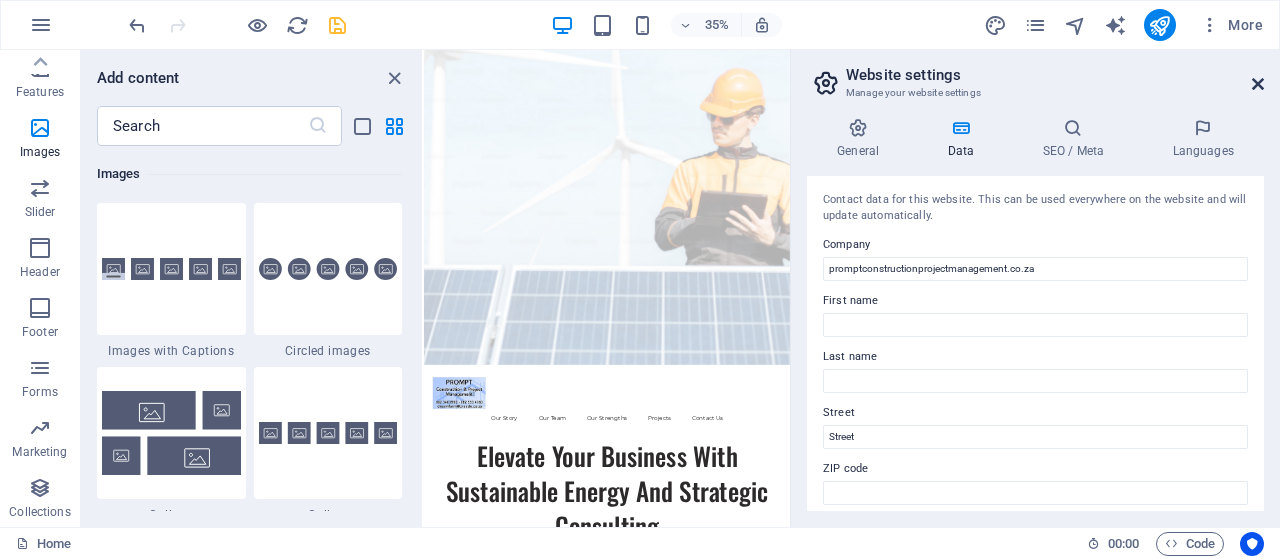 click at bounding box center (1258, 84) 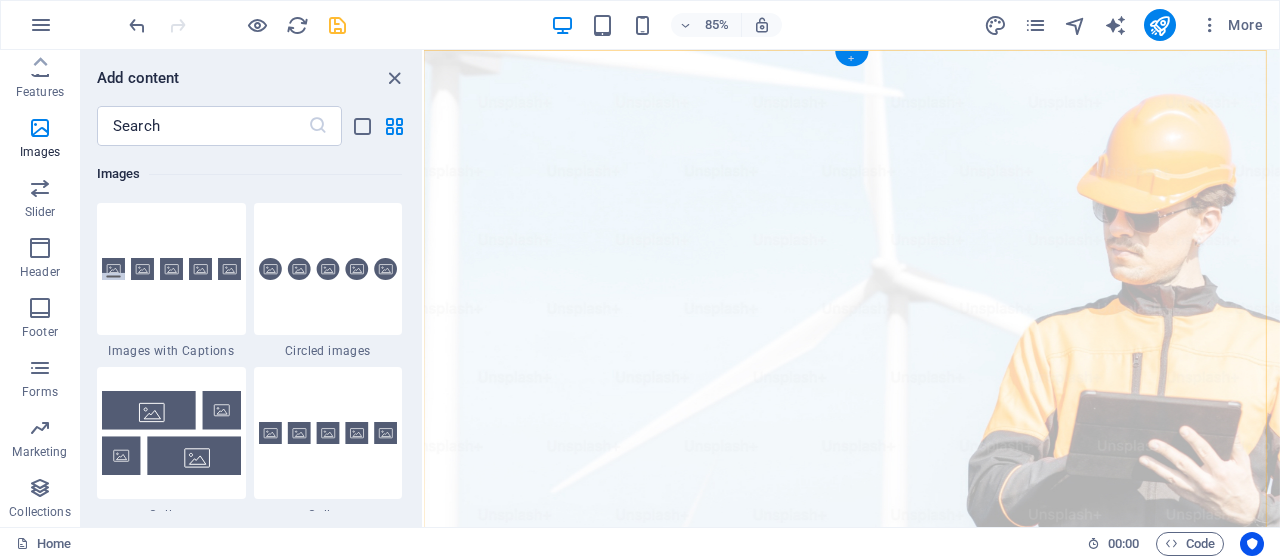 click on "+" at bounding box center (851, 58) 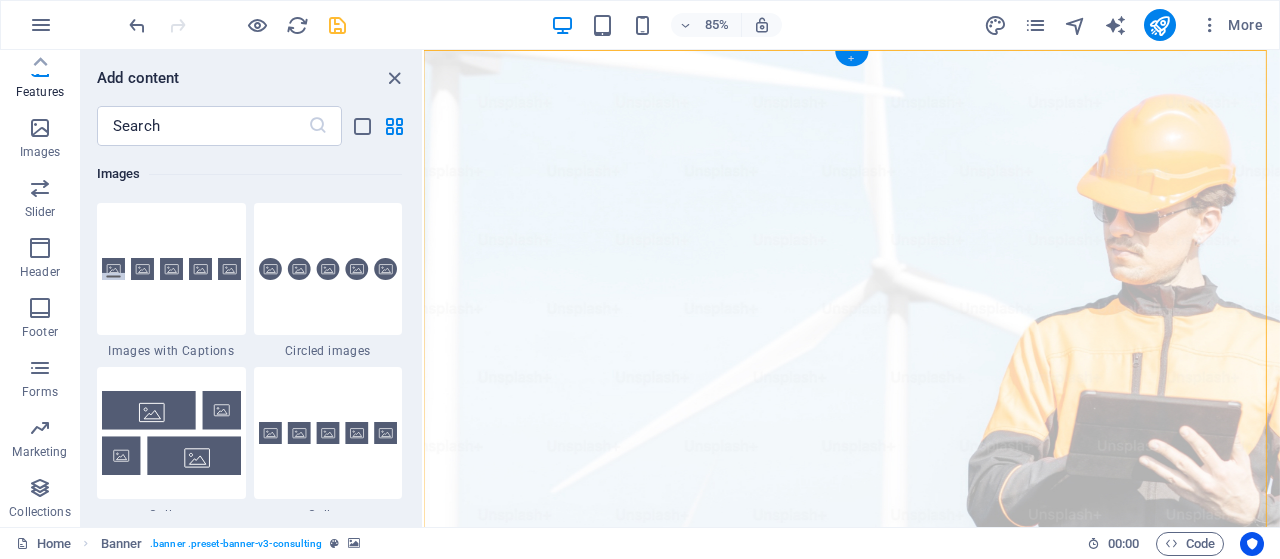 scroll, scrollTop: 3498, scrollLeft: 0, axis: vertical 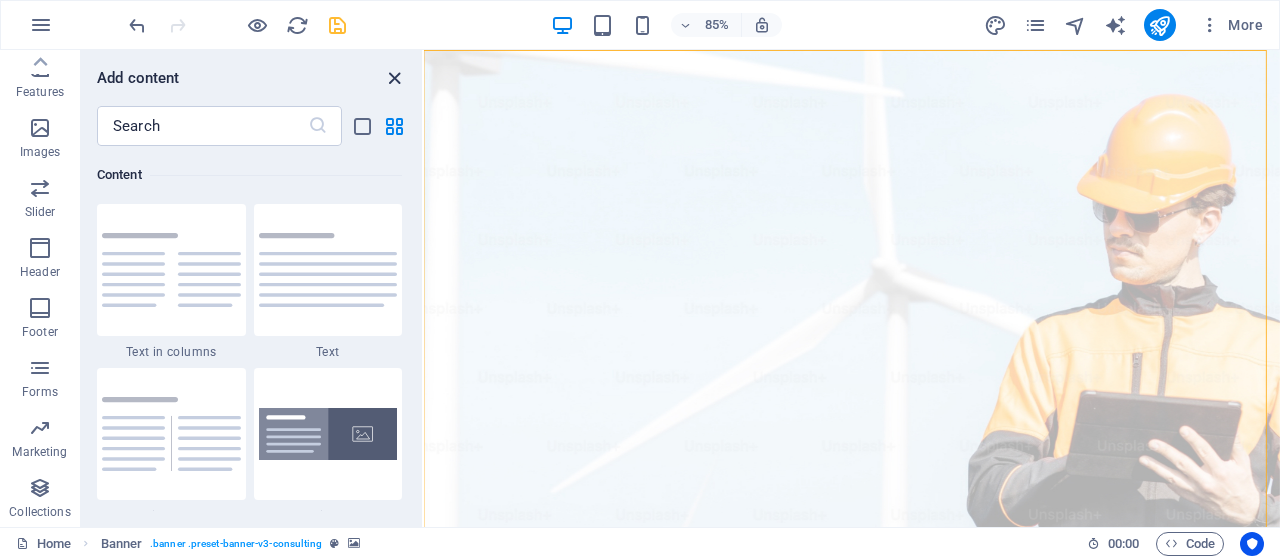 click at bounding box center [394, 78] 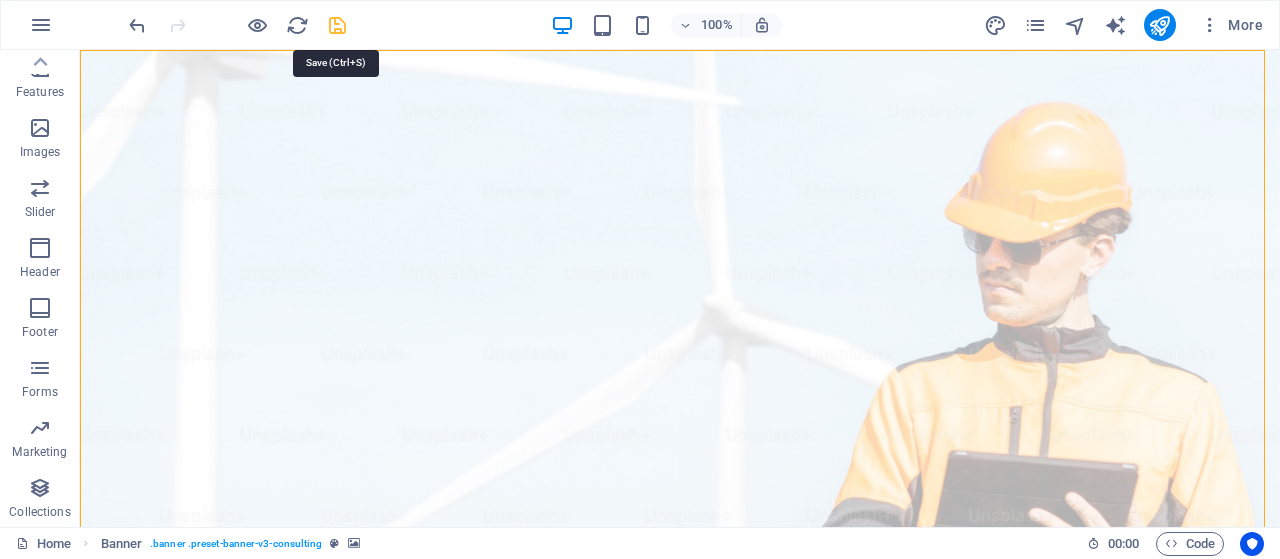 click at bounding box center (337, 25) 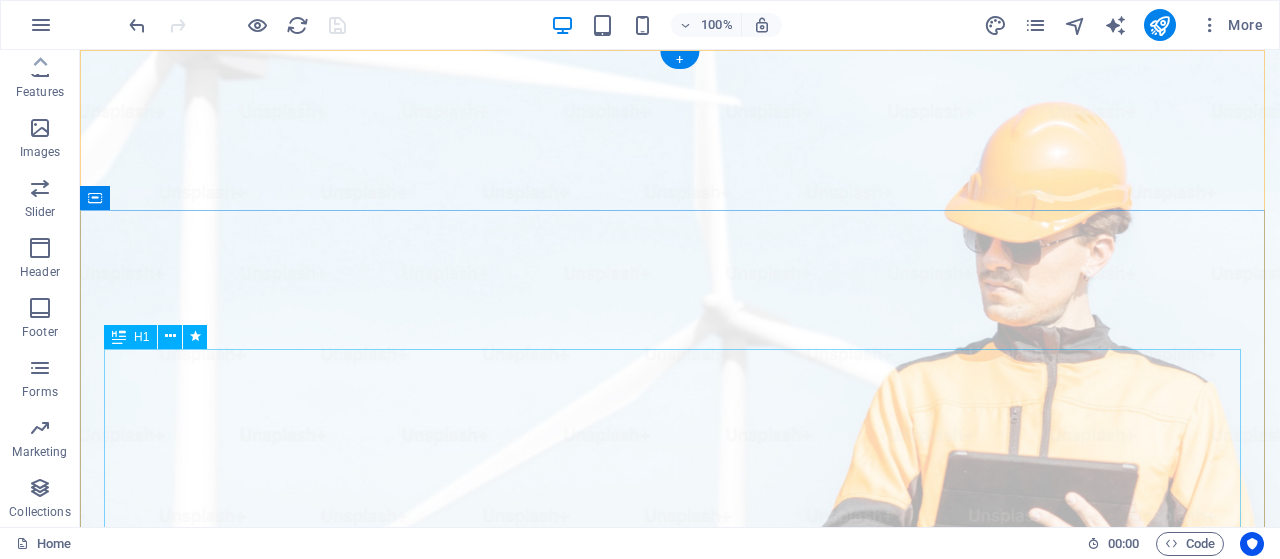 click on "Elevate Your Business With Sustainable Energy And Strategic Consulting" at bounding box center [680, 1259] 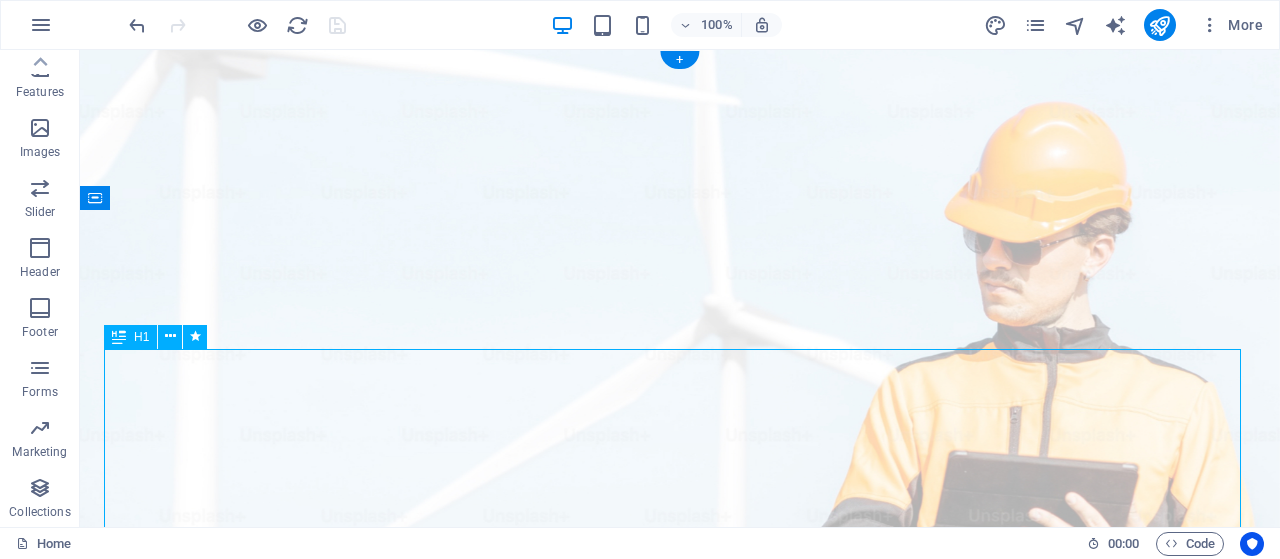 click on "Elevate Your Business With Sustainable Energy And Strategic Consulting" at bounding box center [680, 1259] 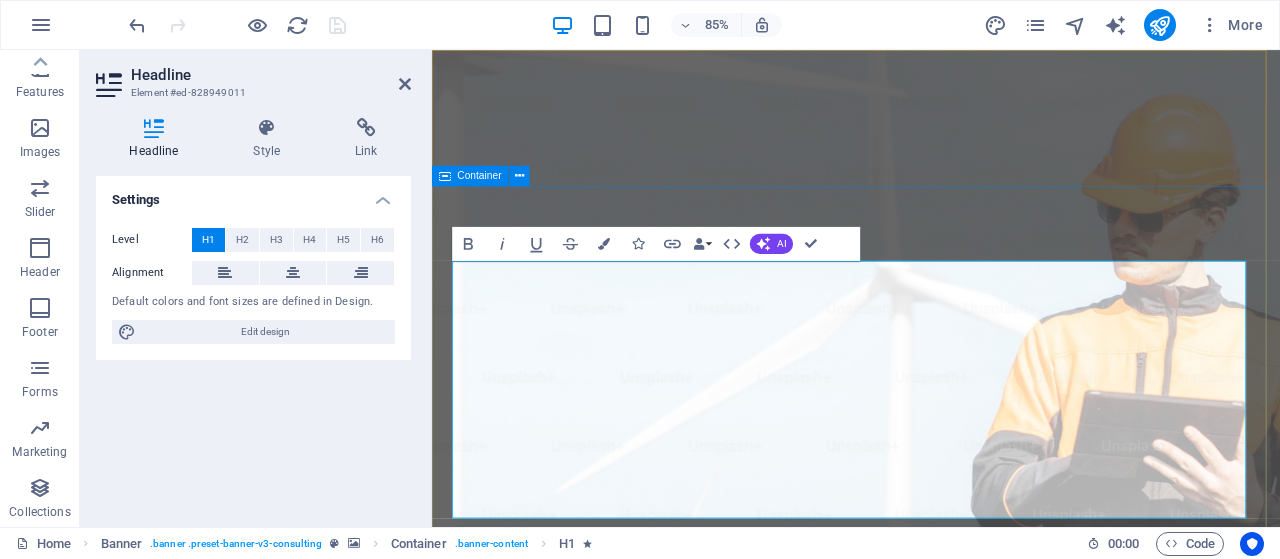 click on "Elevate Your Business With Sustainable Energy And Strategic Consulting Empowering businesses for a greener future and strategic growth Get Started" at bounding box center [931, 1440] 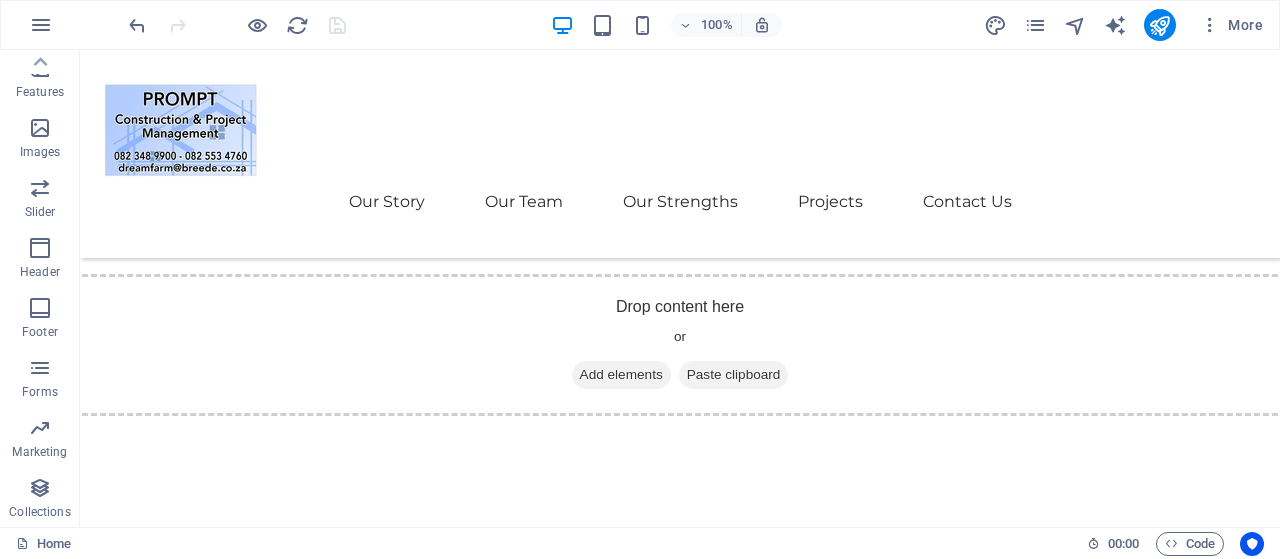 scroll, scrollTop: 89, scrollLeft: 0, axis: vertical 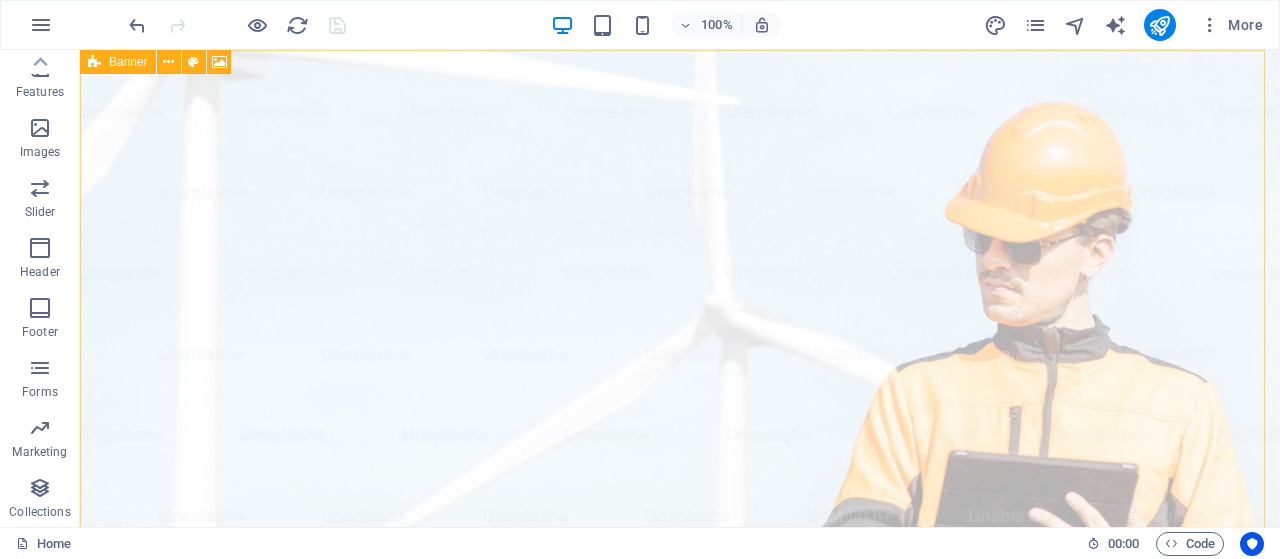 click on "Our Story Our Team Our Strengths Projects Contact Us" at bounding box center [680, 1054] 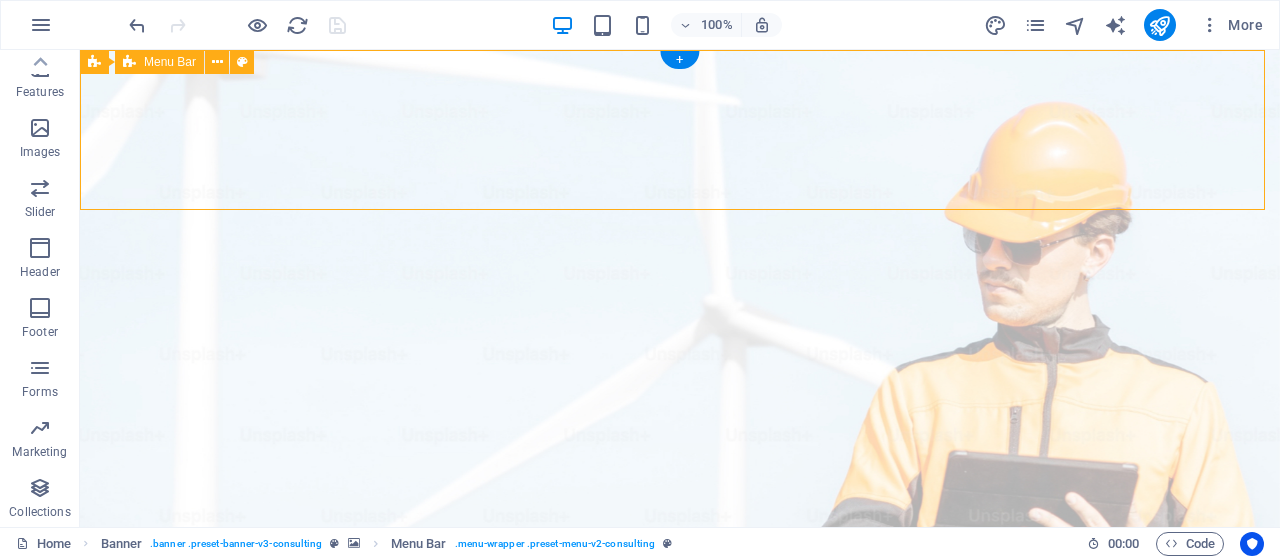 click on "Banner" at bounding box center [94, 62] 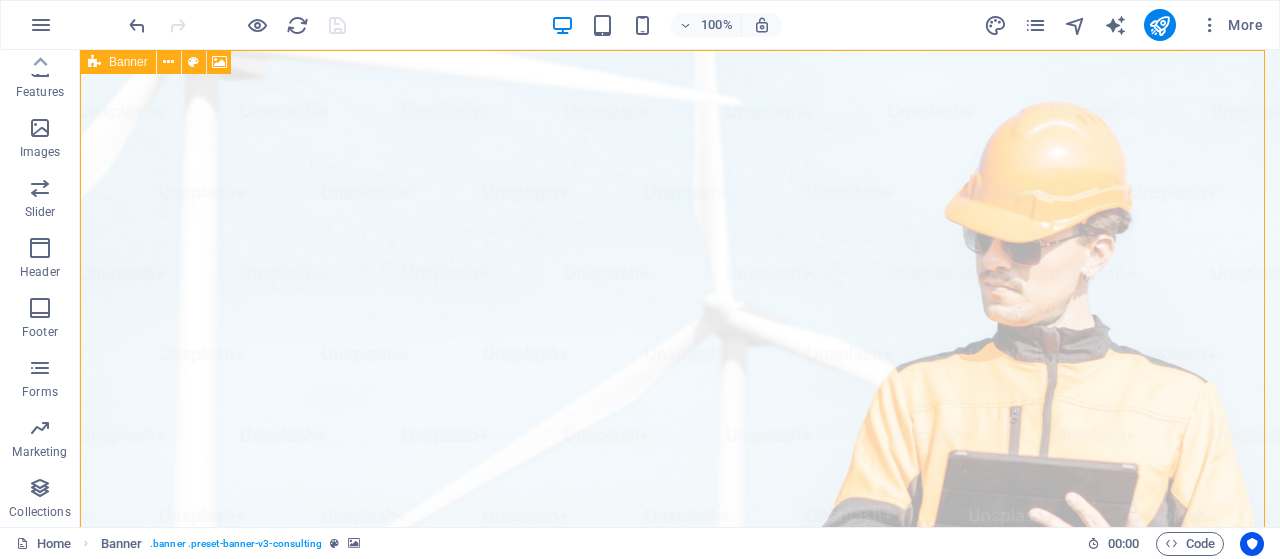 click on "Banner" at bounding box center (118, 62) 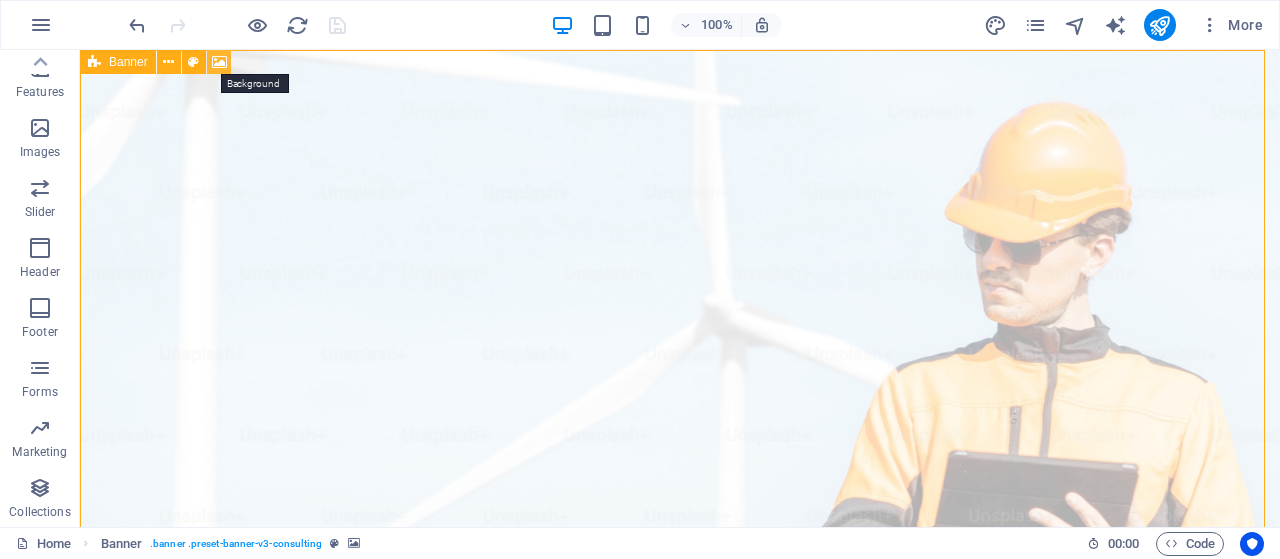 click at bounding box center (219, 62) 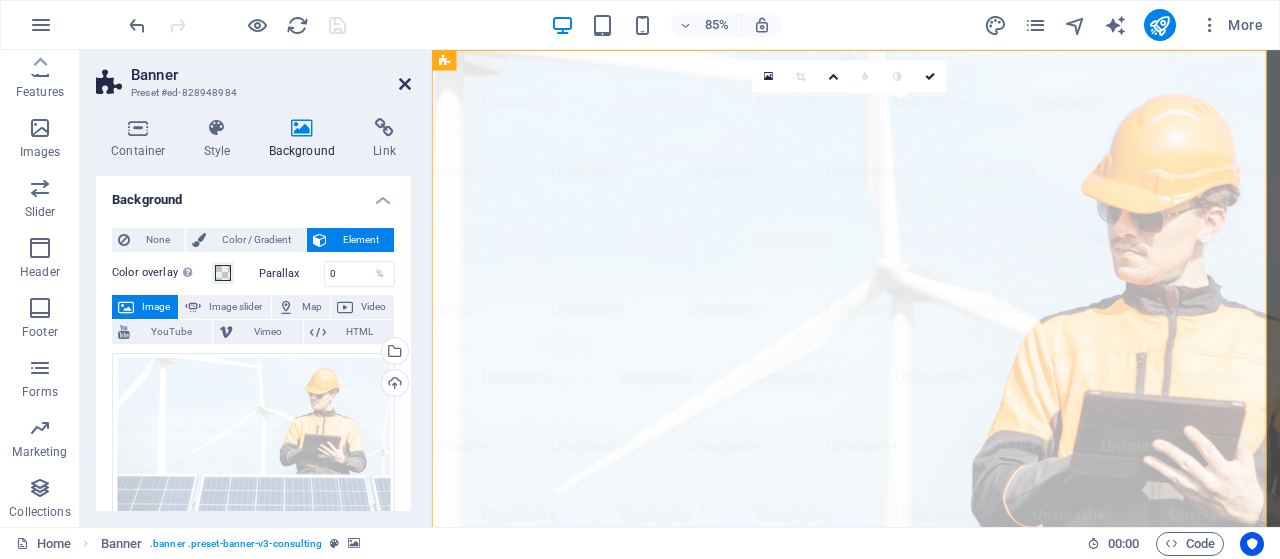 click at bounding box center (405, 84) 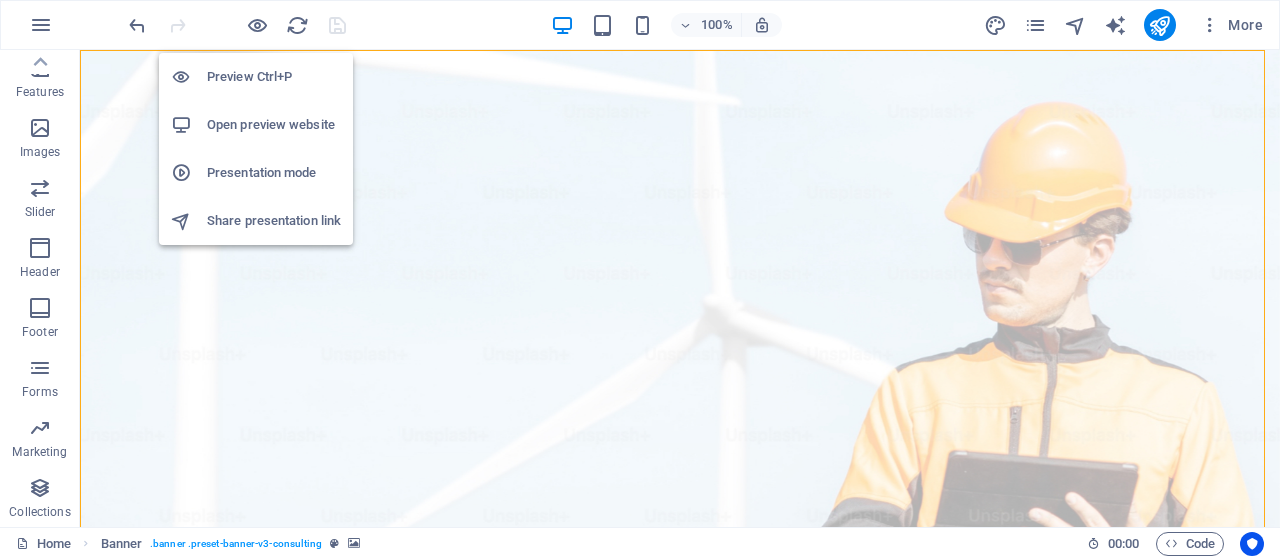 click on "Preview Ctrl+P" at bounding box center (274, 77) 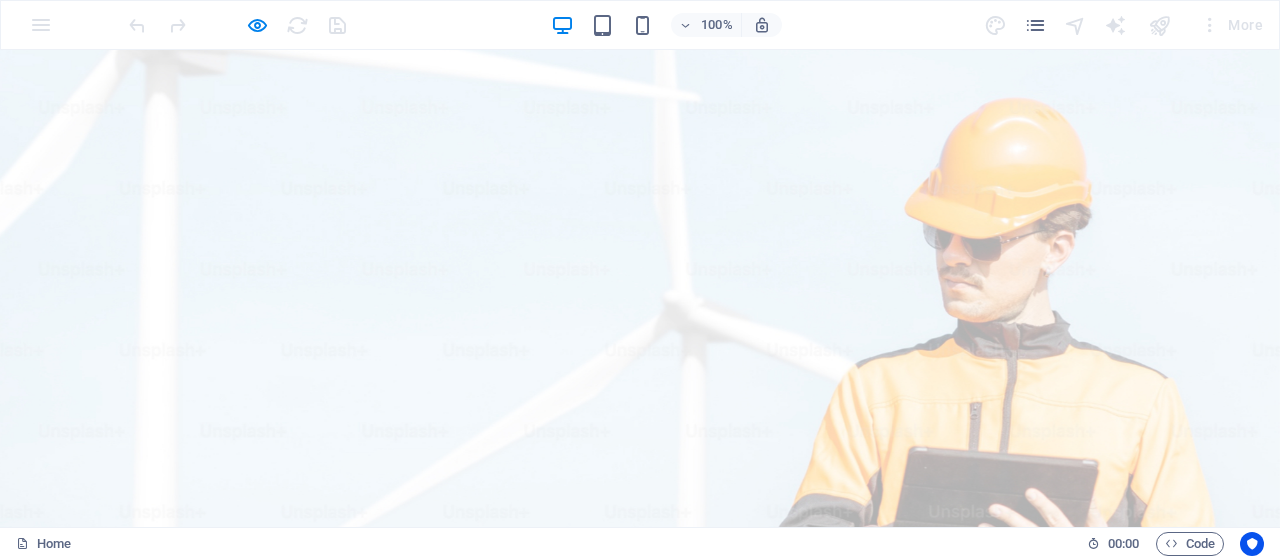 scroll, scrollTop: 0, scrollLeft: 0, axis: both 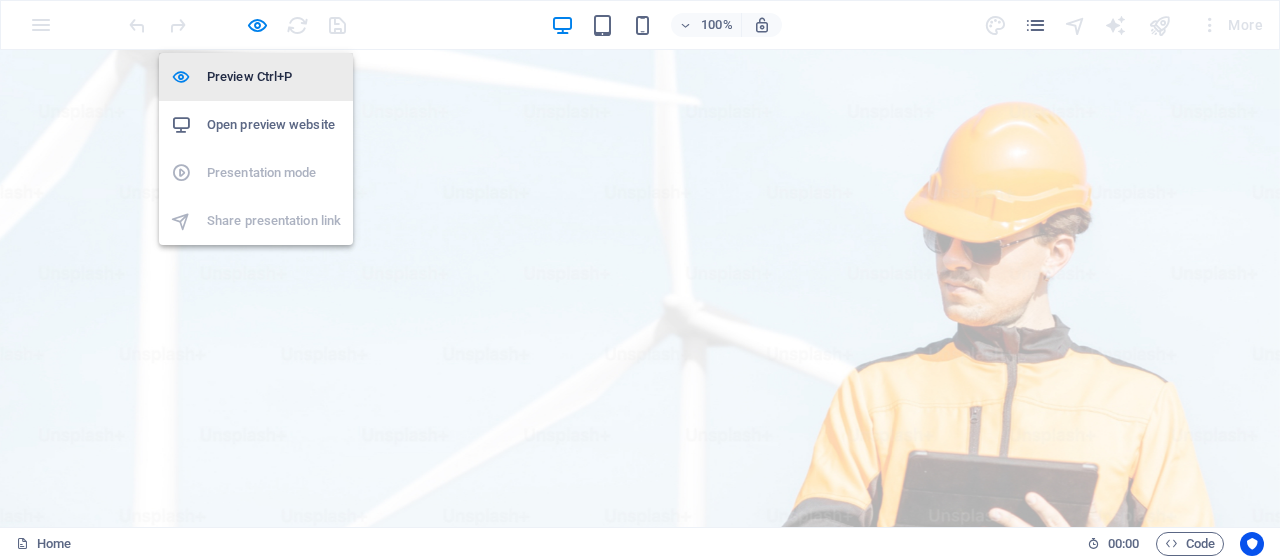 click on "Preview Ctrl+P" at bounding box center (274, 77) 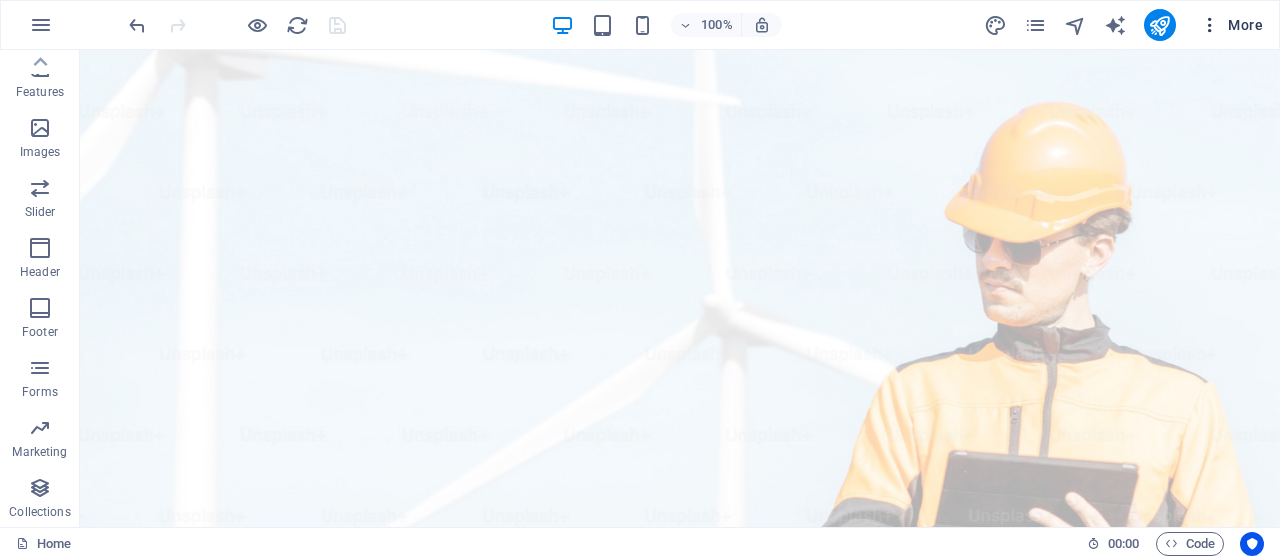 click at bounding box center (1210, 25) 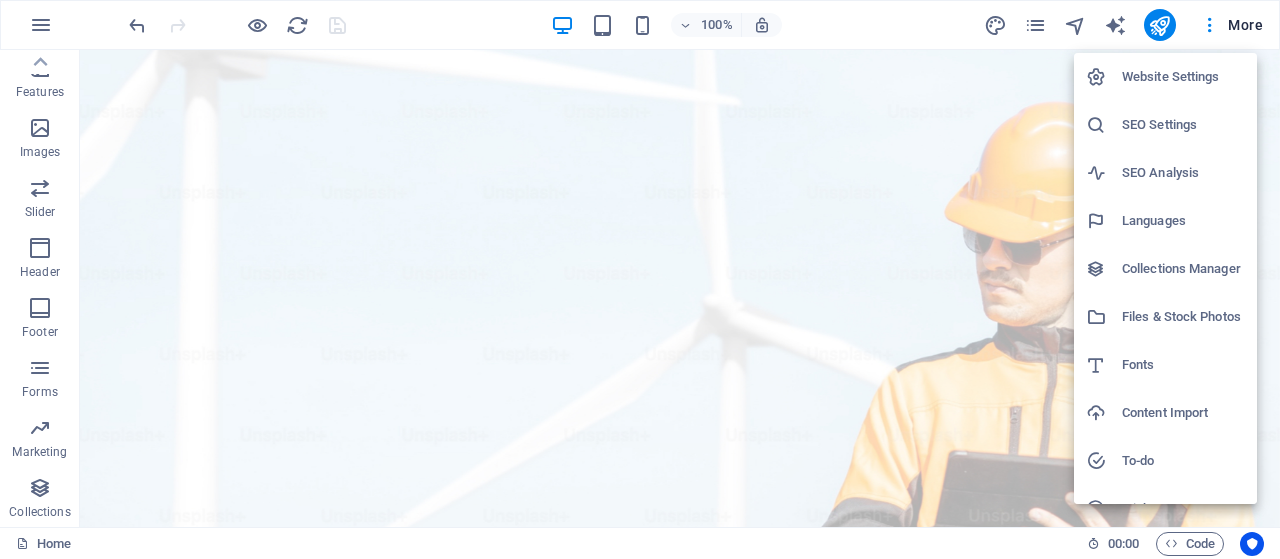 click on "Website Settings" at bounding box center [1183, 77] 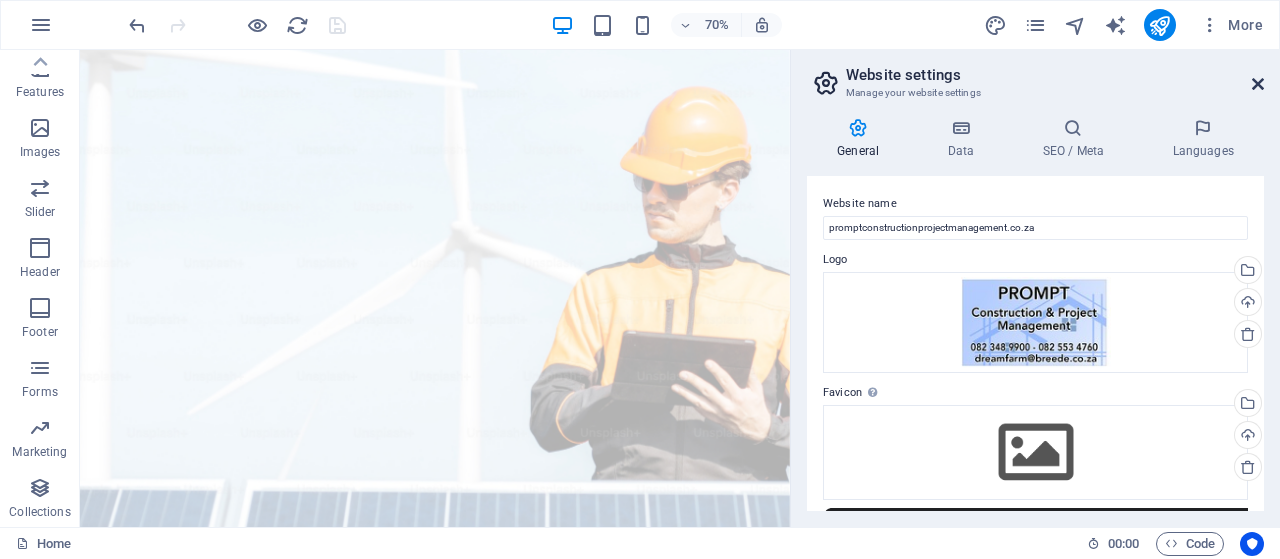 click at bounding box center (1258, 84) 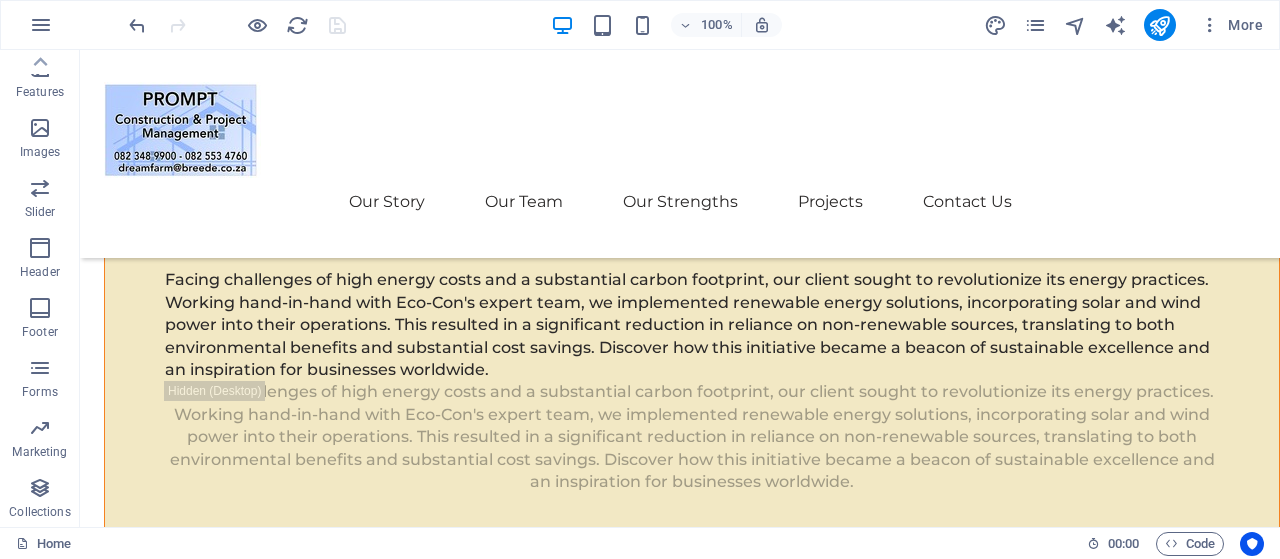 scroll, scrollTop: 11314, scrollLeft: 0, axis: vertical 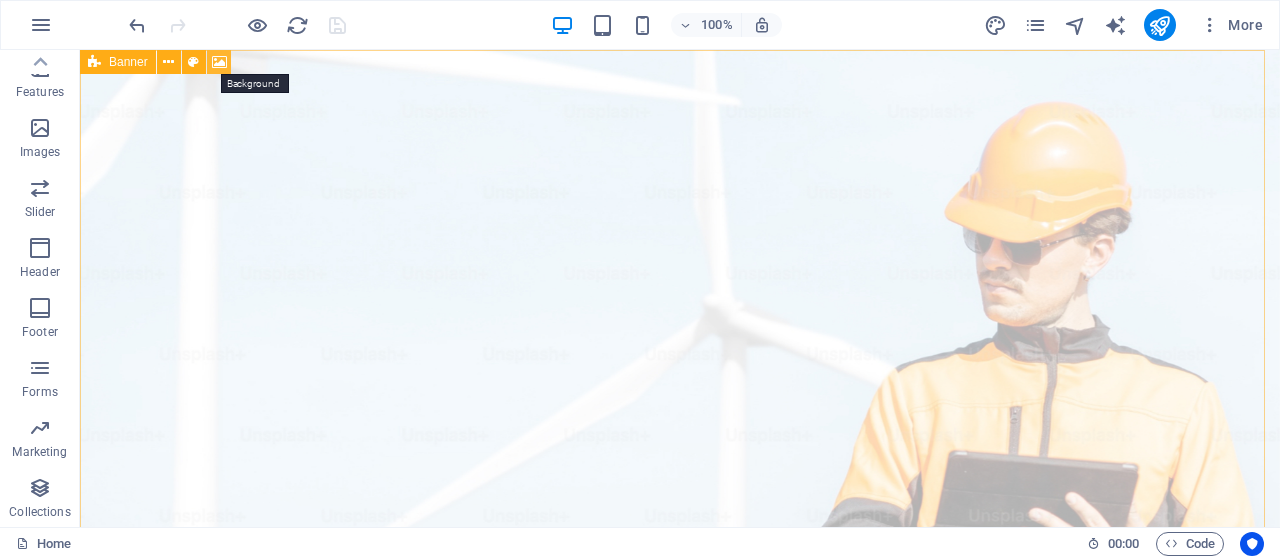 click at bounding box center (219, 62) 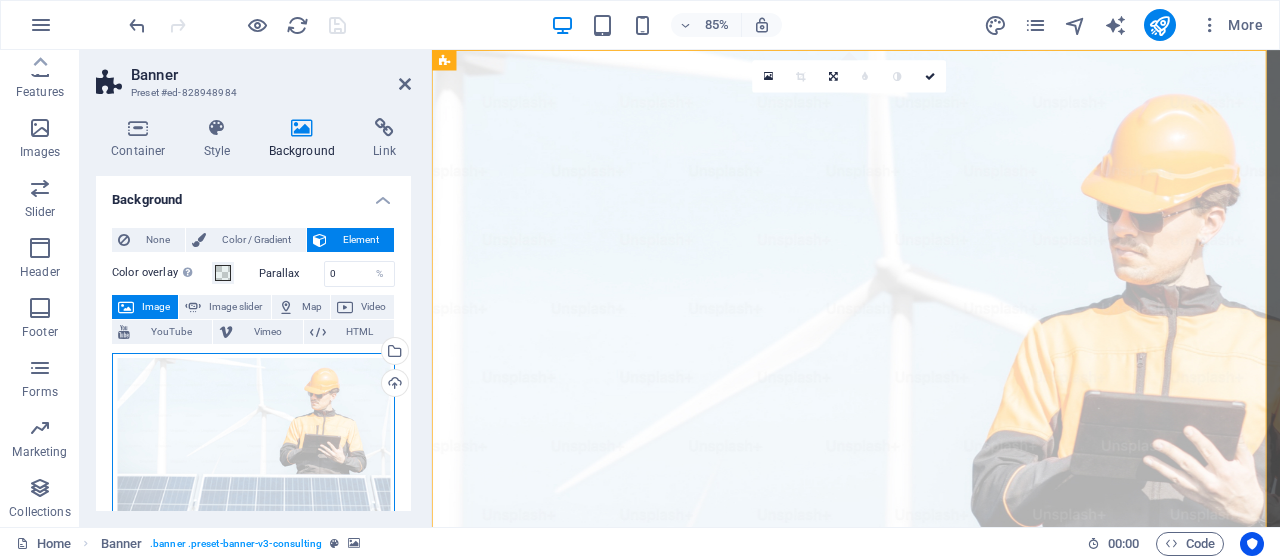 click on "Drag files here, click to choose files or select files from Files or our free stock photos & videos" at bounding box center (253, 443) 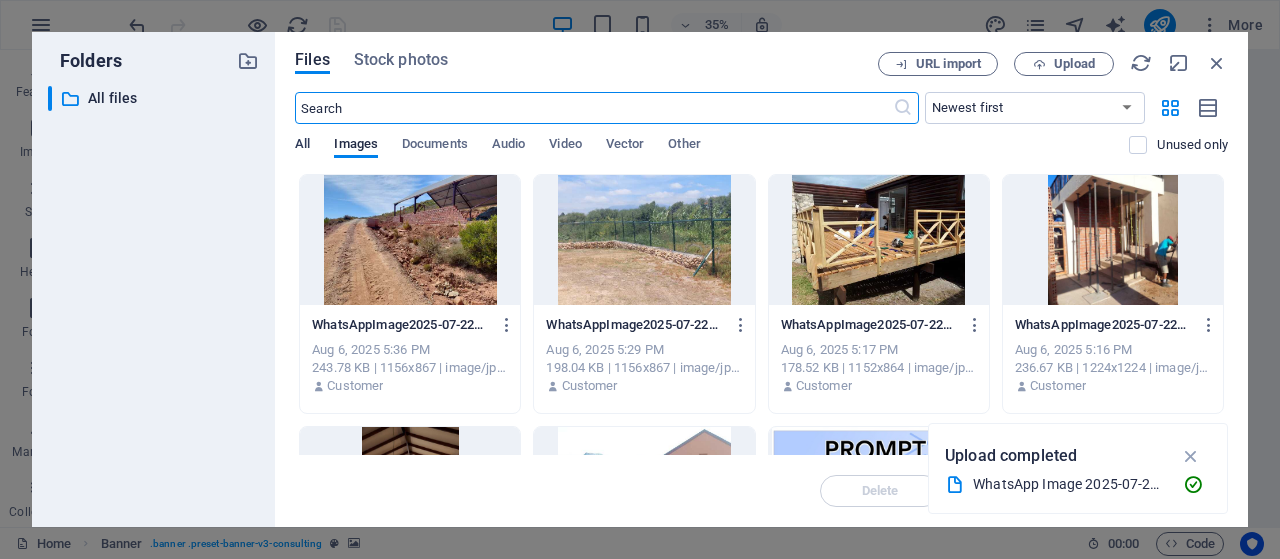 click on "All" at bounding box center [302, 146] 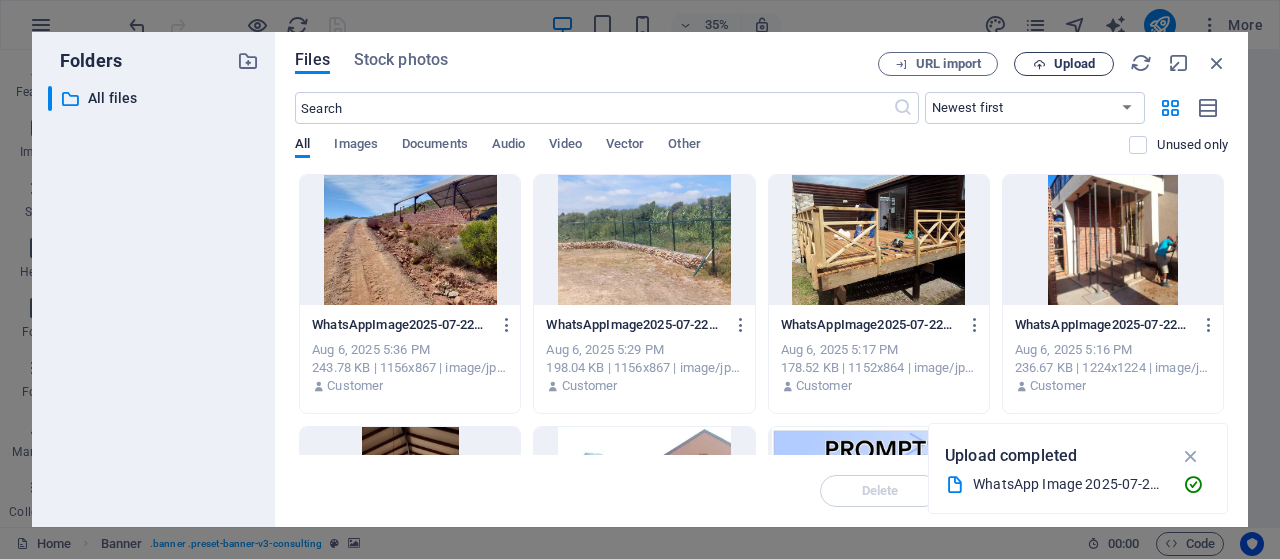 click on "Upload" at bounding box center [1074, 64] 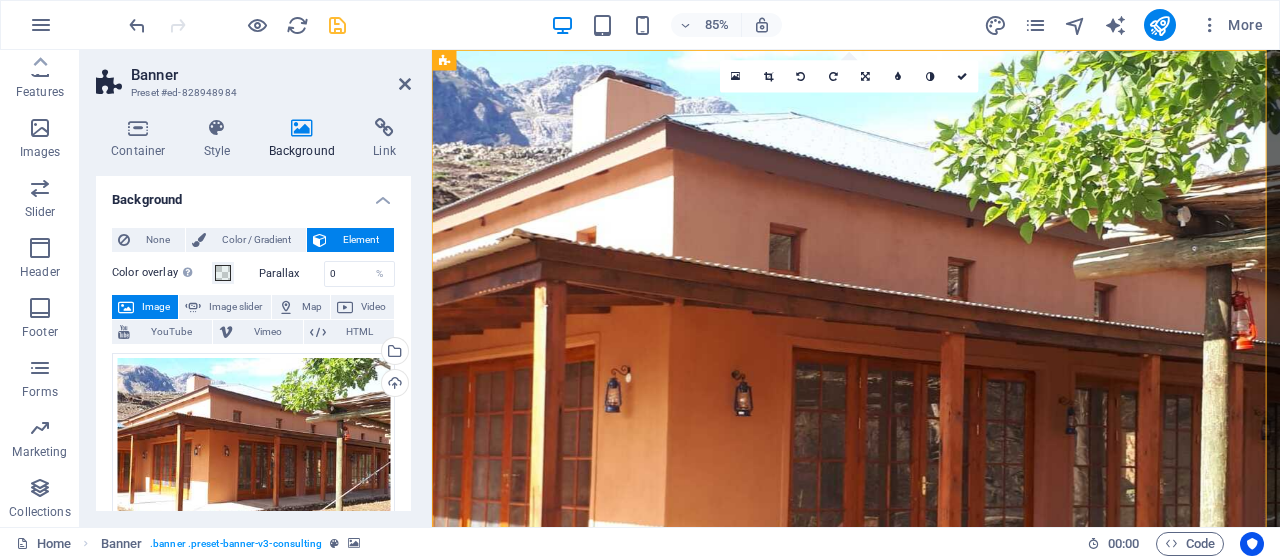 drag, startPoint x: 406, startPoint y: 305, endPoint x: 409, endPoint y: 353, distance: 48.09366 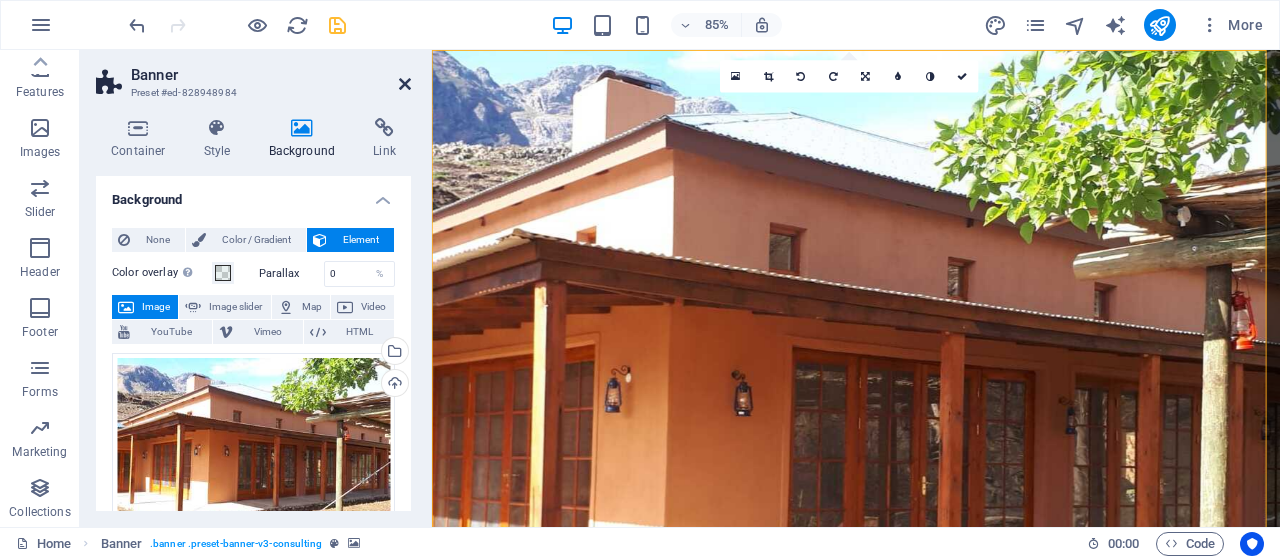 click at bounding box center [405, 84] 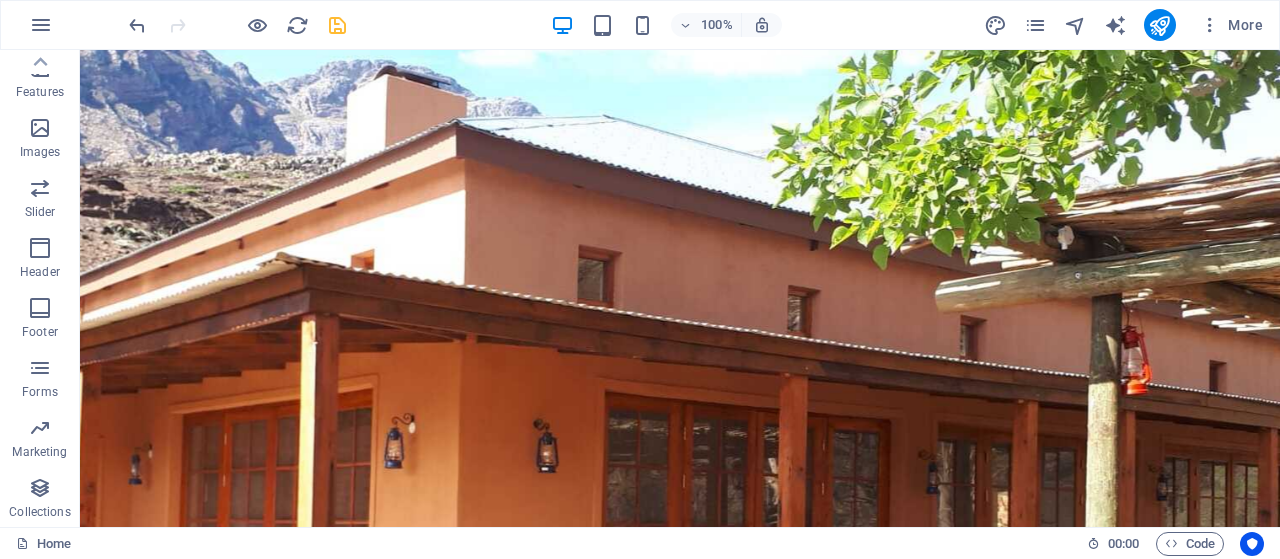 scroll, scrollTop: 98, scrollLeft: 0, axis: vertical 